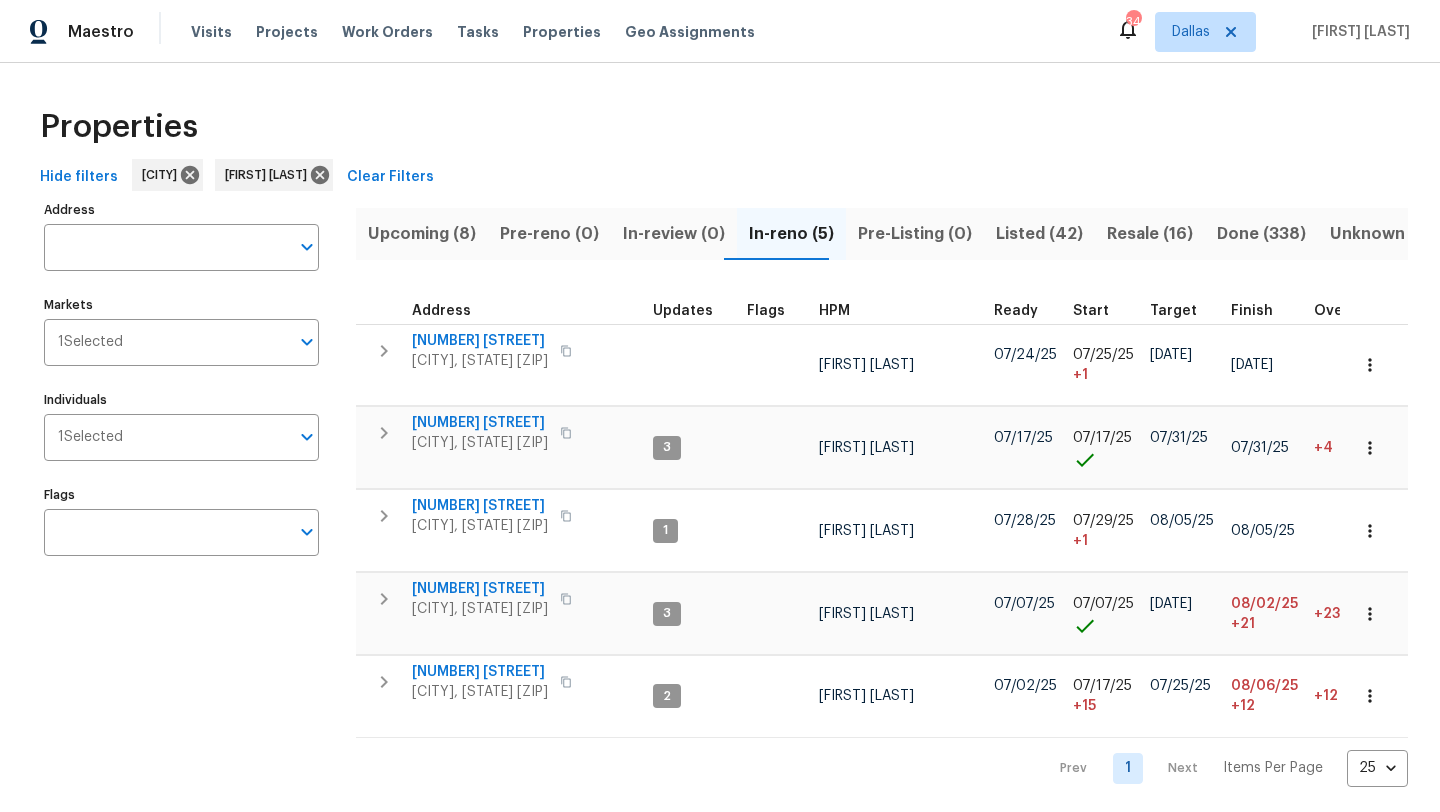 scroll, scrollTop: 0, scrollLeft: 0, axis: both 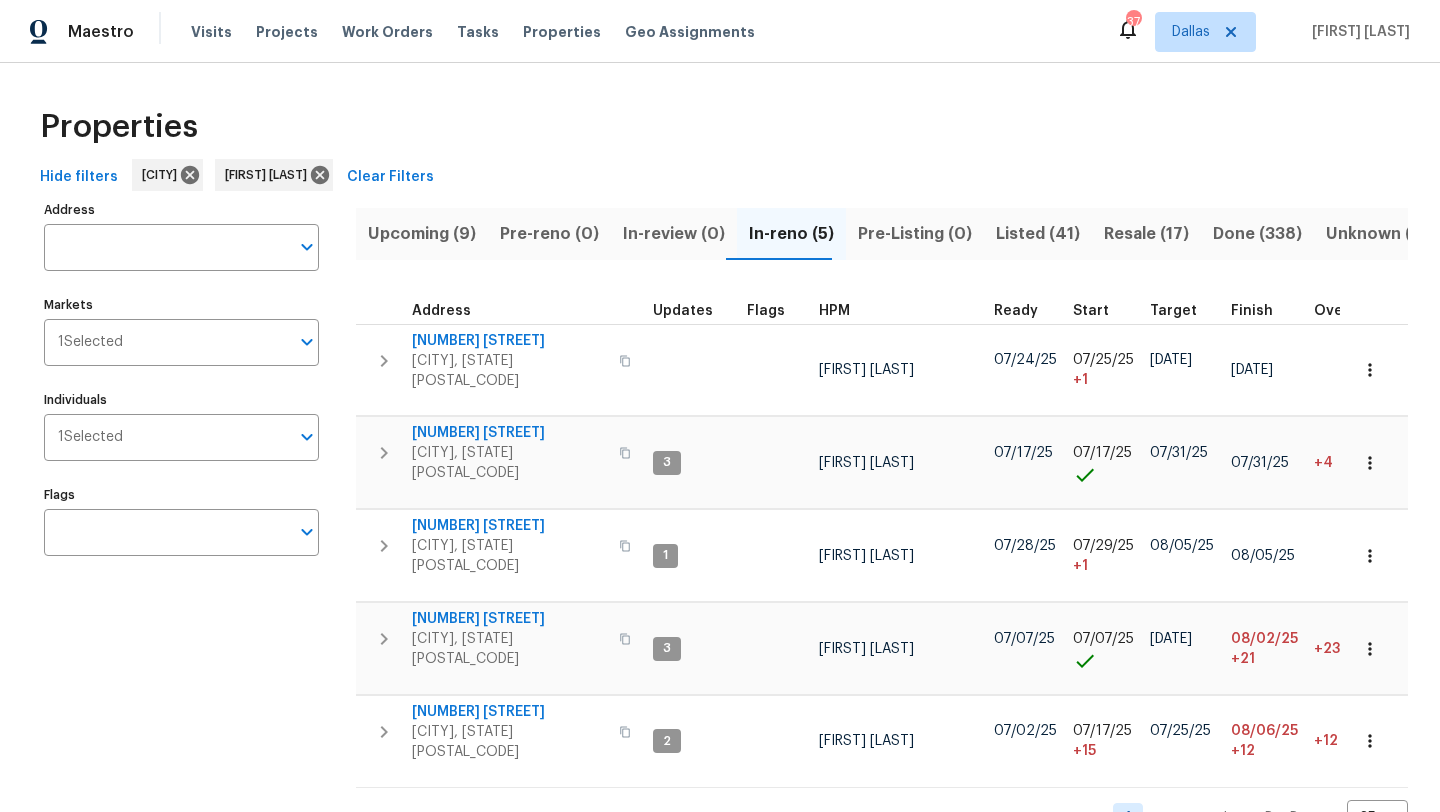 click on "Upcoming (9)" at bounding box center [422, 234] 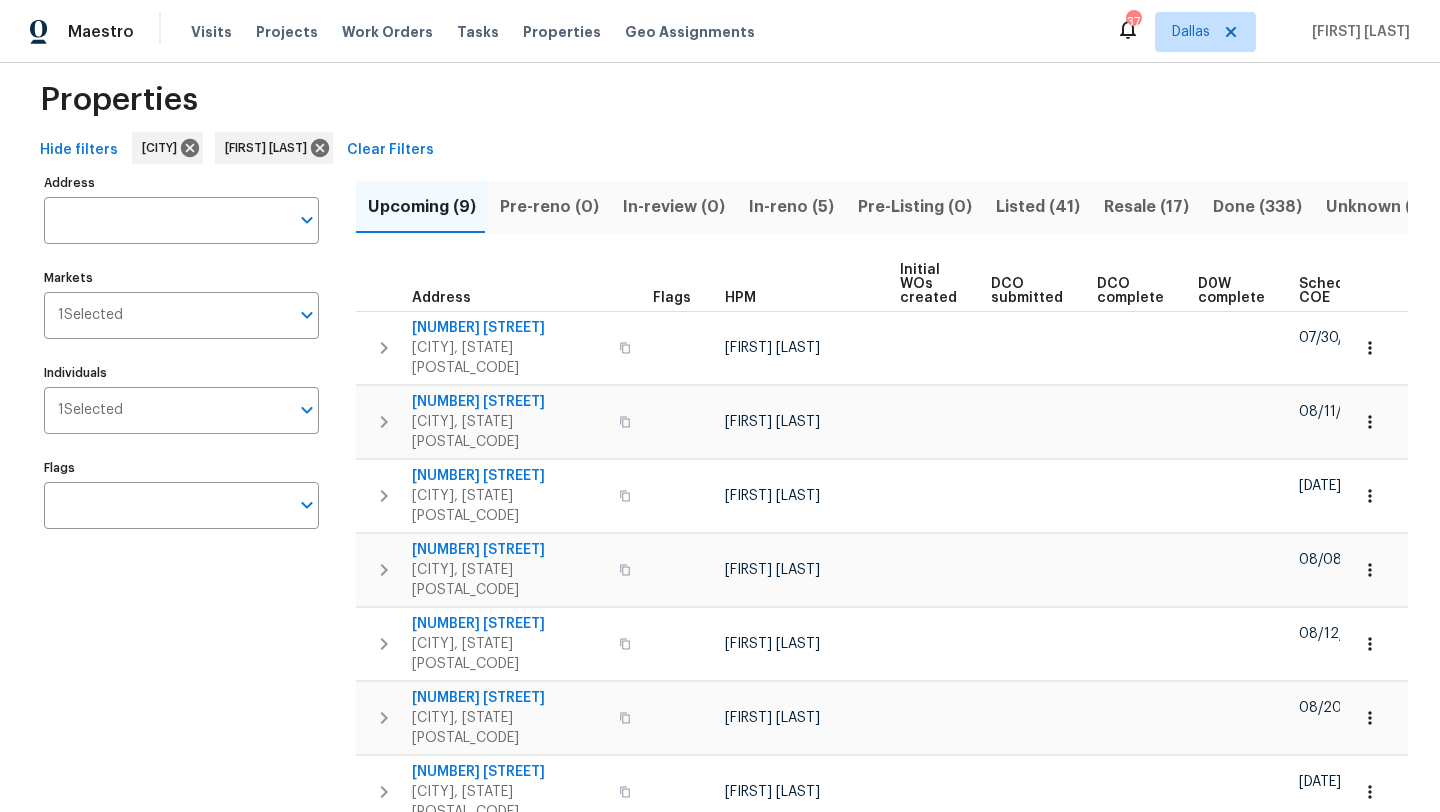 scroll, scrollTop: 38, scrollLeft: 0, axis: vertical 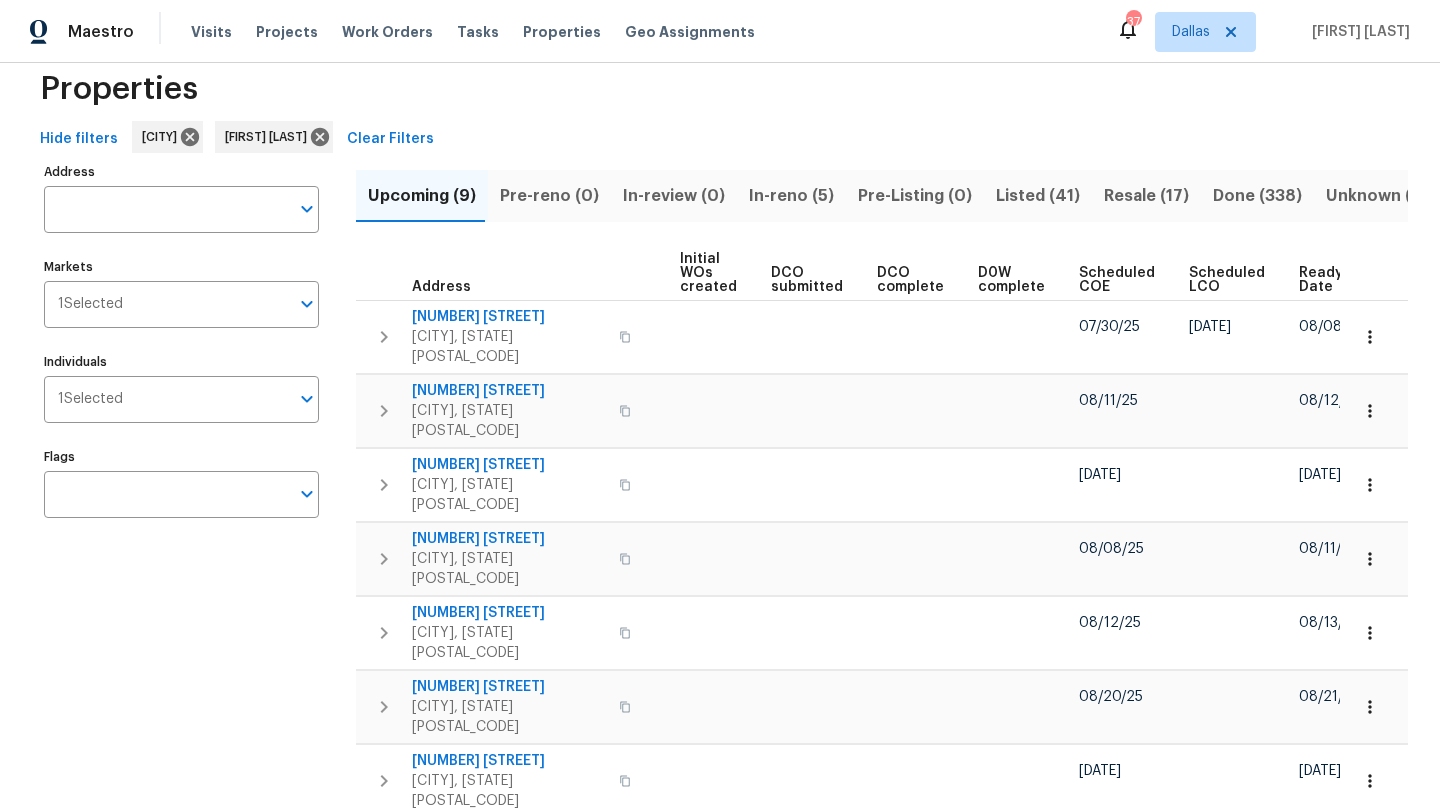 click on "Scheduled COE" at bounding box center [1117, 280] 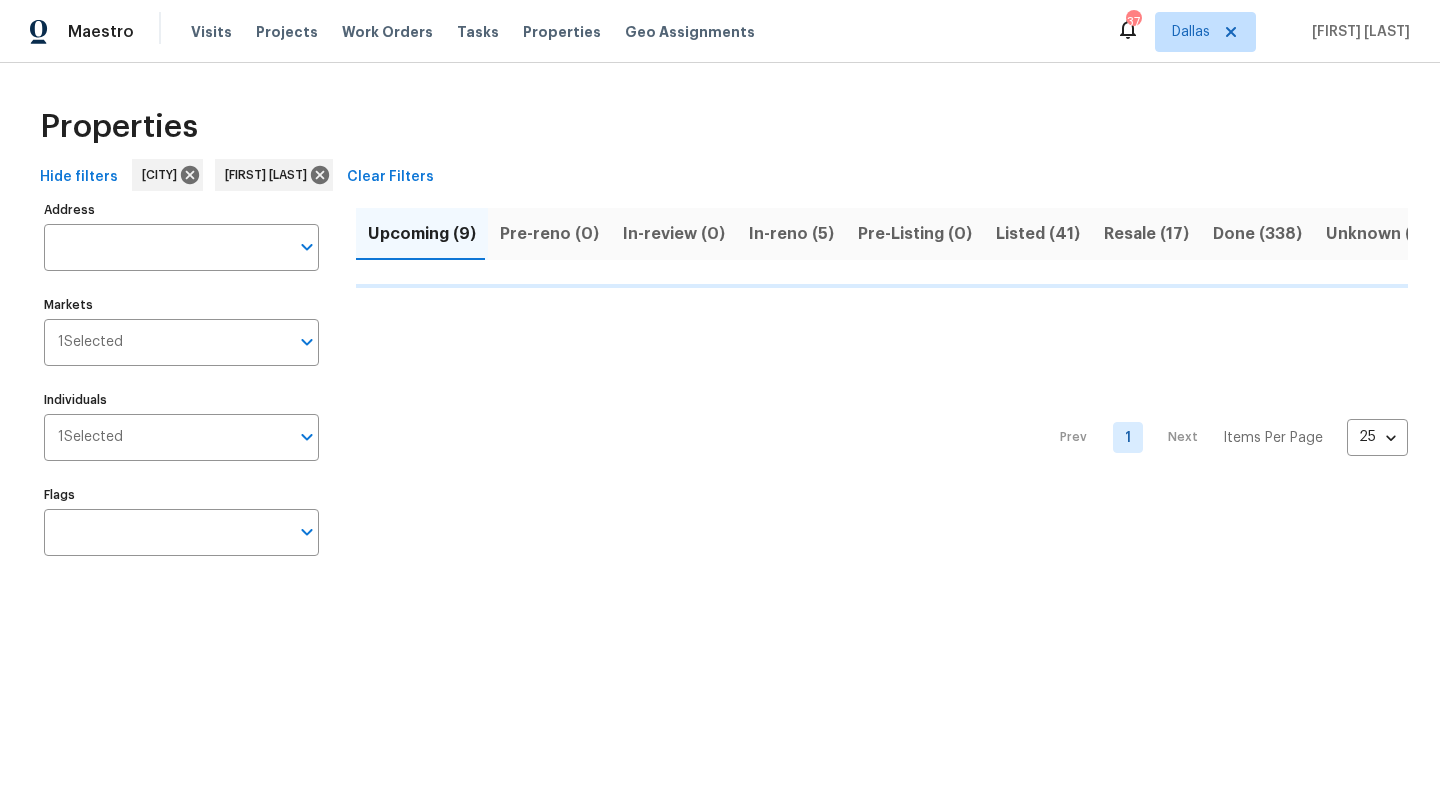 scroll, scrollTop: 0, scrollLeft: 0, axis: both 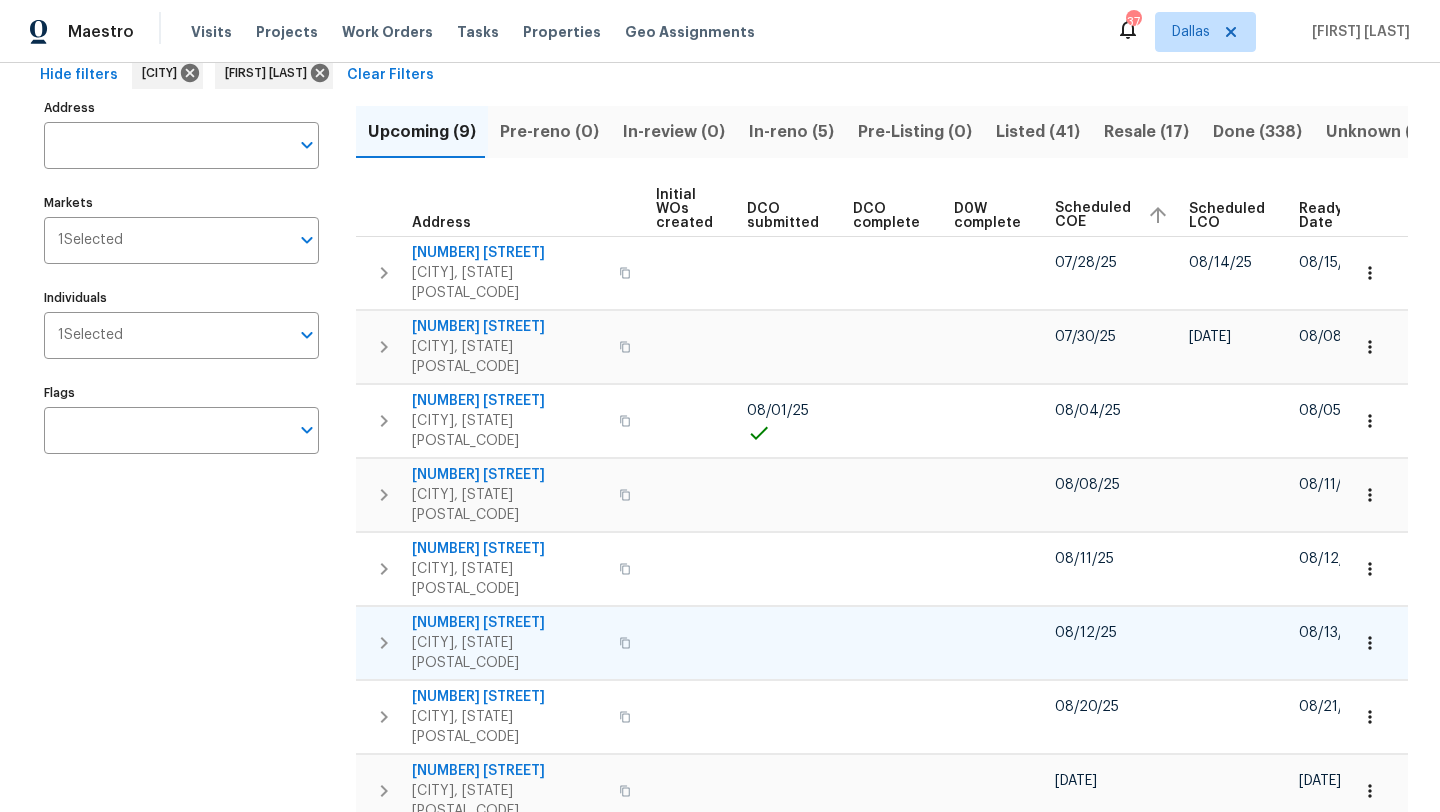 click on "721 Saddle Horn Way" at bounding box center [509, 623] 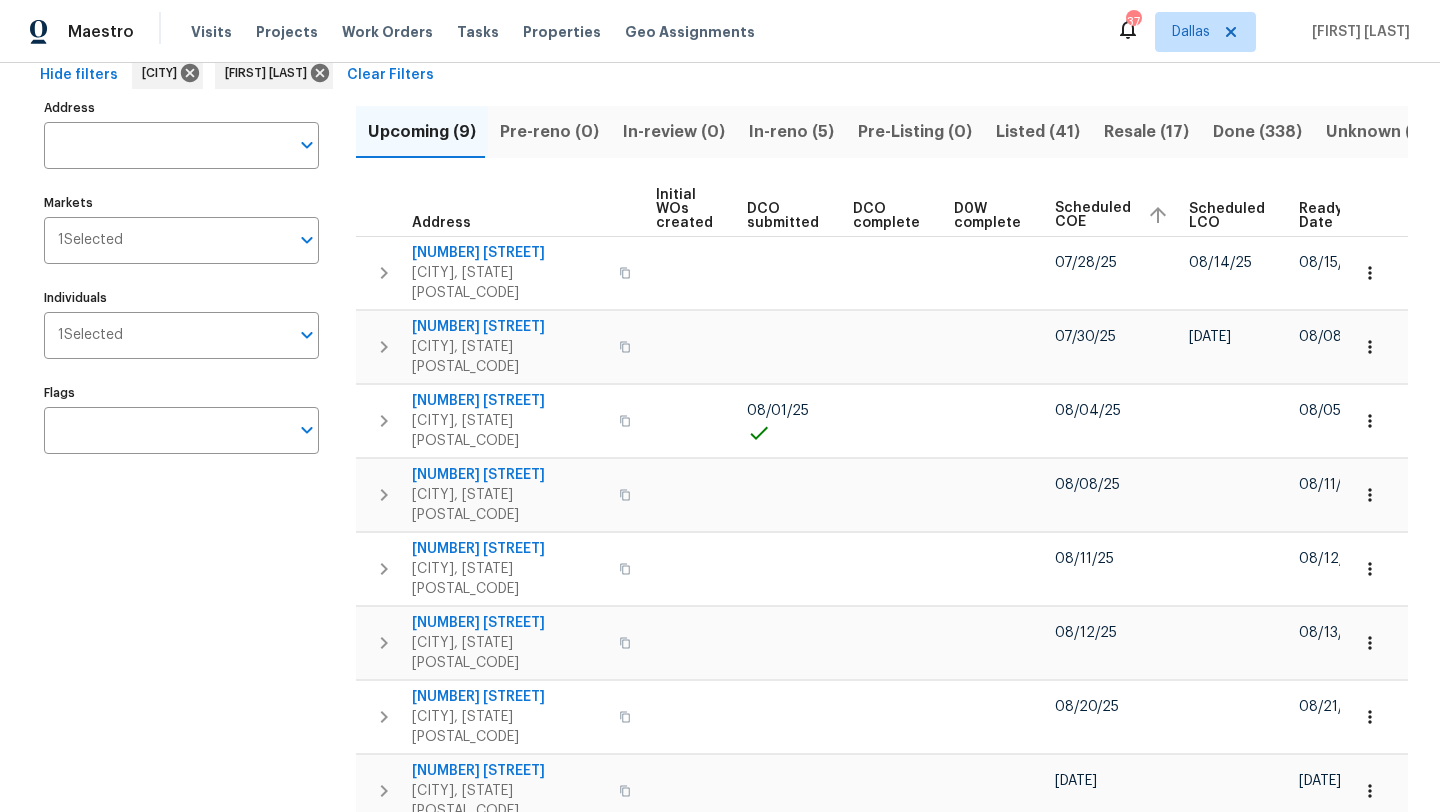 click on "In-reno (5)" at bounding box center (791, 132) 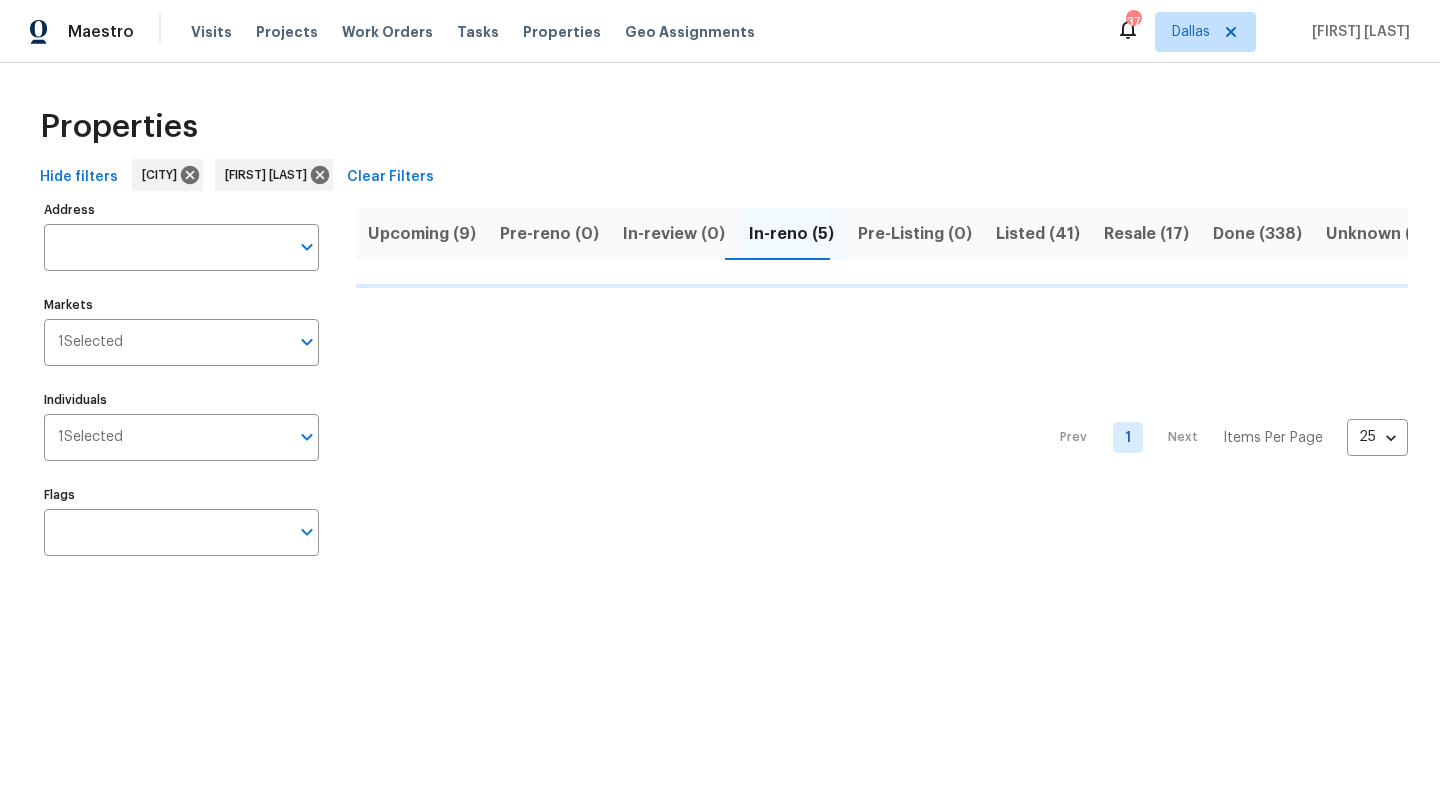 scroll, scrollTop: 0, scrollLeft: 0, axis: both 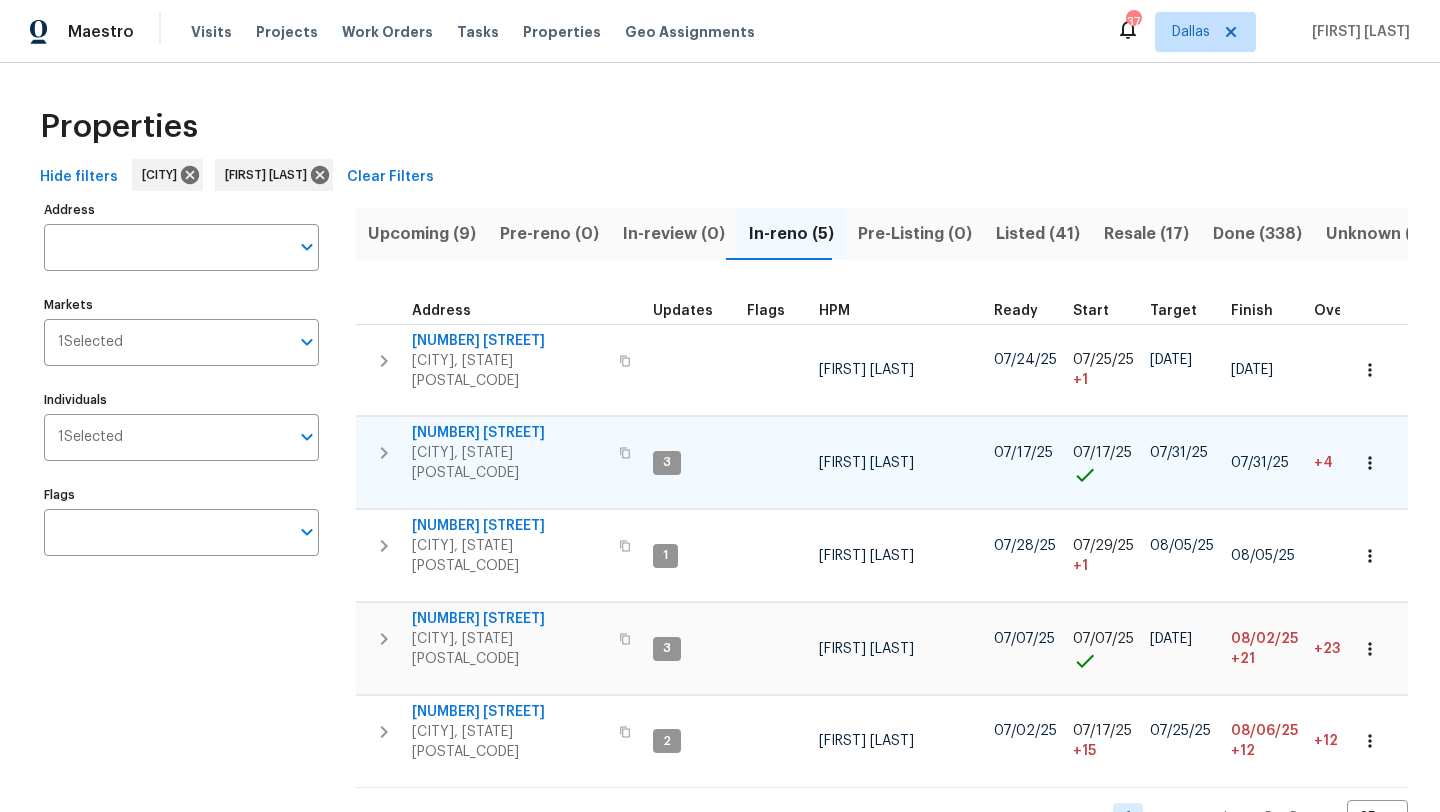 type 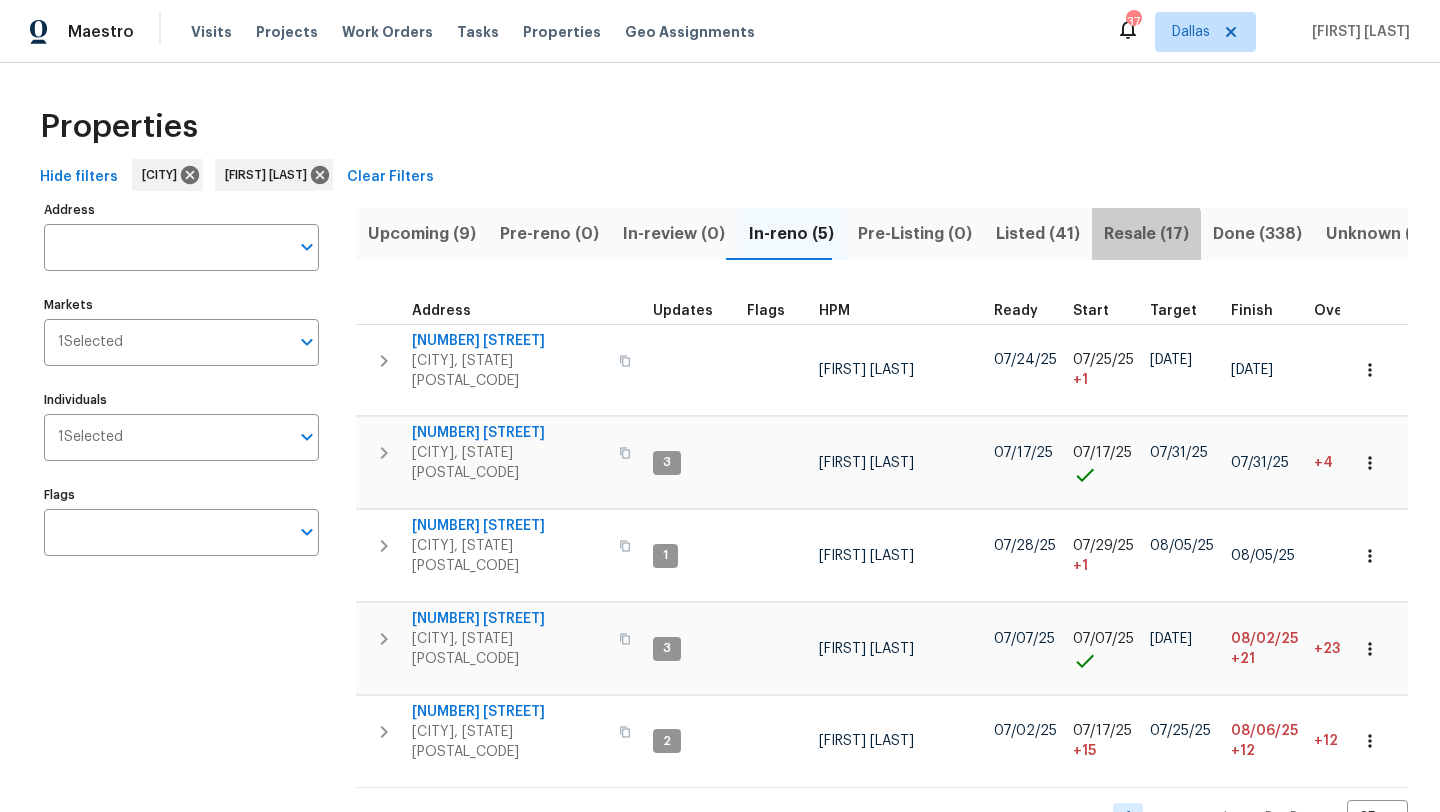 click on "Resale (17)" at bounding box center [1146, 234] 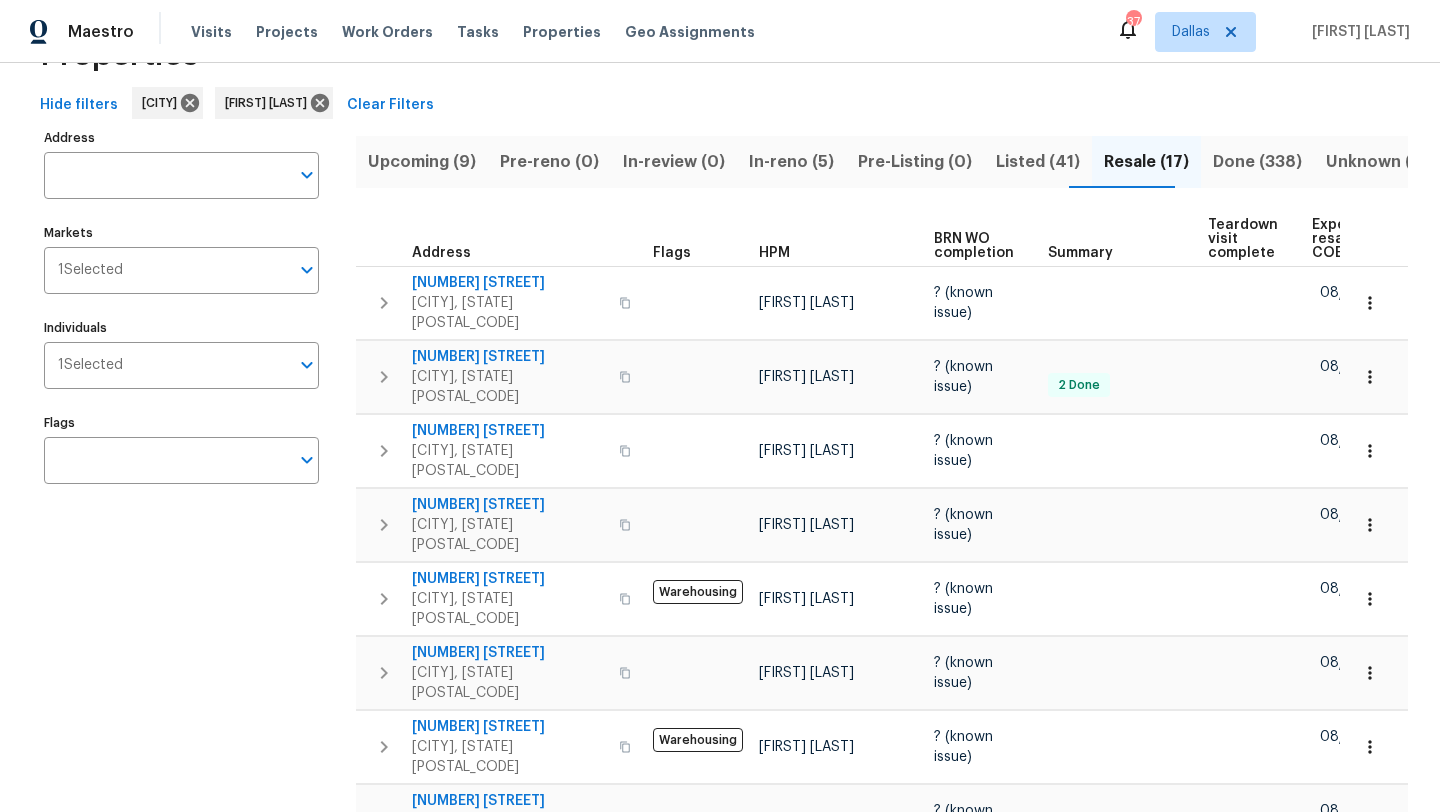 scroll, scrollTop: 79, scrollLeft: 0, axis: vertical 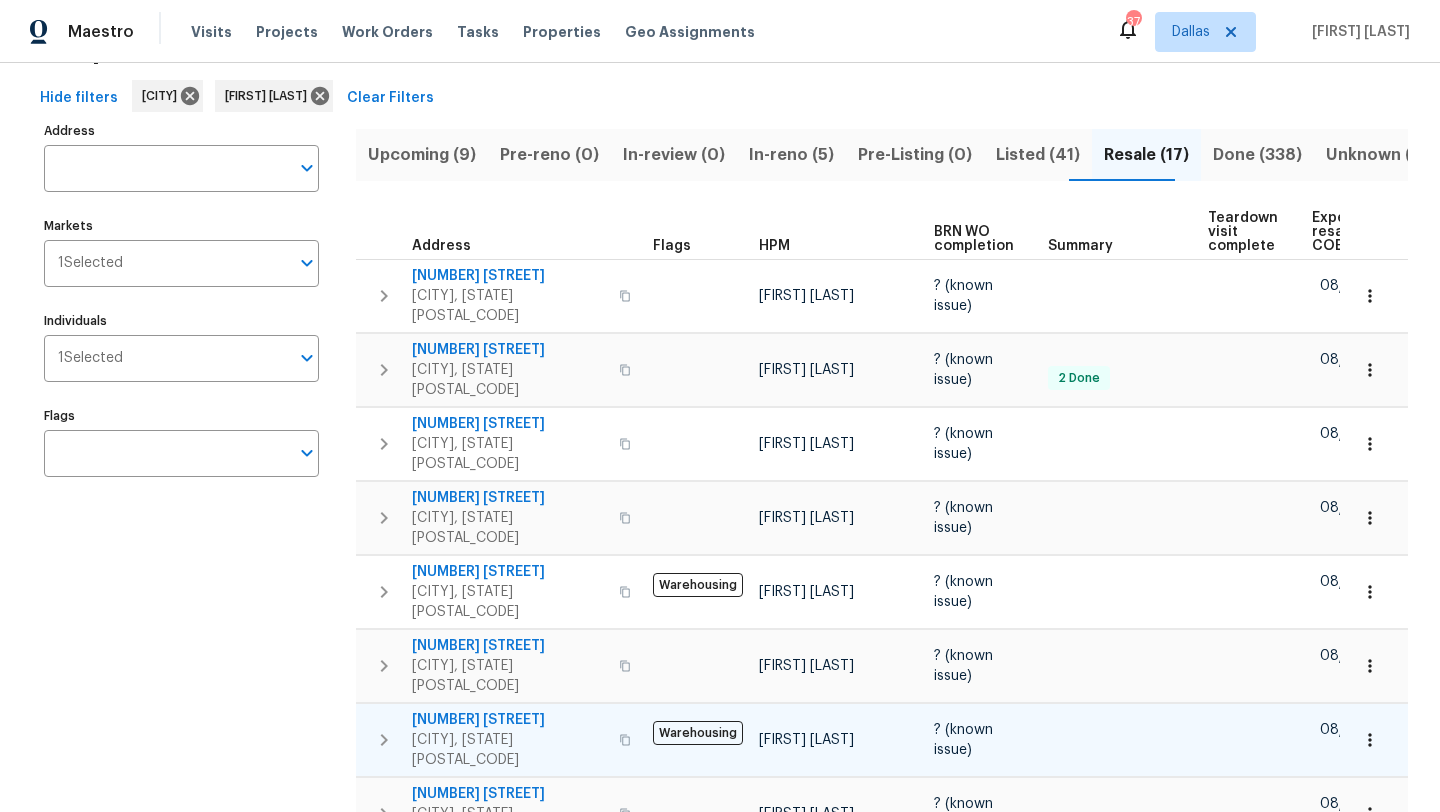 type 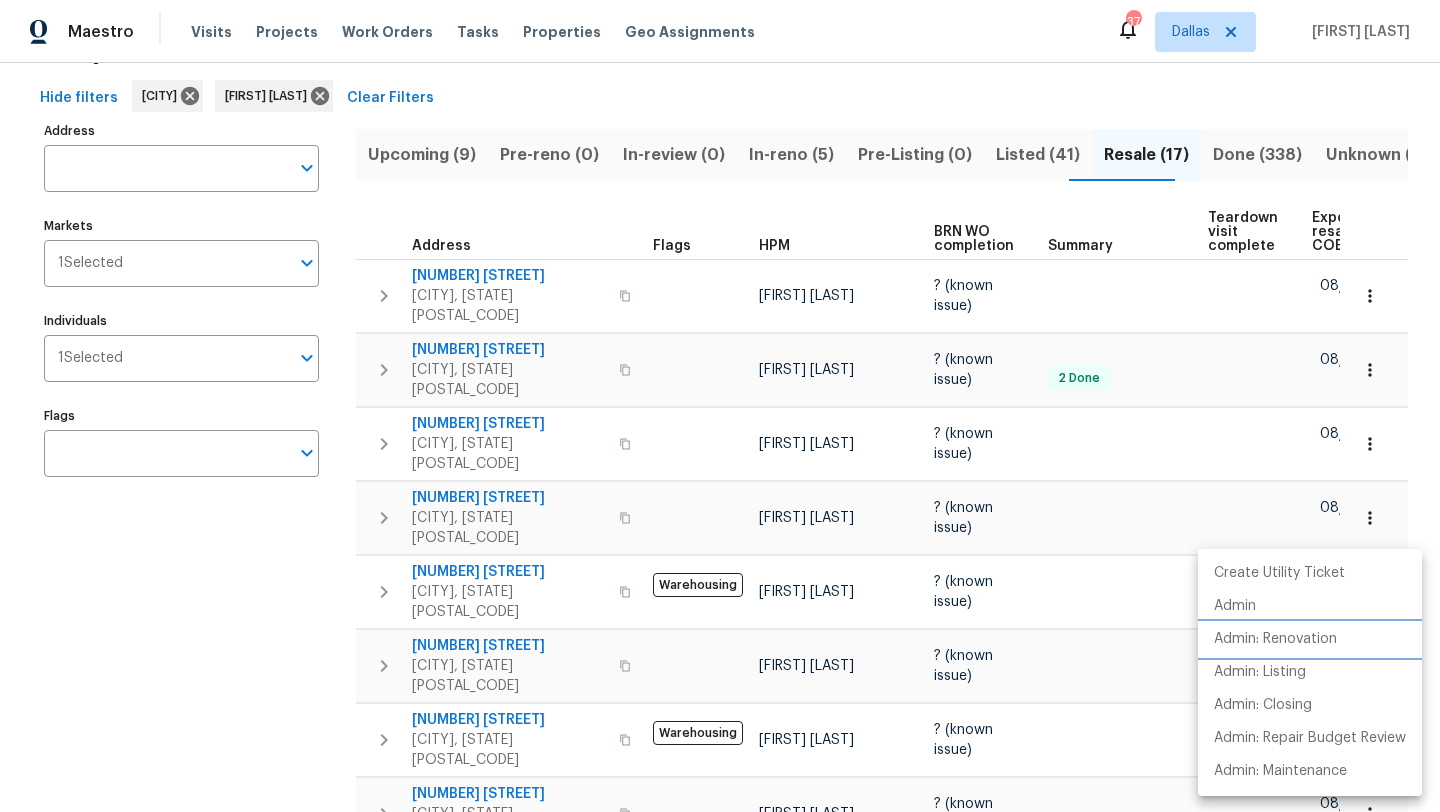 click on "Admin: Renovation" at bounding box center (1275, 639) 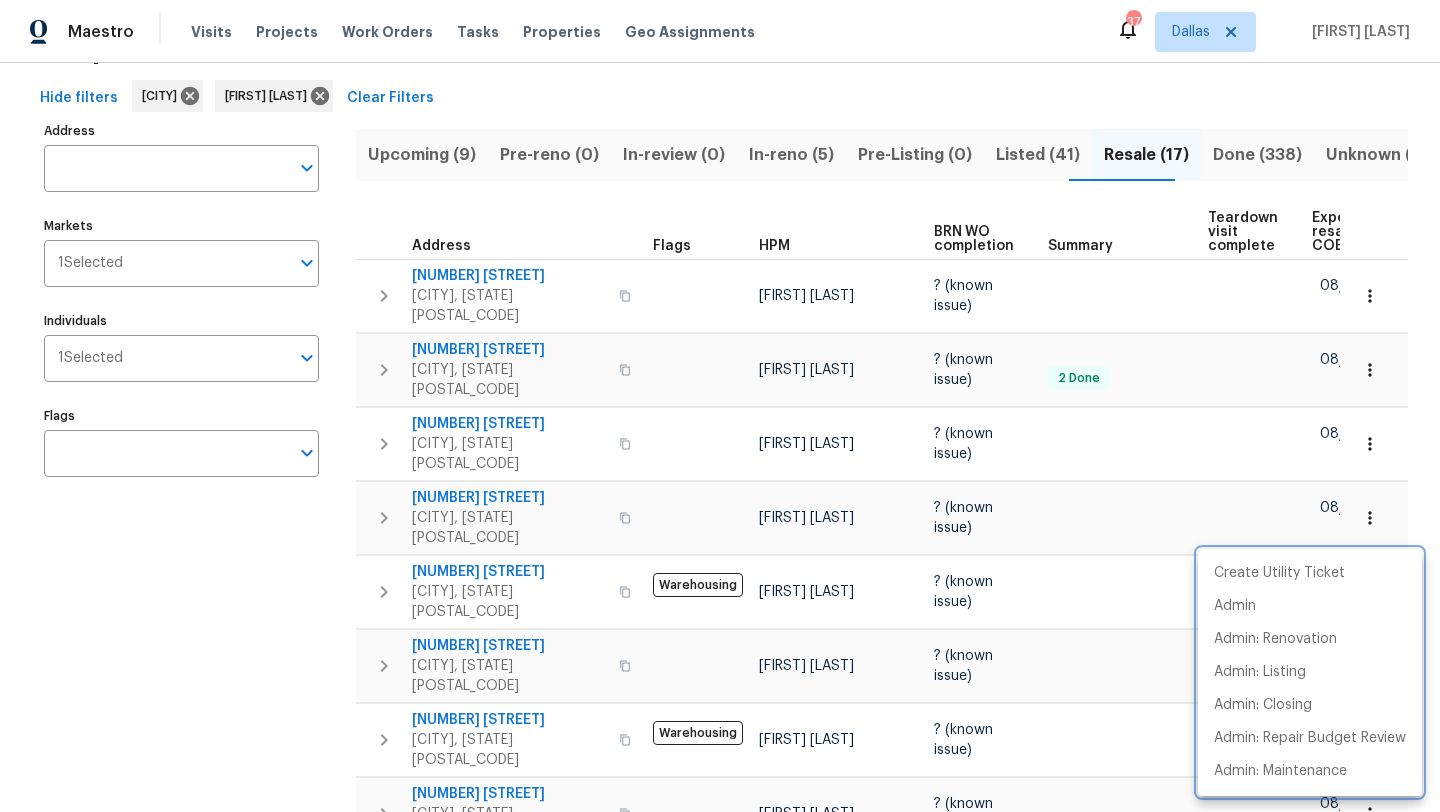 click at bounding box center [720, 406] 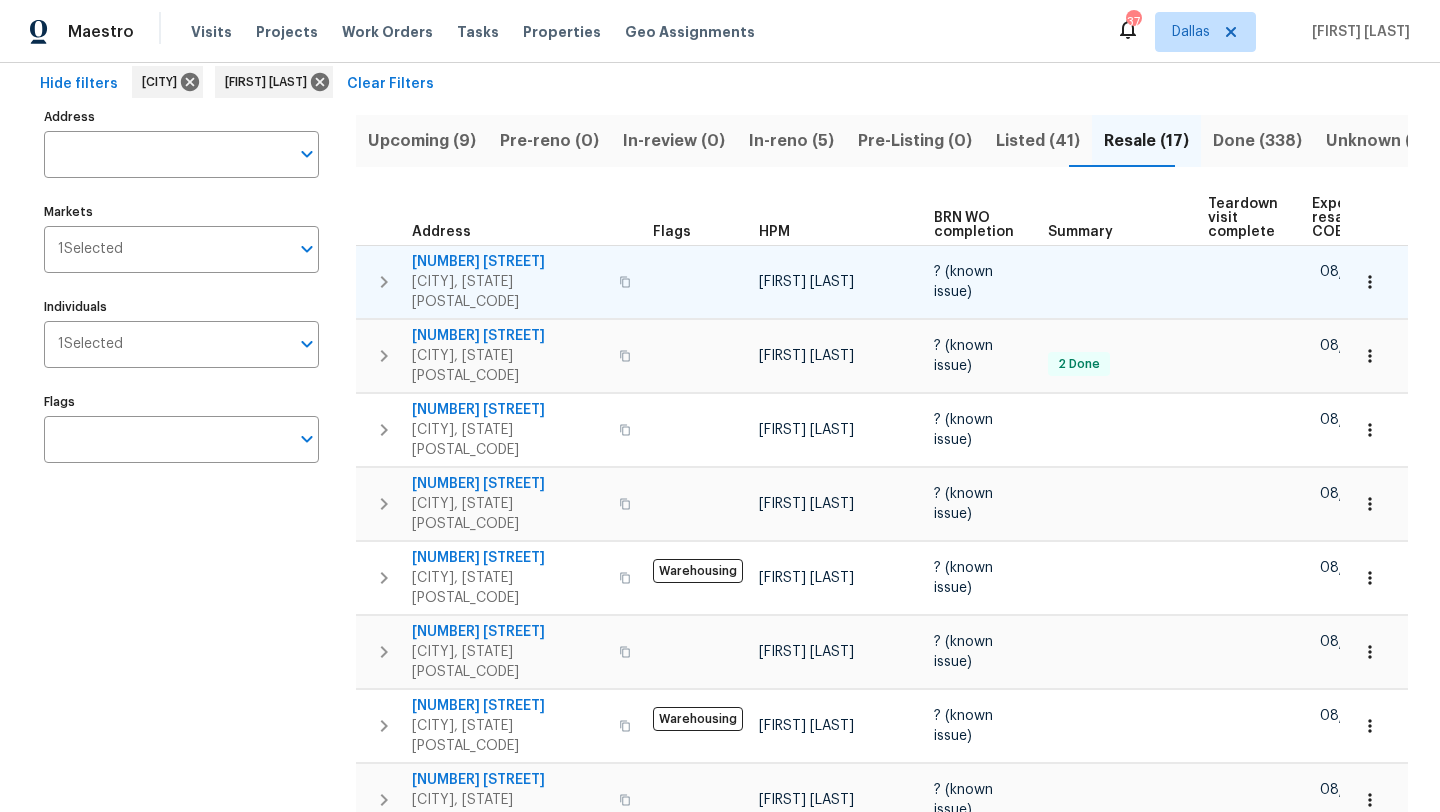 scroll, scrollTop: 97, scrollLeft: 0, axis: vertical 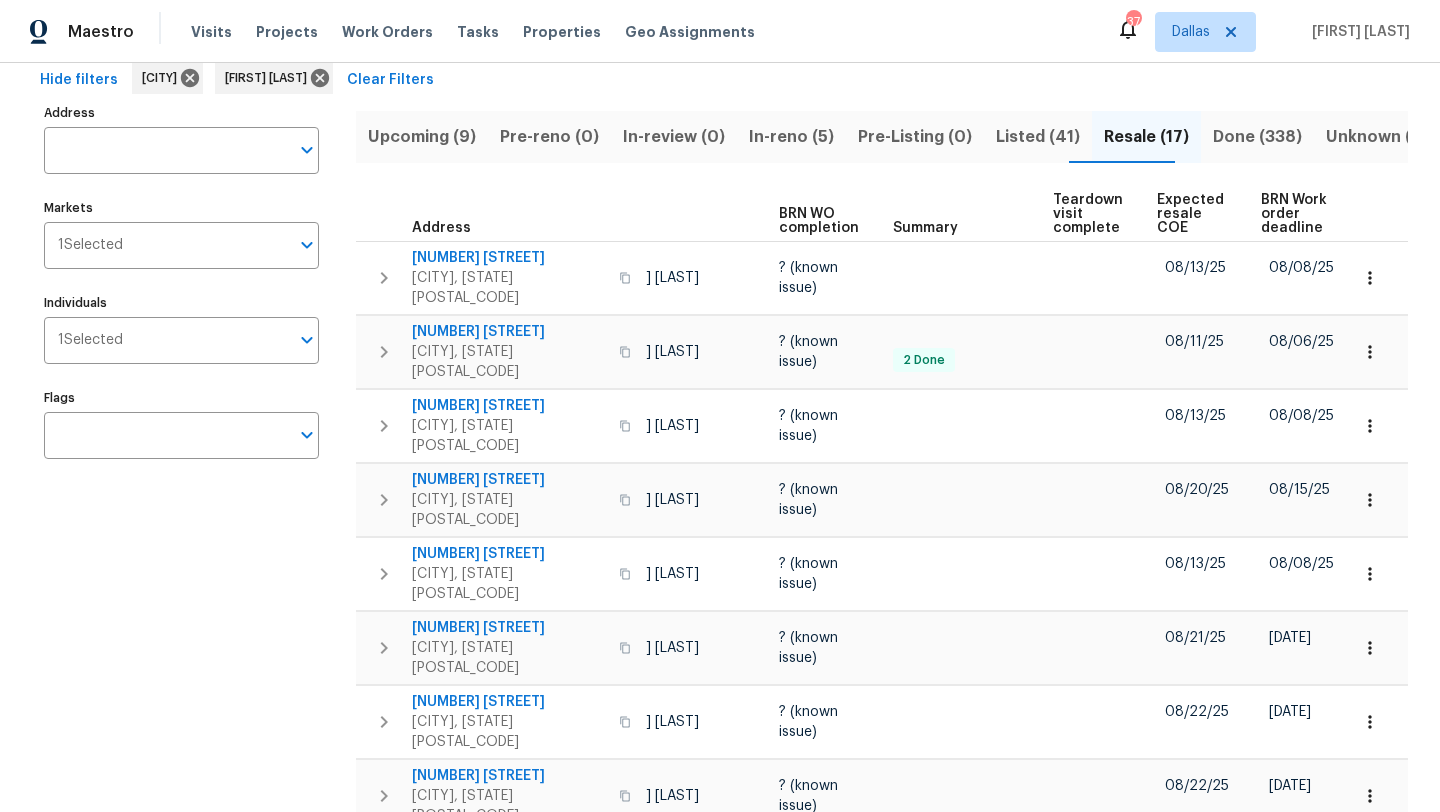 click on "Expected resale COE" at bounding box center [1192, 214] 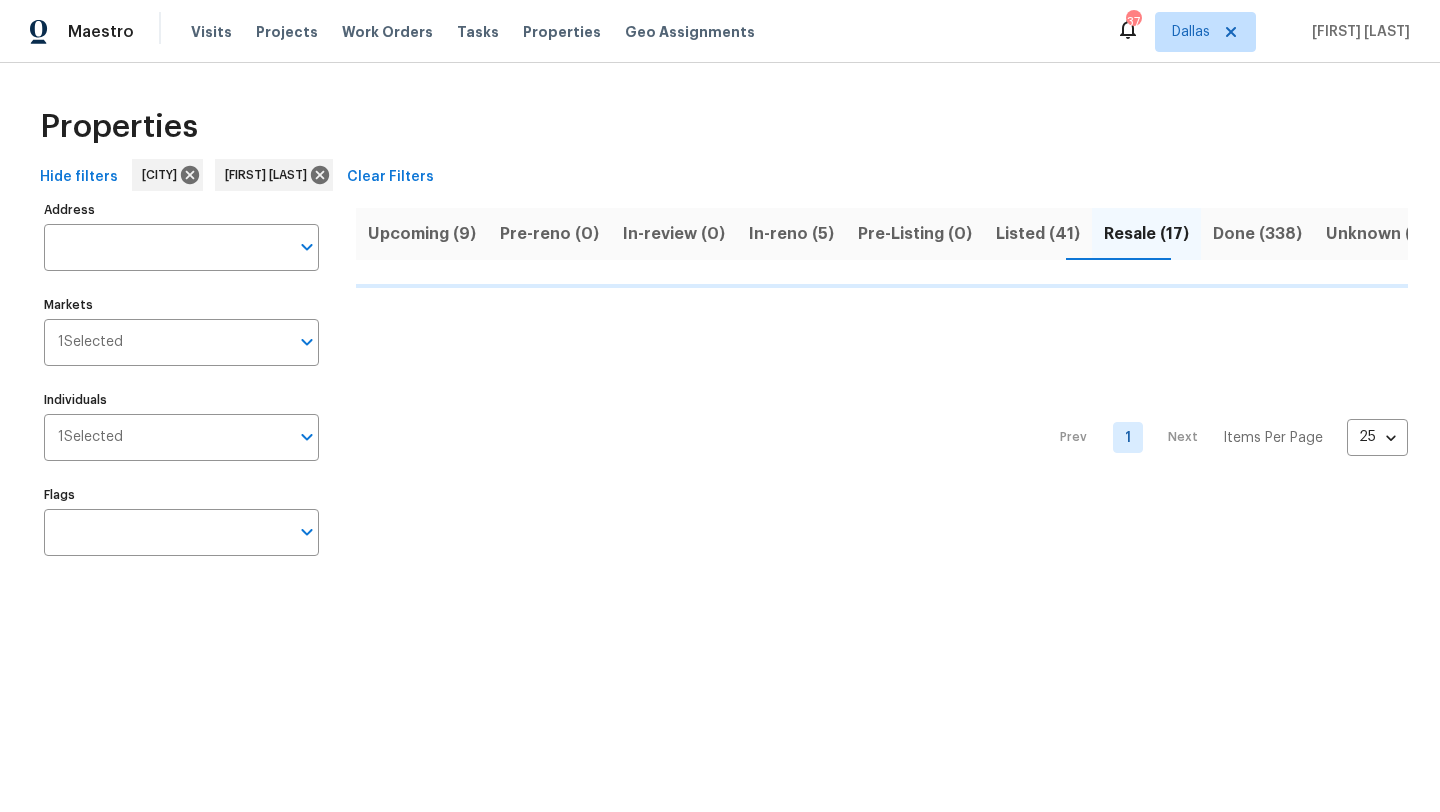 scroll, scrollTop: 0, scrollLeft: 0, axis: both 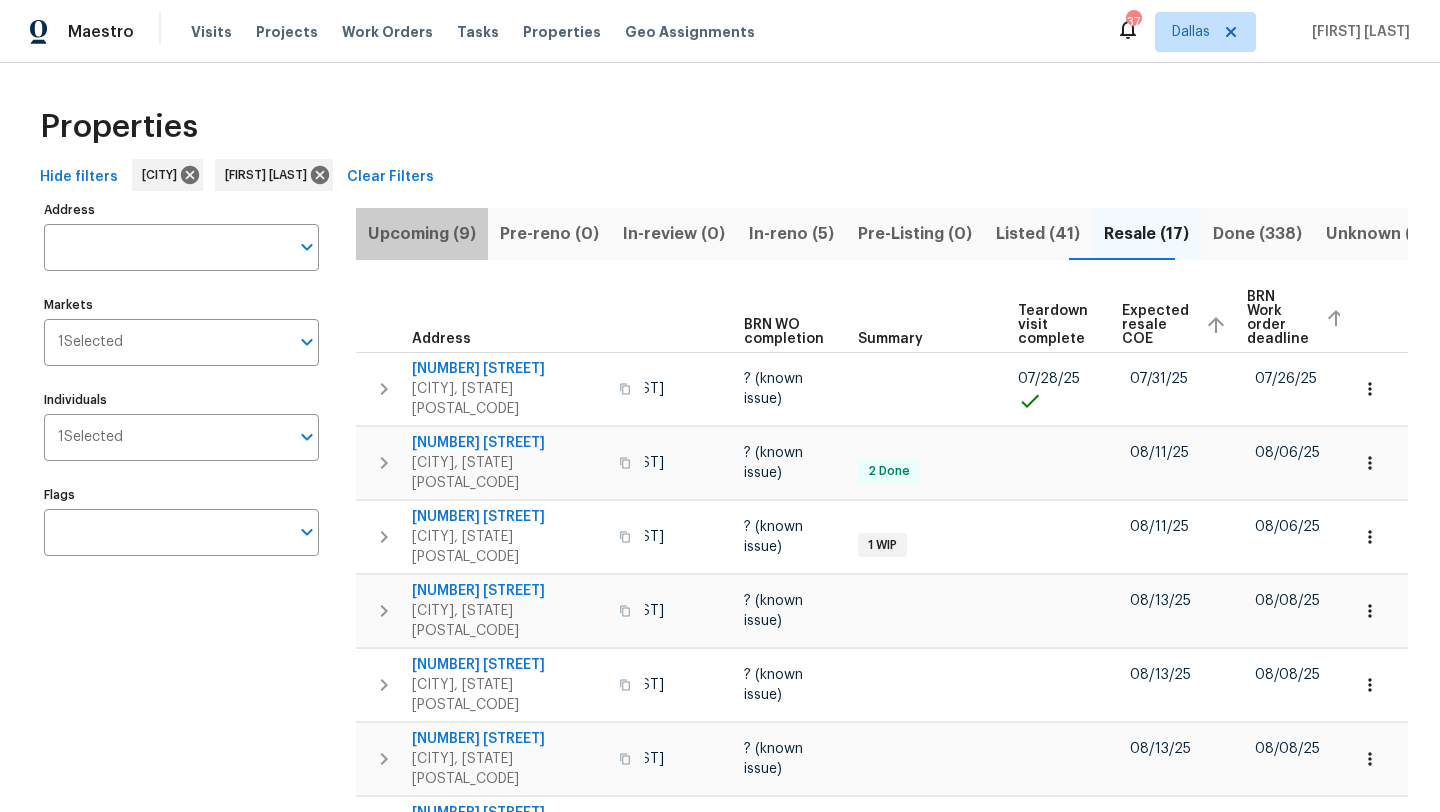 click on "Upcoming (9)" at bounding box center [422, 234] 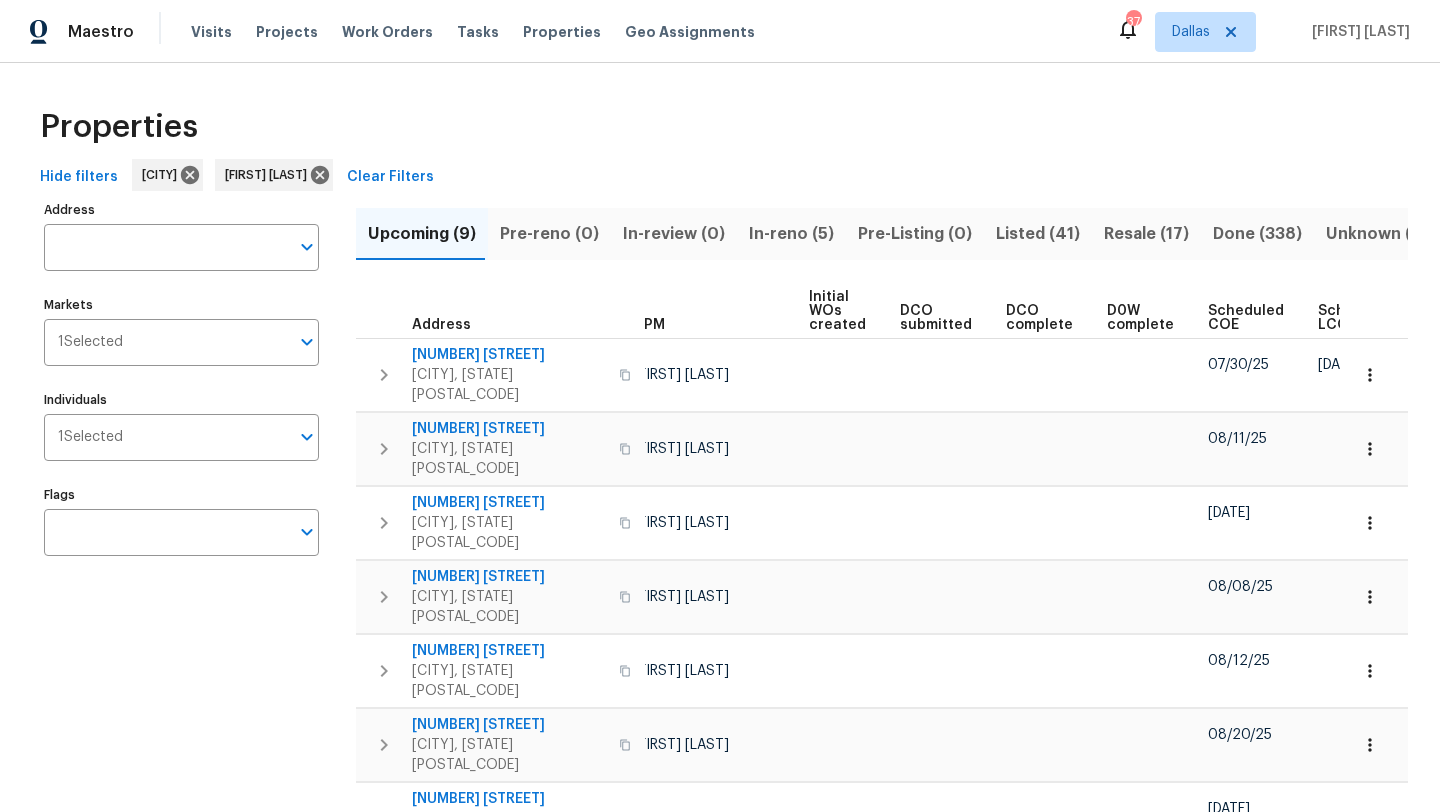 scroll, scrollTop: 0, scrollLeft: 220, axis: horizontal 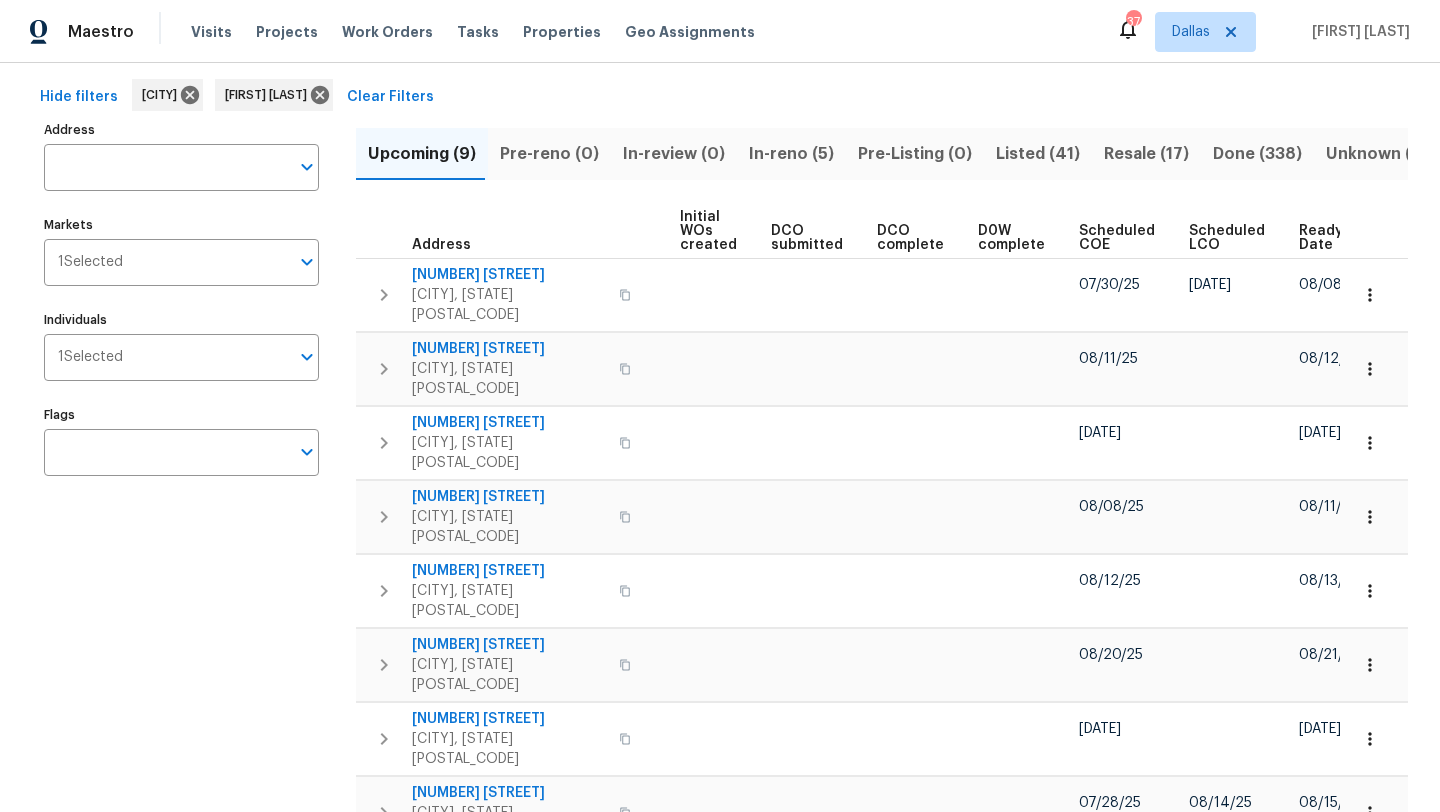 click on "Scheduled COE" at bounding box center [1117, 238] 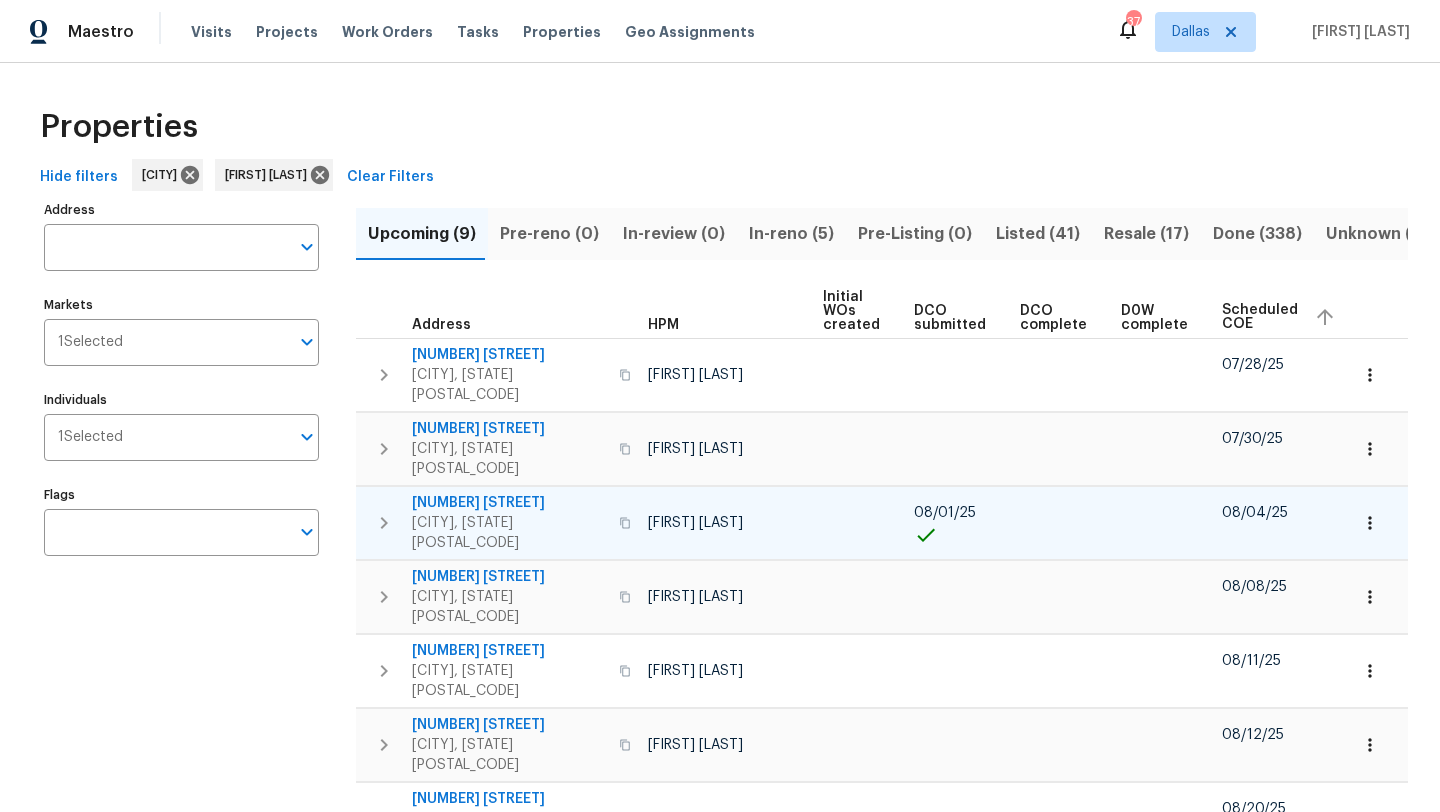 scroll, scrollTop: 0, scrollLeft: 244, axis: horizontal 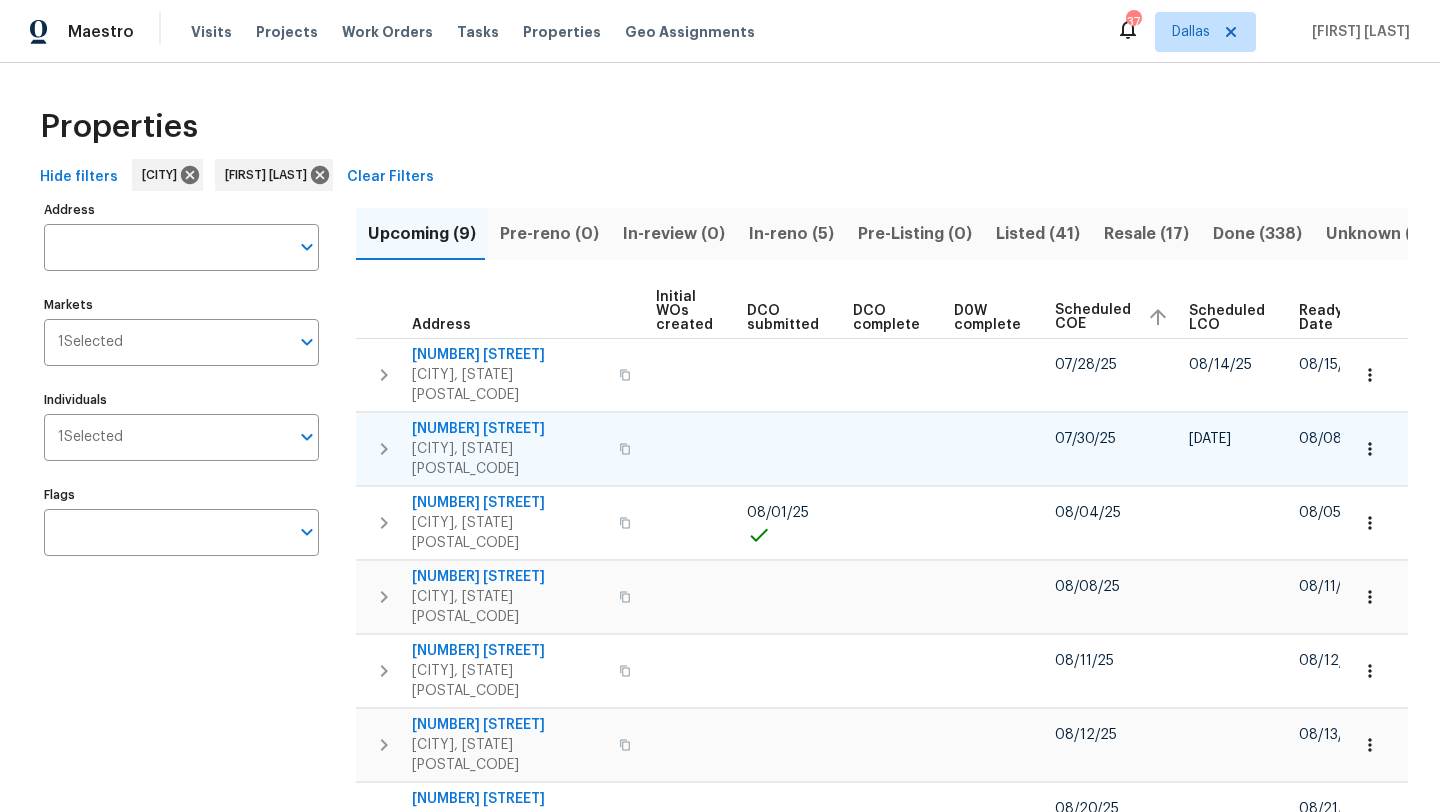 click on "922 Laguna Dr" at bounding box center (509, 429) 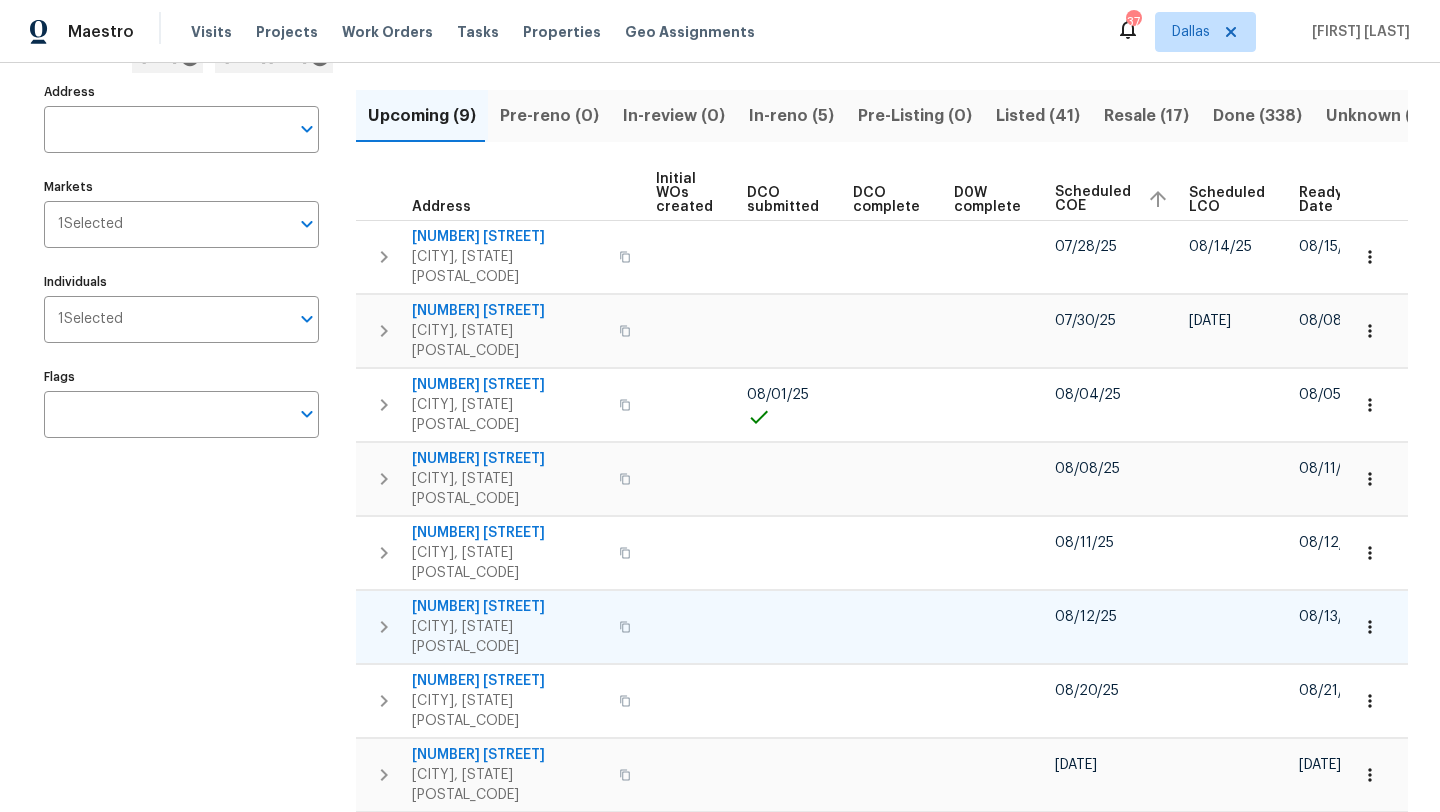 scroll, scrollTop: 123, scrollLeft: 0, axis: vertical 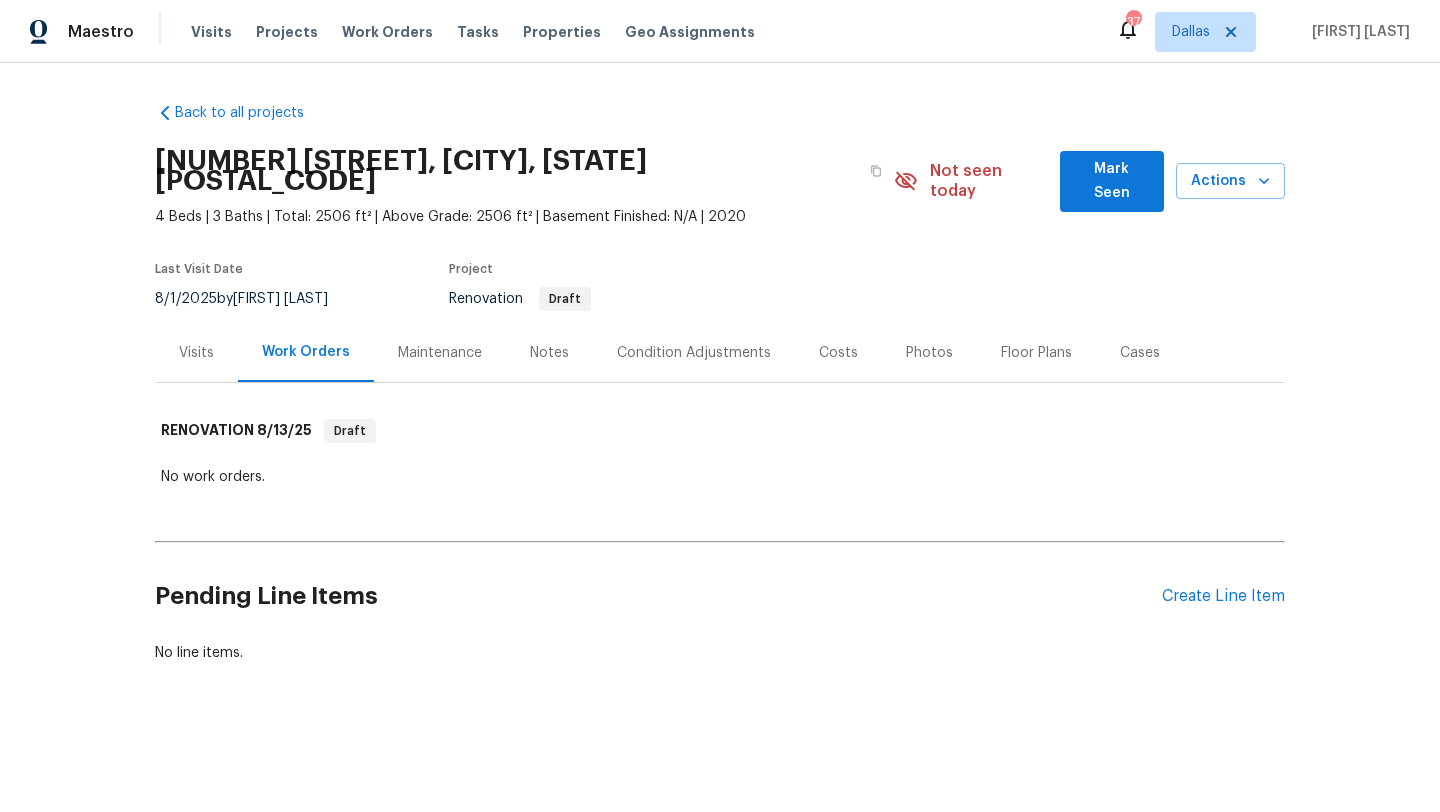 click on "Condition Adjustments" at bounding box center [694, 353] 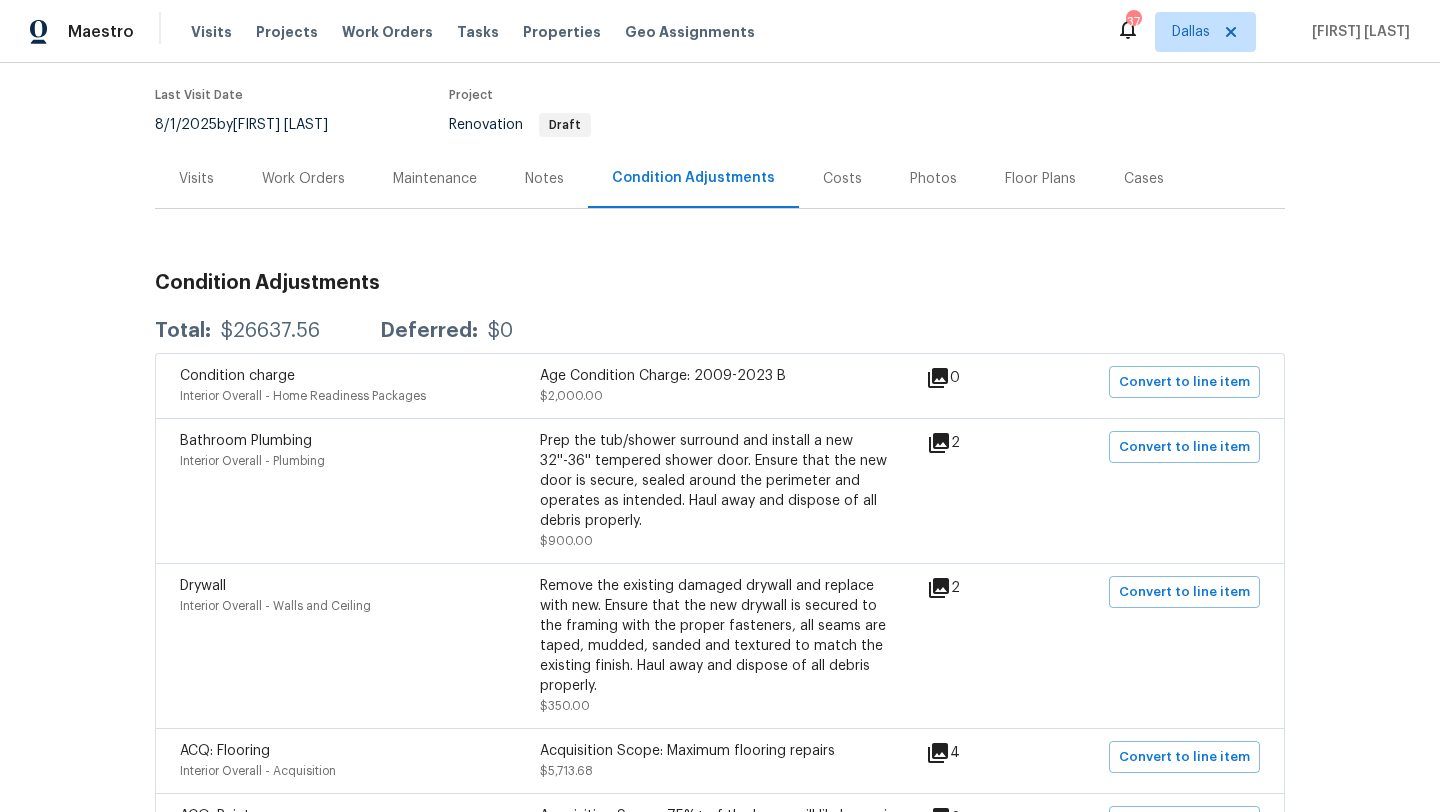 scroll, scrollTop: 0, scrollLeft: 0, axis: both 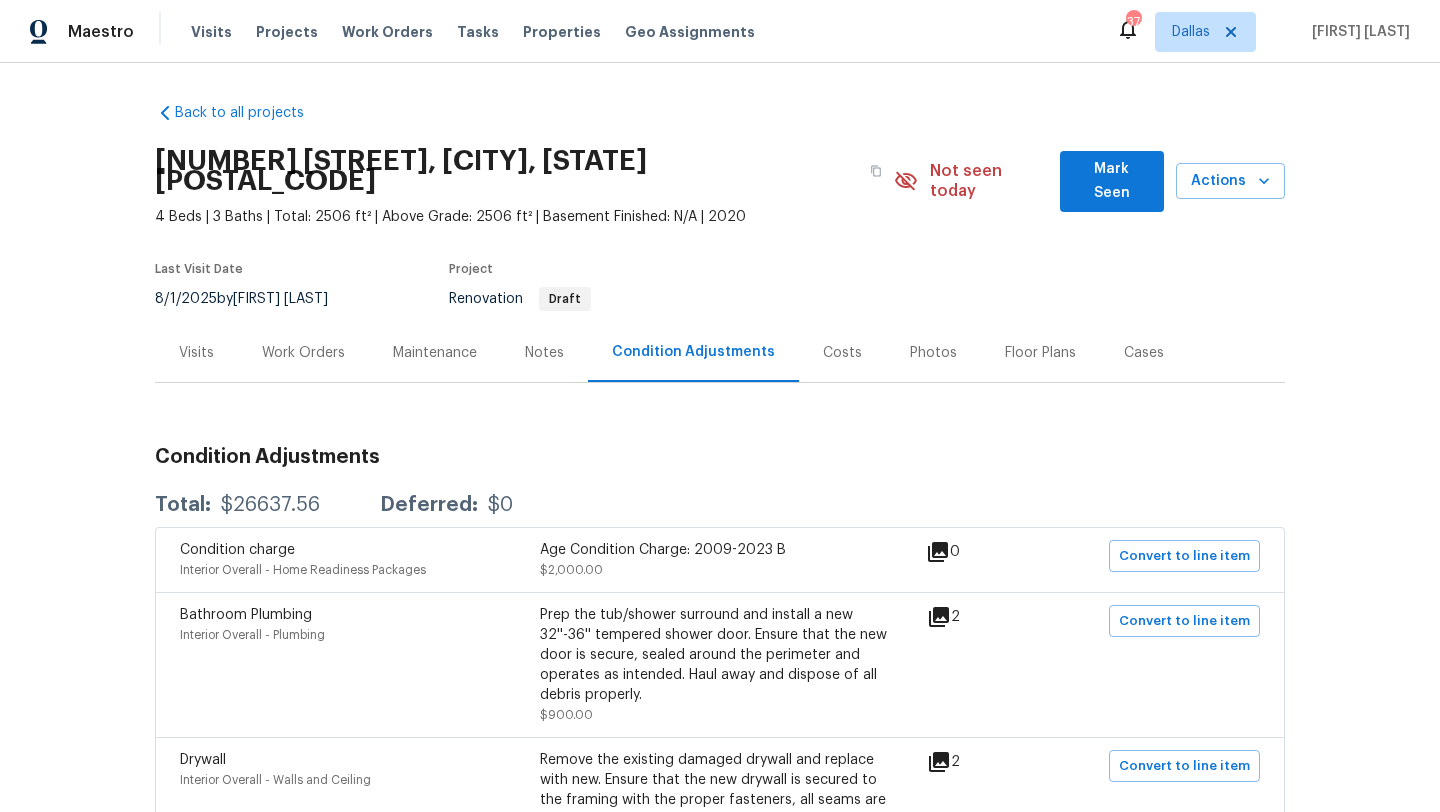 click on "Costs" at bounding box center [842, 353] 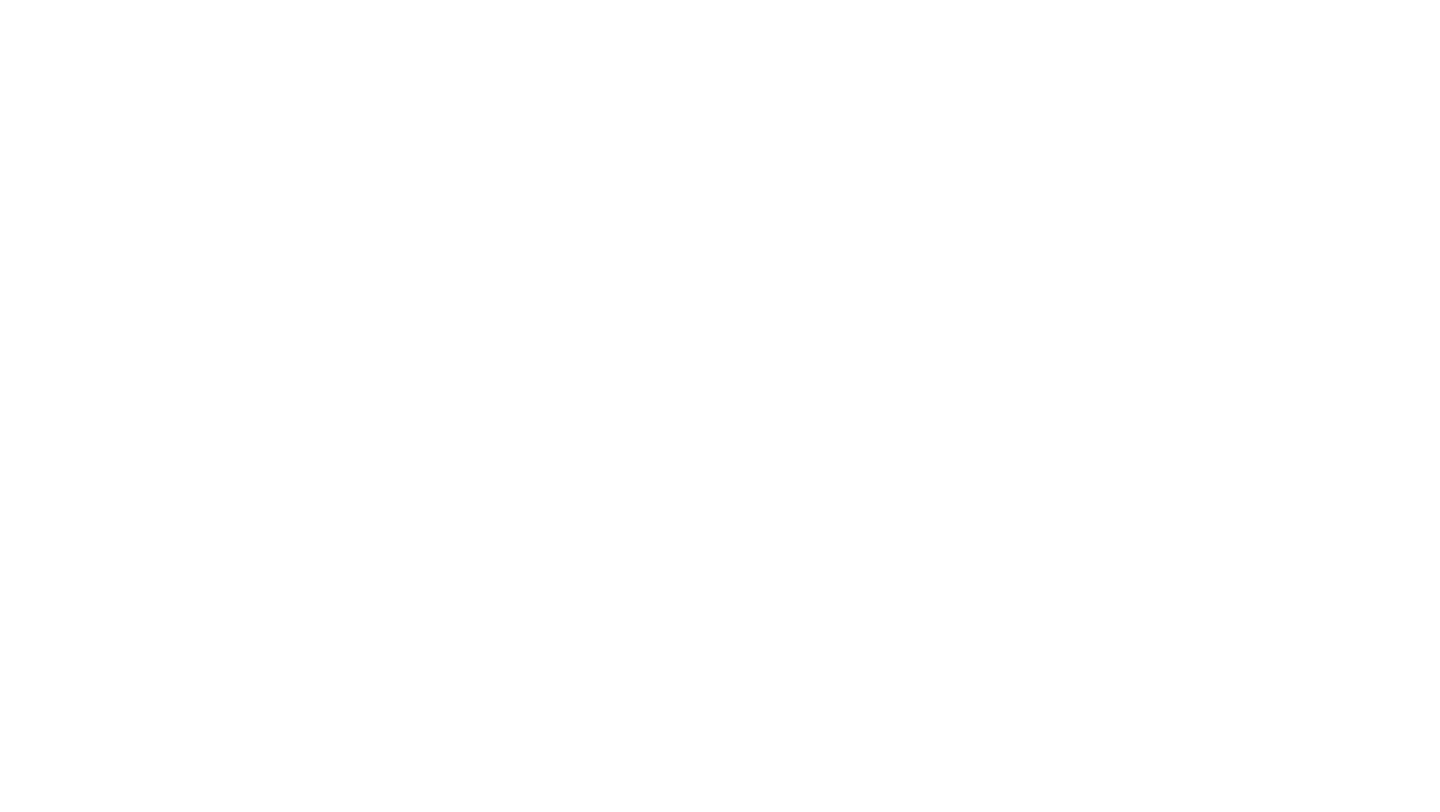scroll, scrollTop: 0, scrollLeft: 0, axis: both 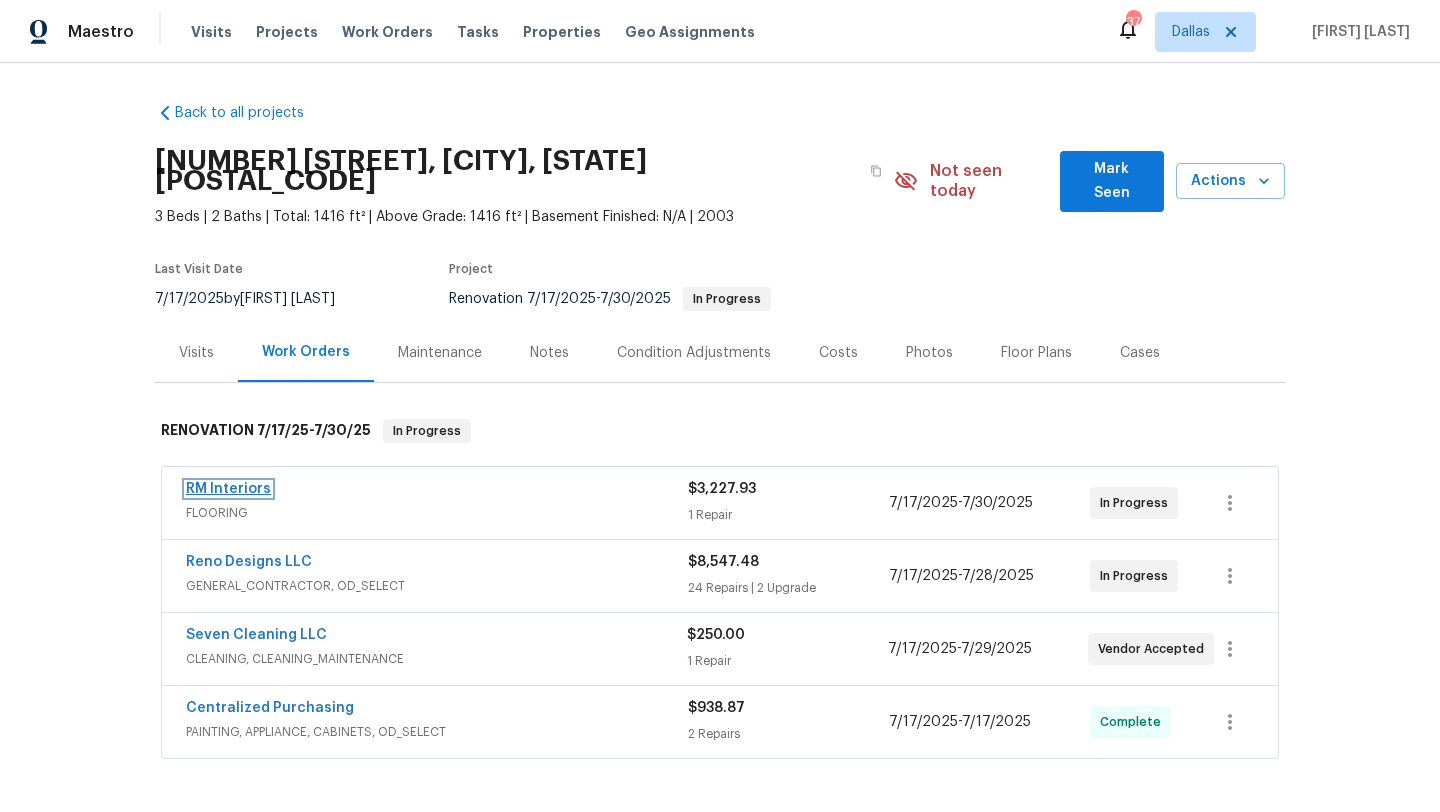 click on "RM Interiors" at bounding box center [228, 489] 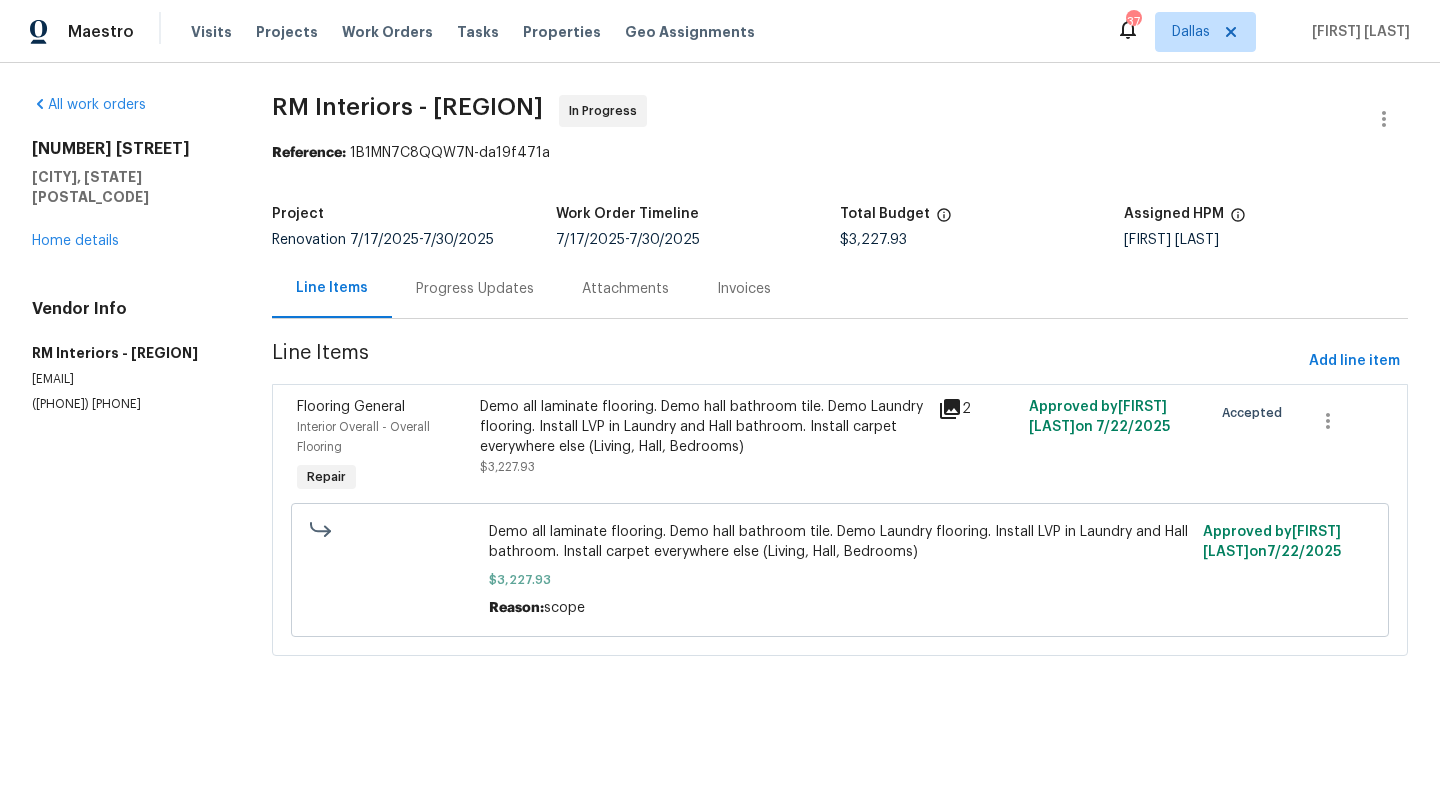 click on "Progress Updates" at bounding box center [475, 289] 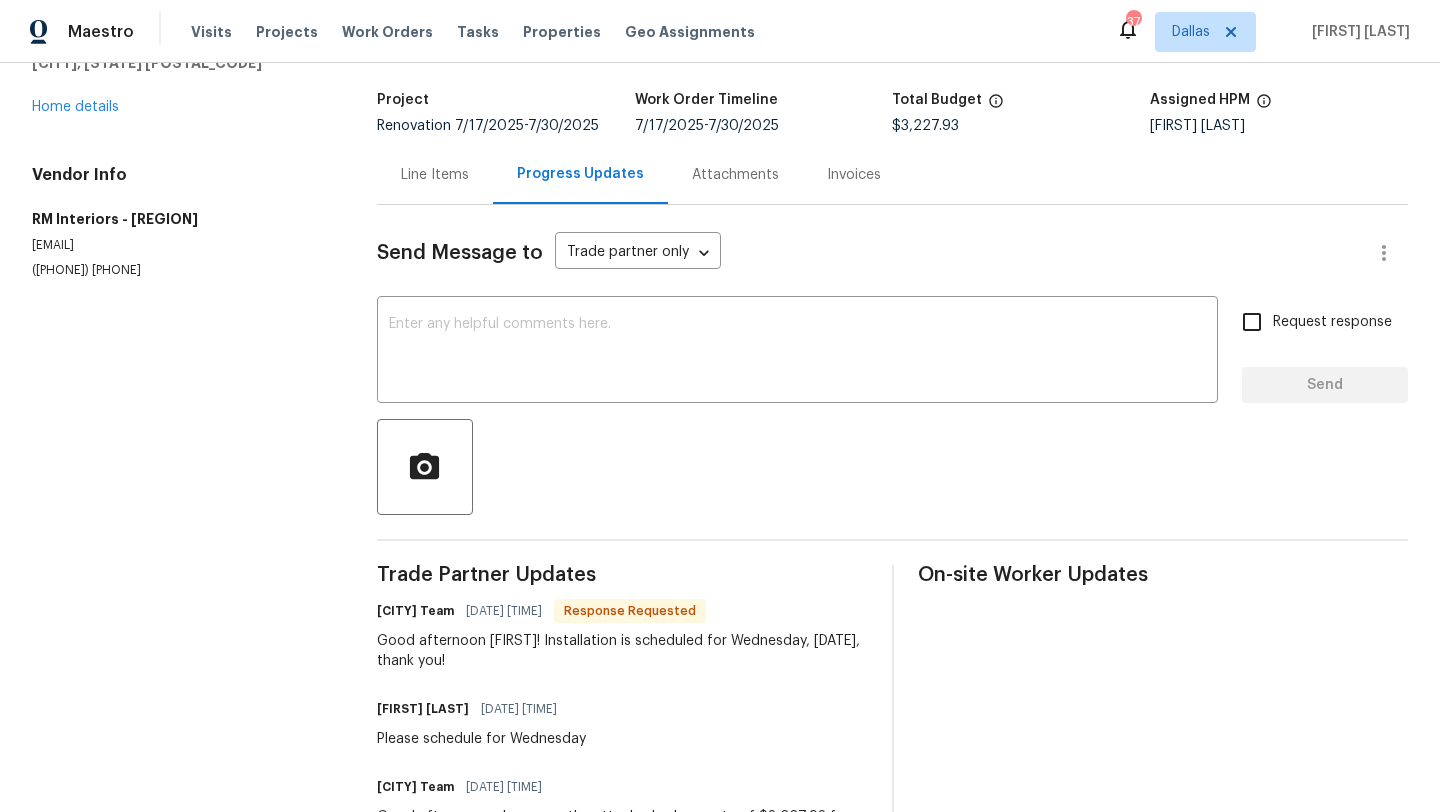 scroll, scrollTop: 0, scrollLeft: 0, axis: both 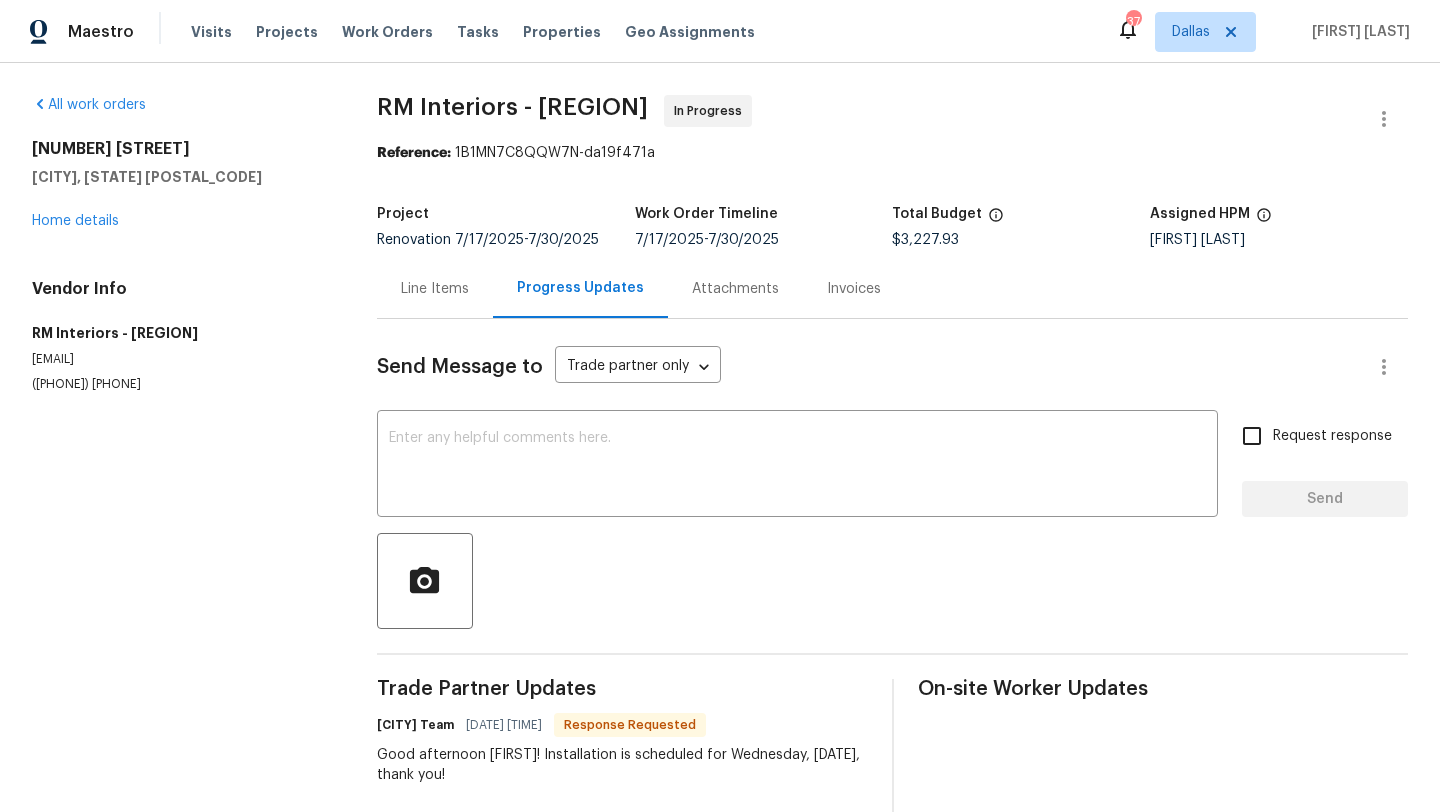 click on "[NUMBER] [STREET] [CITY], [STATE] [POSTAL_CODE] [GENERAL_TERM]" at bounding box center (180, 185) 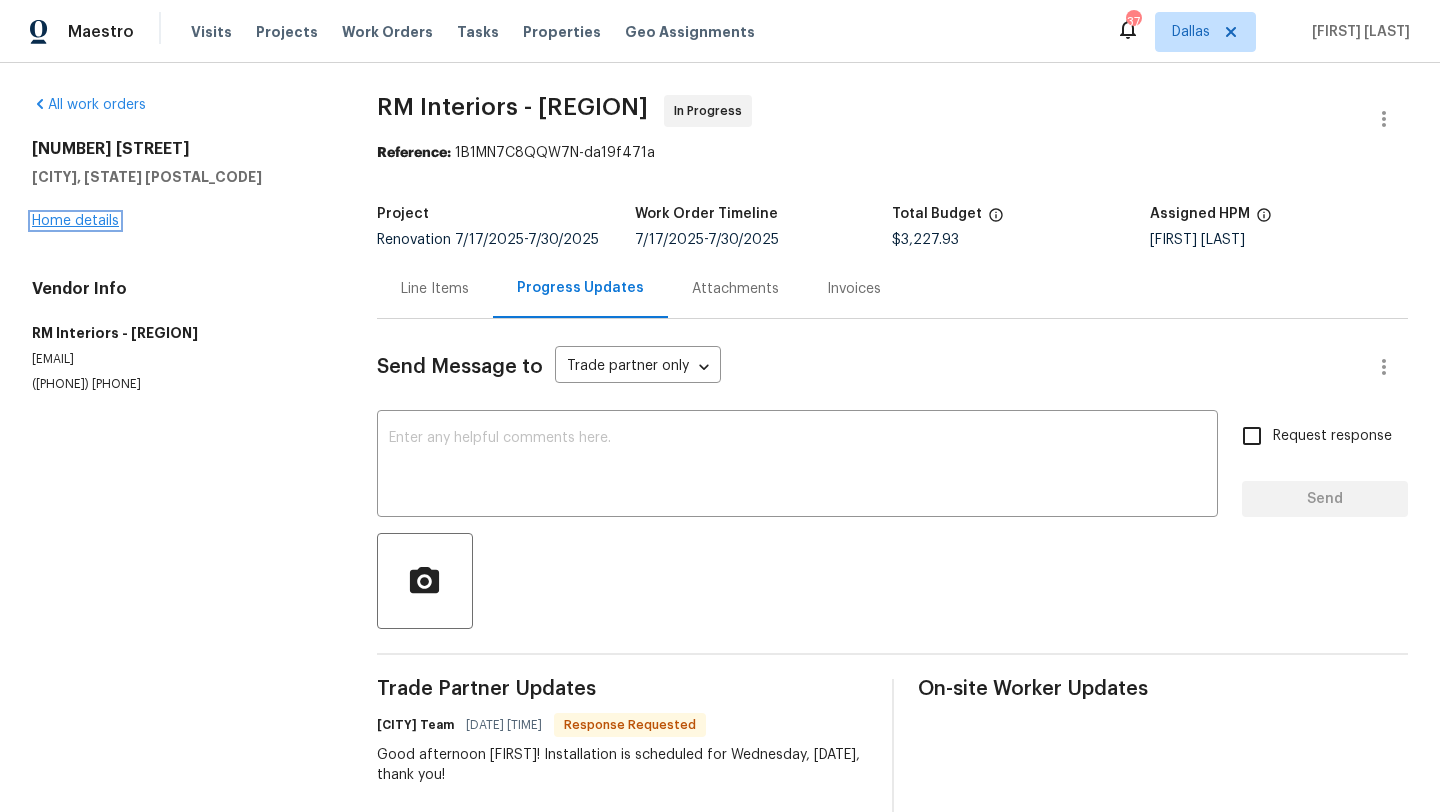 click on "Home details" at bounding box center (75, 221) 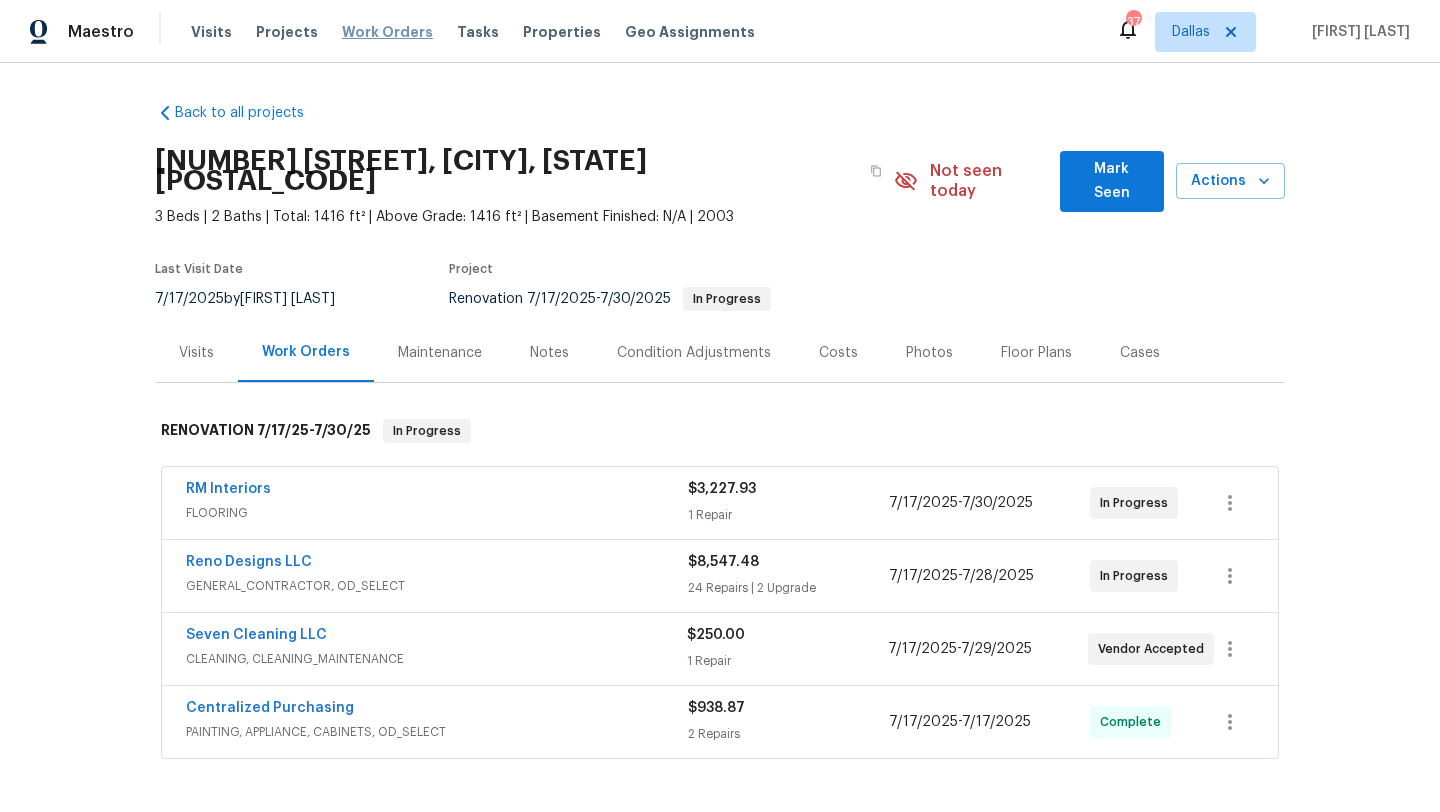 click on "Work Orders" at bounding box center (387, 32) 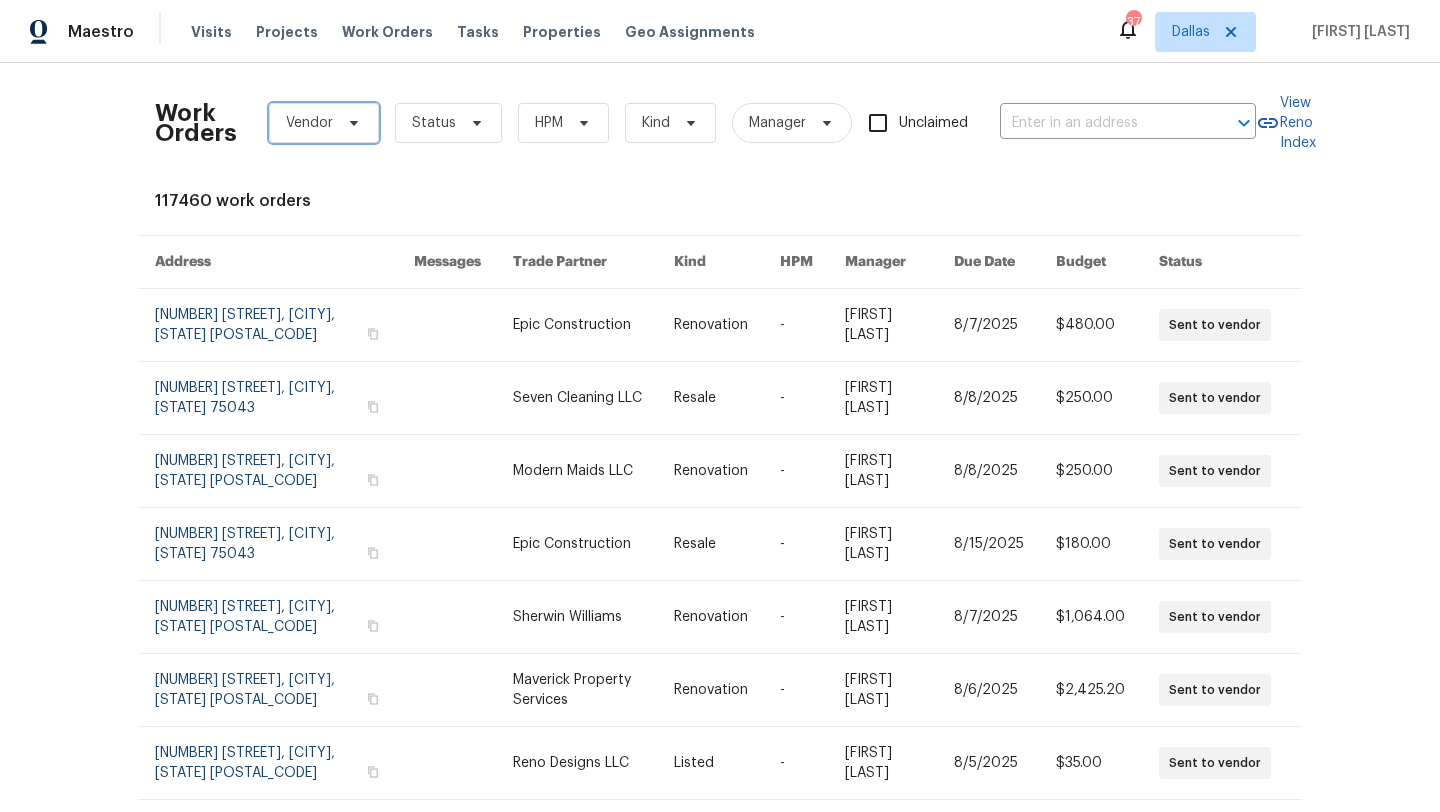 click at bounding box center (351, 123) 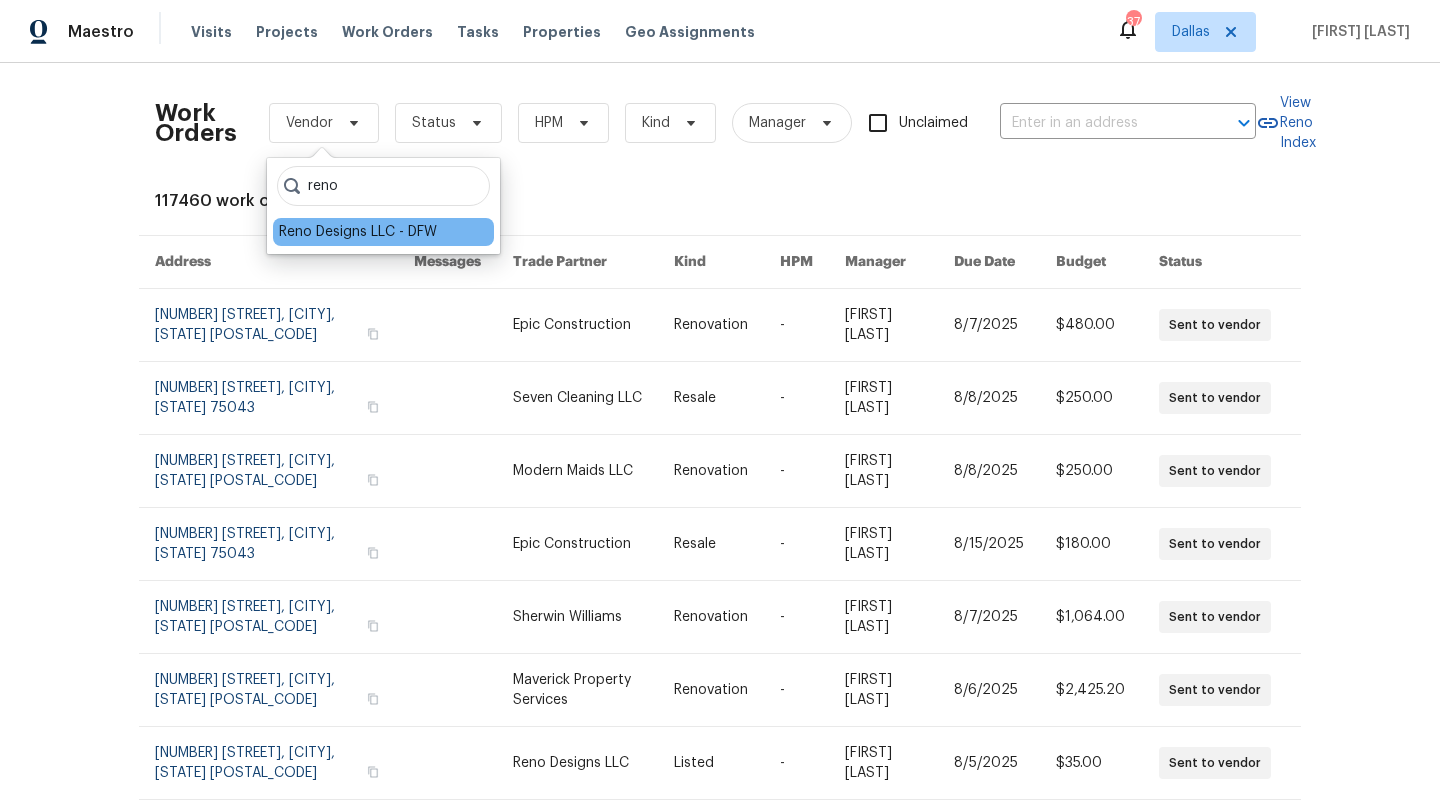 type on "reno" 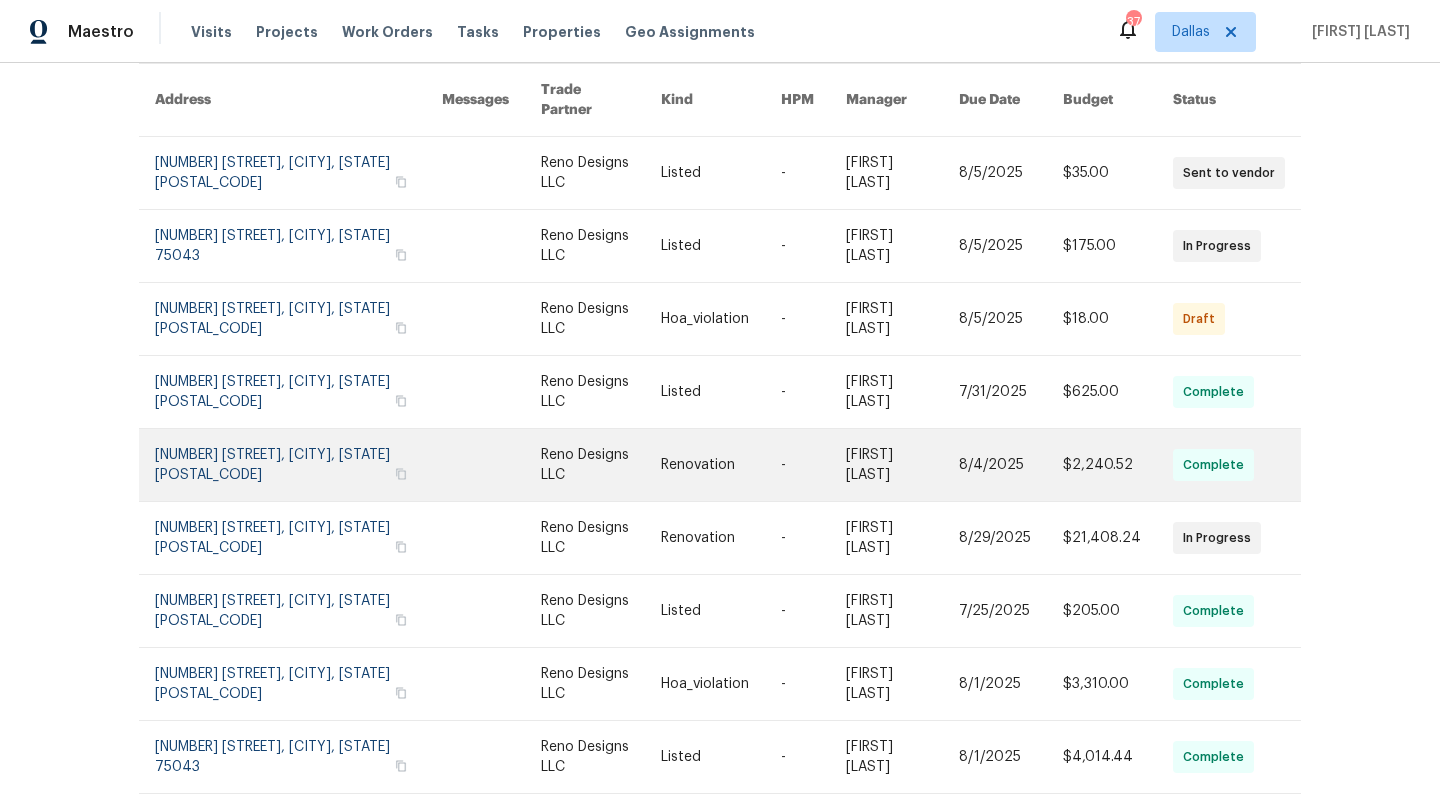 scroll, scrollTop: 171, scrollLeft: 0, axis: vertical 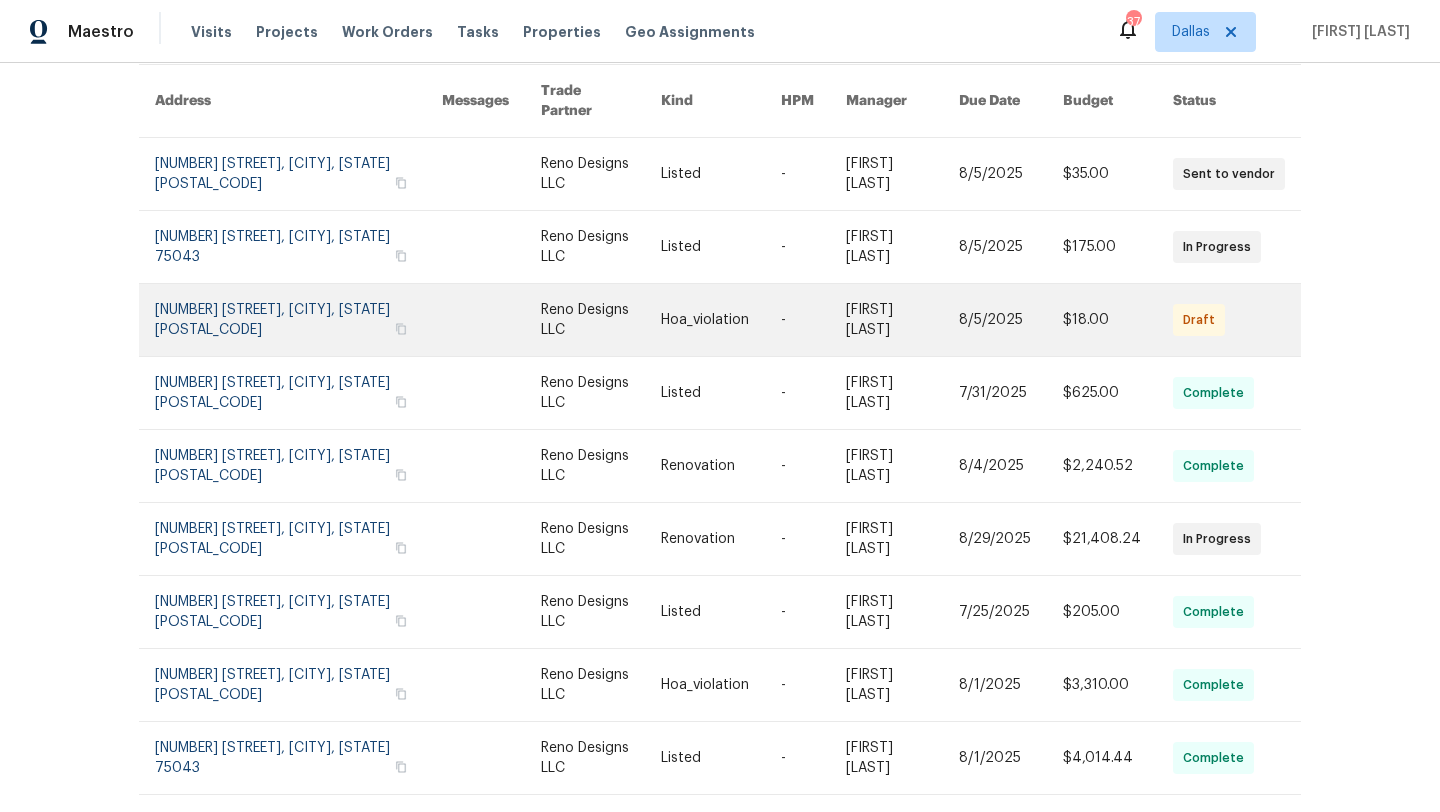 click at bounding box center (298, 320) 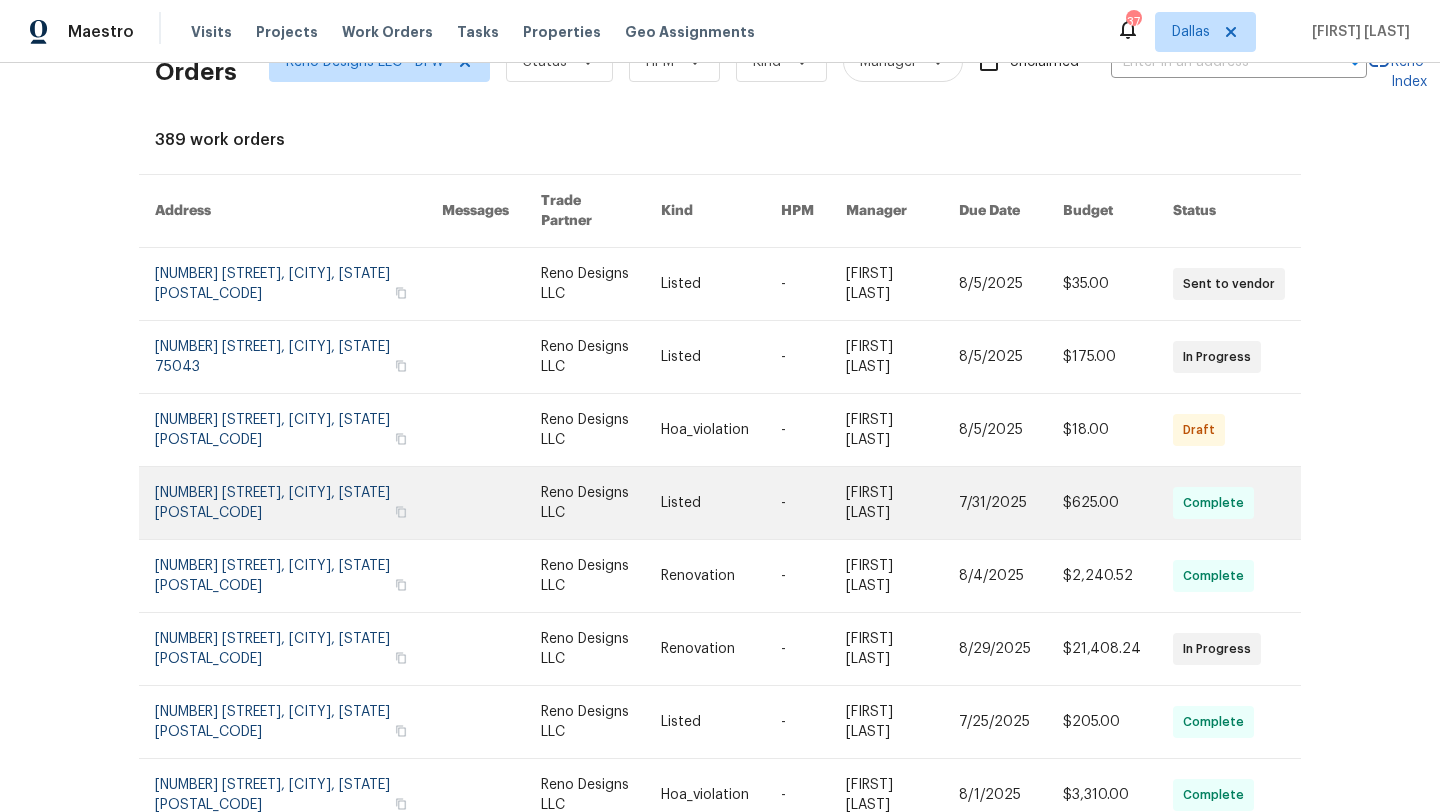 scroll, scrollTop: 0, scrollLeft: 0, axis: both 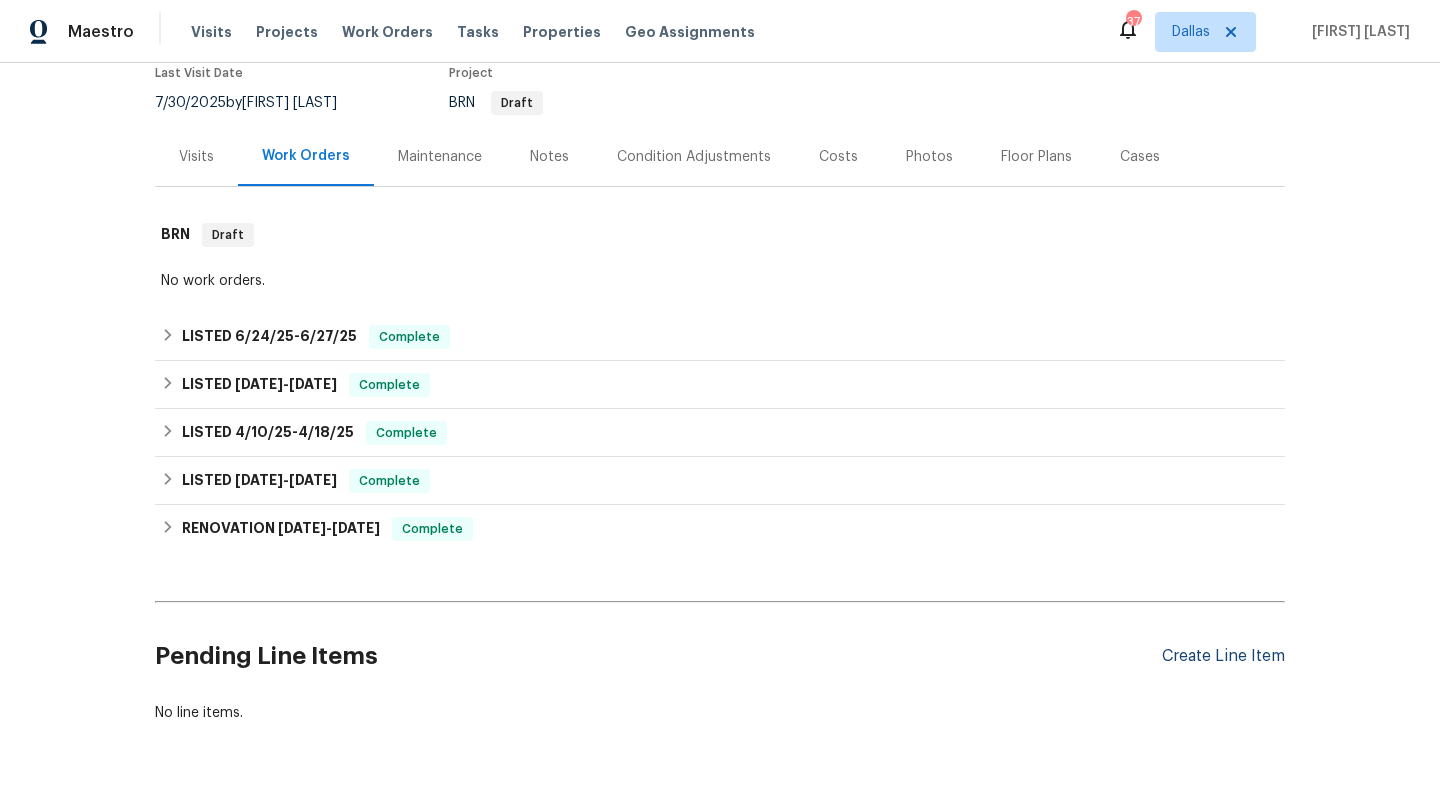 click on "Create Line Item" at bounding box center [1223, 656] 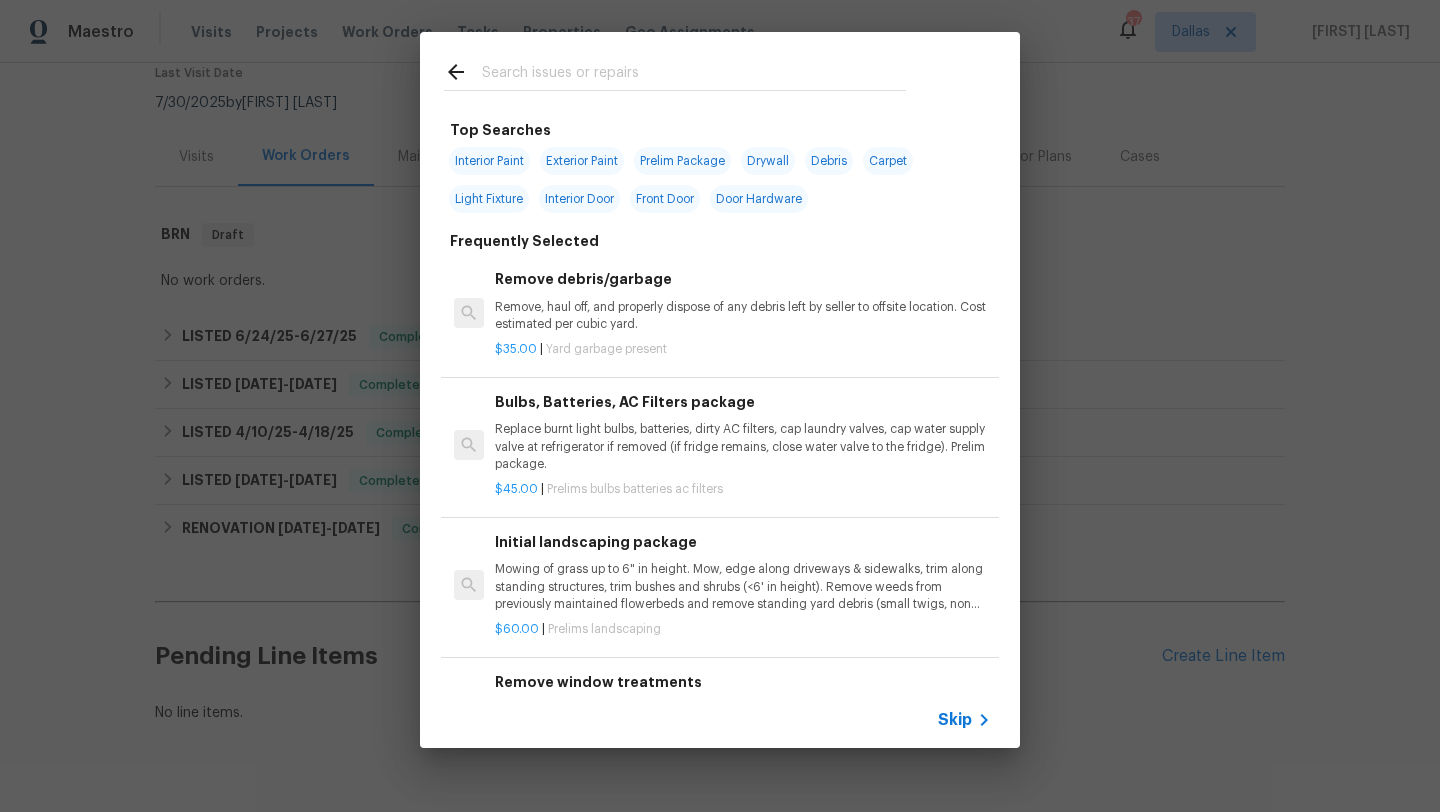click at bounding box center [694, 75] 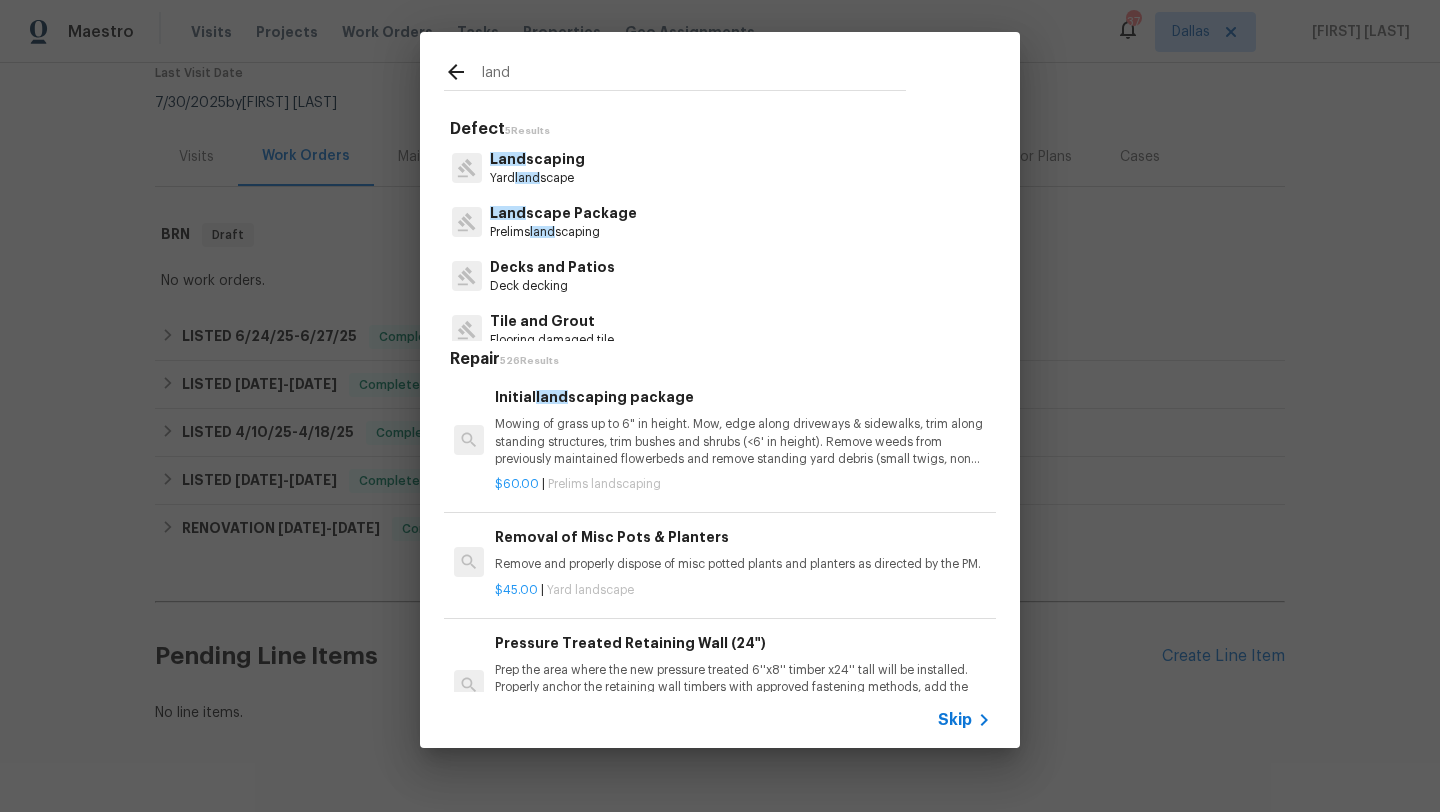 type on "land" 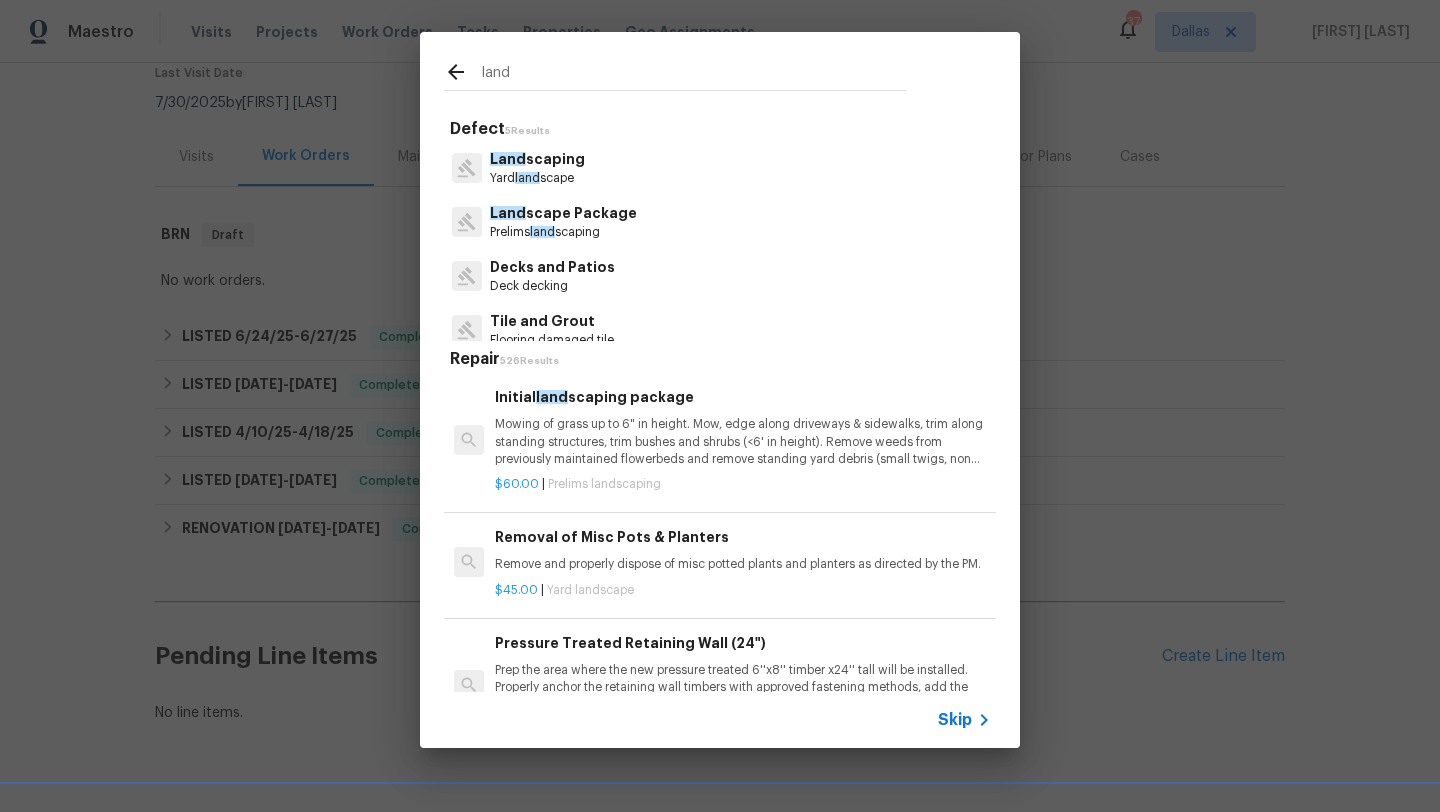 click on "Land scaping" at bounding box center [537, 159] 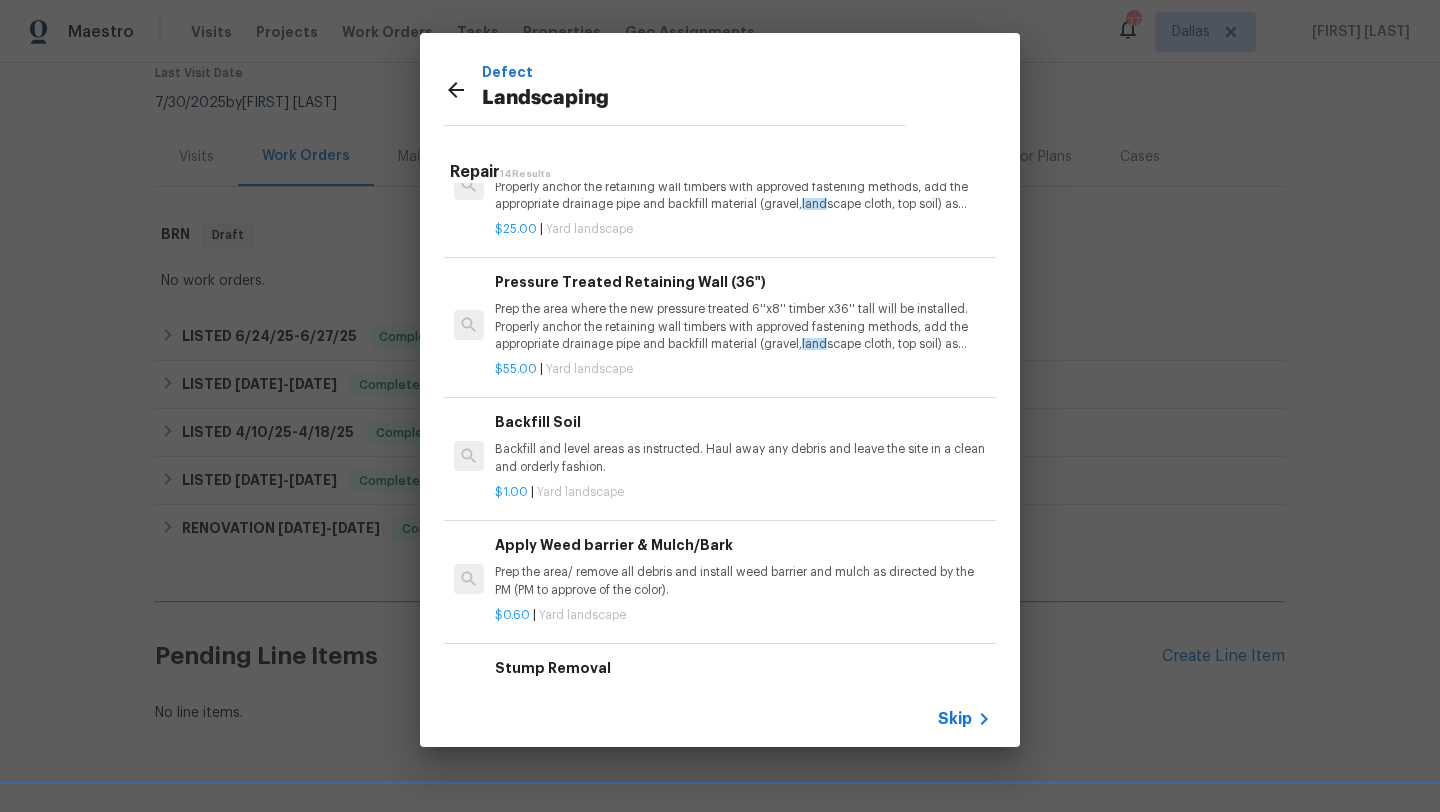 scroll, scrollTop: 0, scrollLeft: 0, axis: both 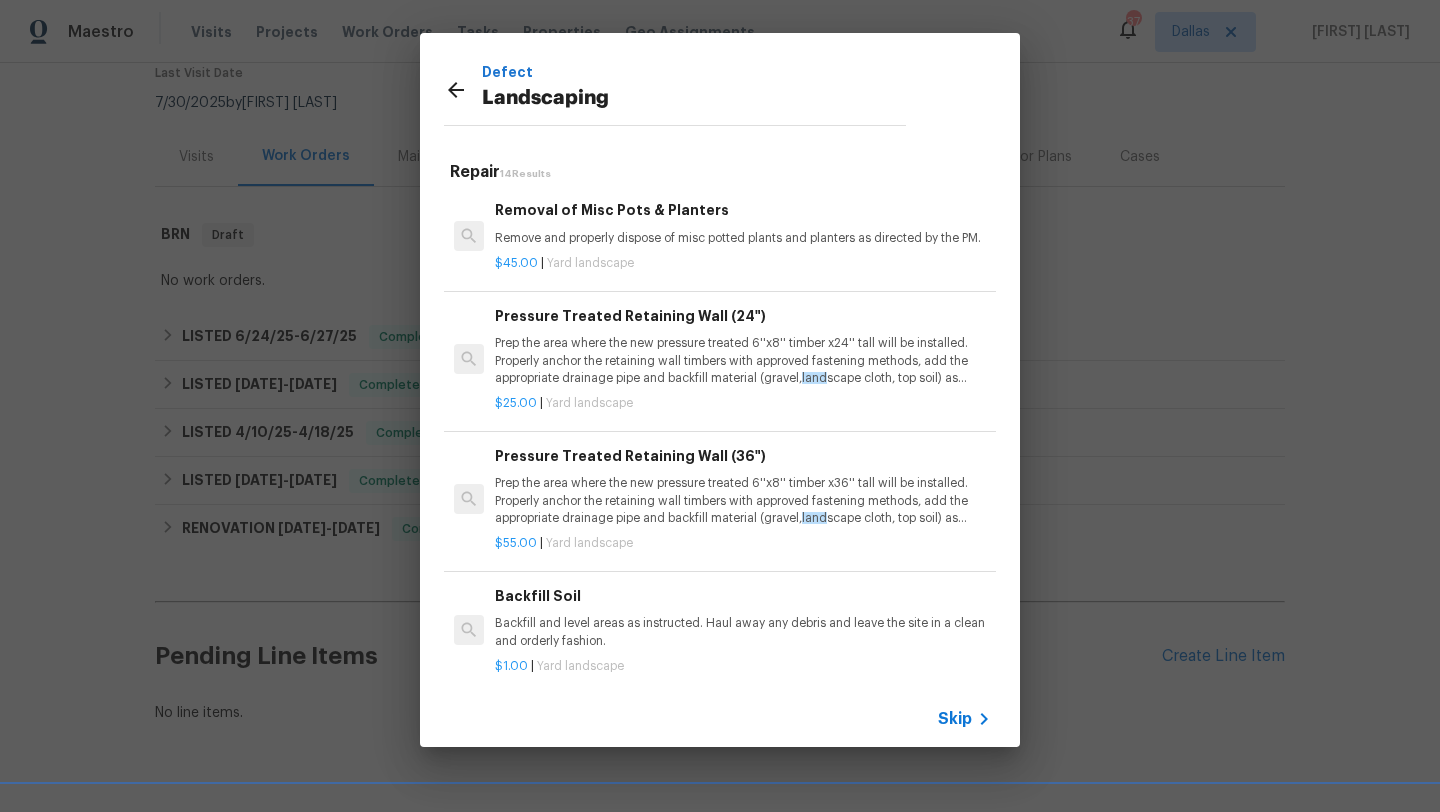 click 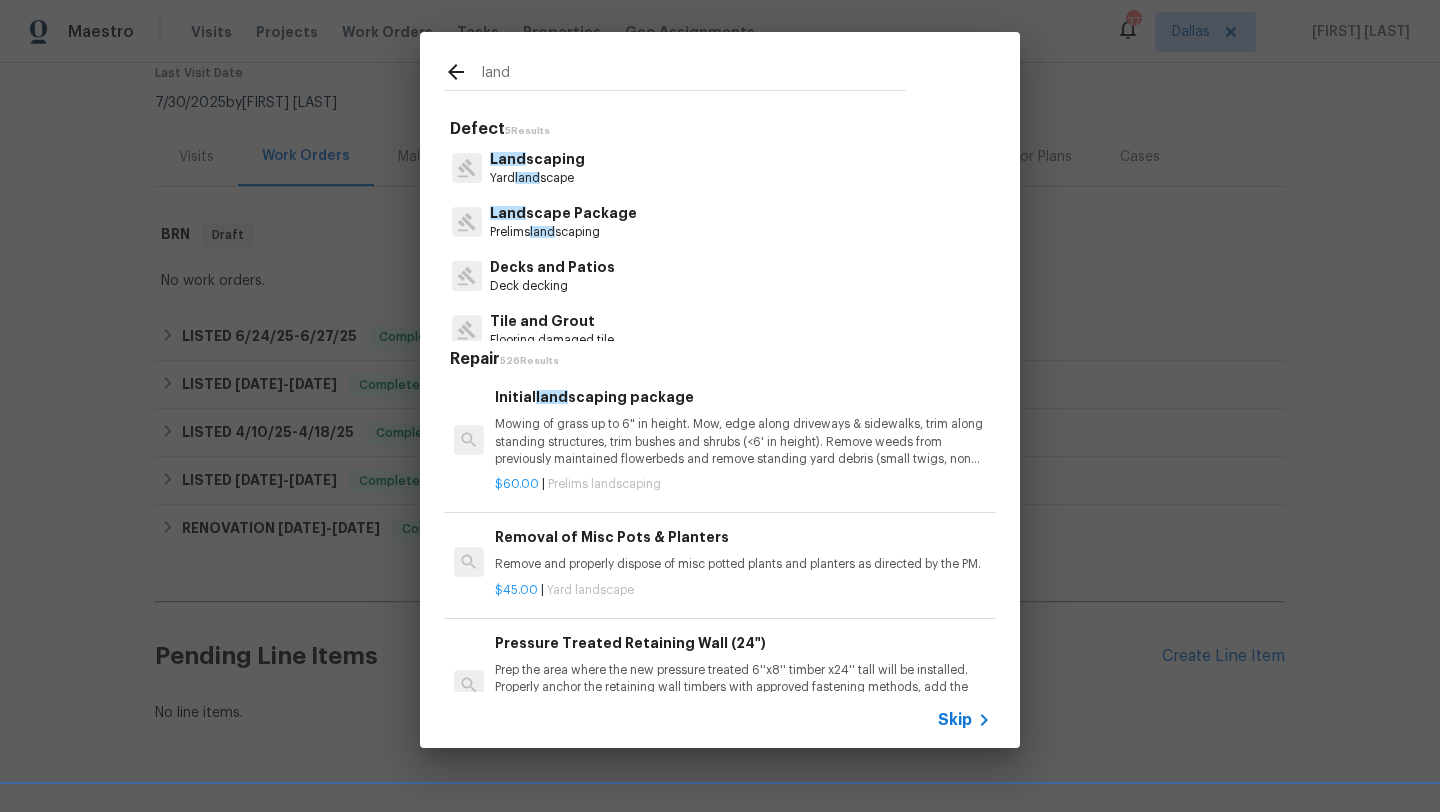 click on "Land scape Package" at bounding box center (563, 213) 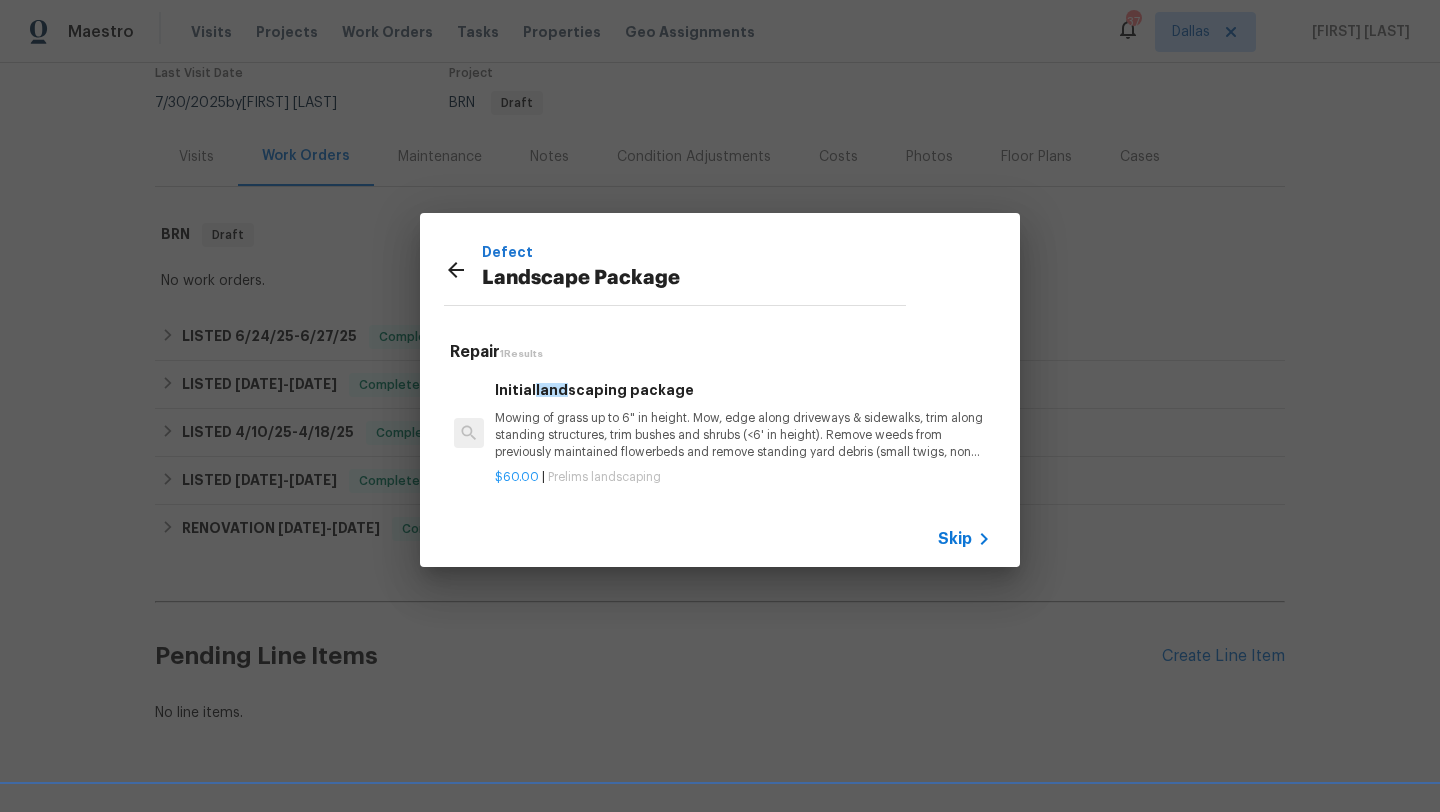 click on "Mowing of grass up to 6" in height. Mow, edge along driveways & sidewalks, trim along standing structures, trim bushes and shrubs (<6' in height). Remove weeds from previously maintained flowerbeds and remove standing yard debris (small twigs, non seasonal falling leaves).  Use leaf blower to remove clippings from hard surfaces."" at bounding box center (743, 435) 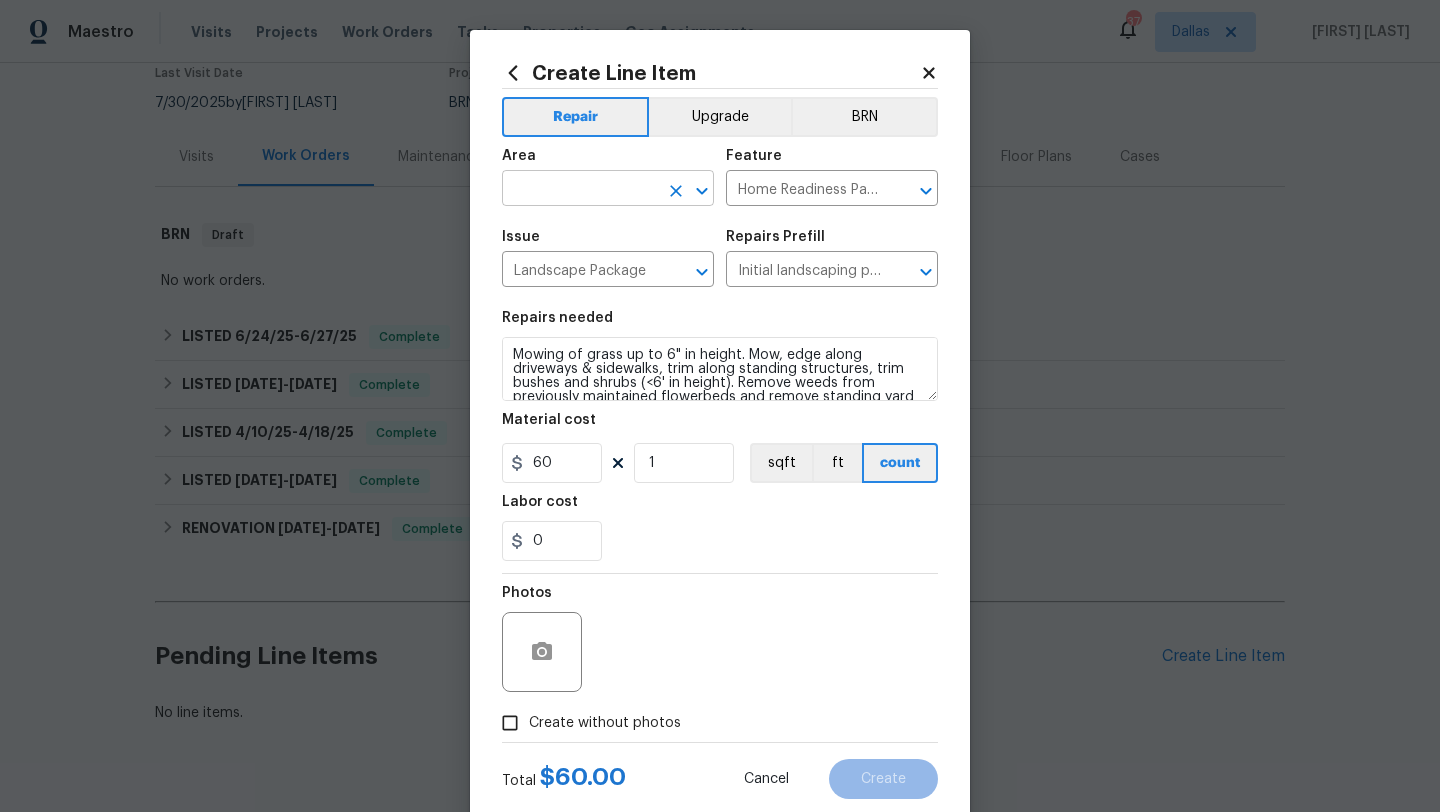click at bounding box center [580, 190] 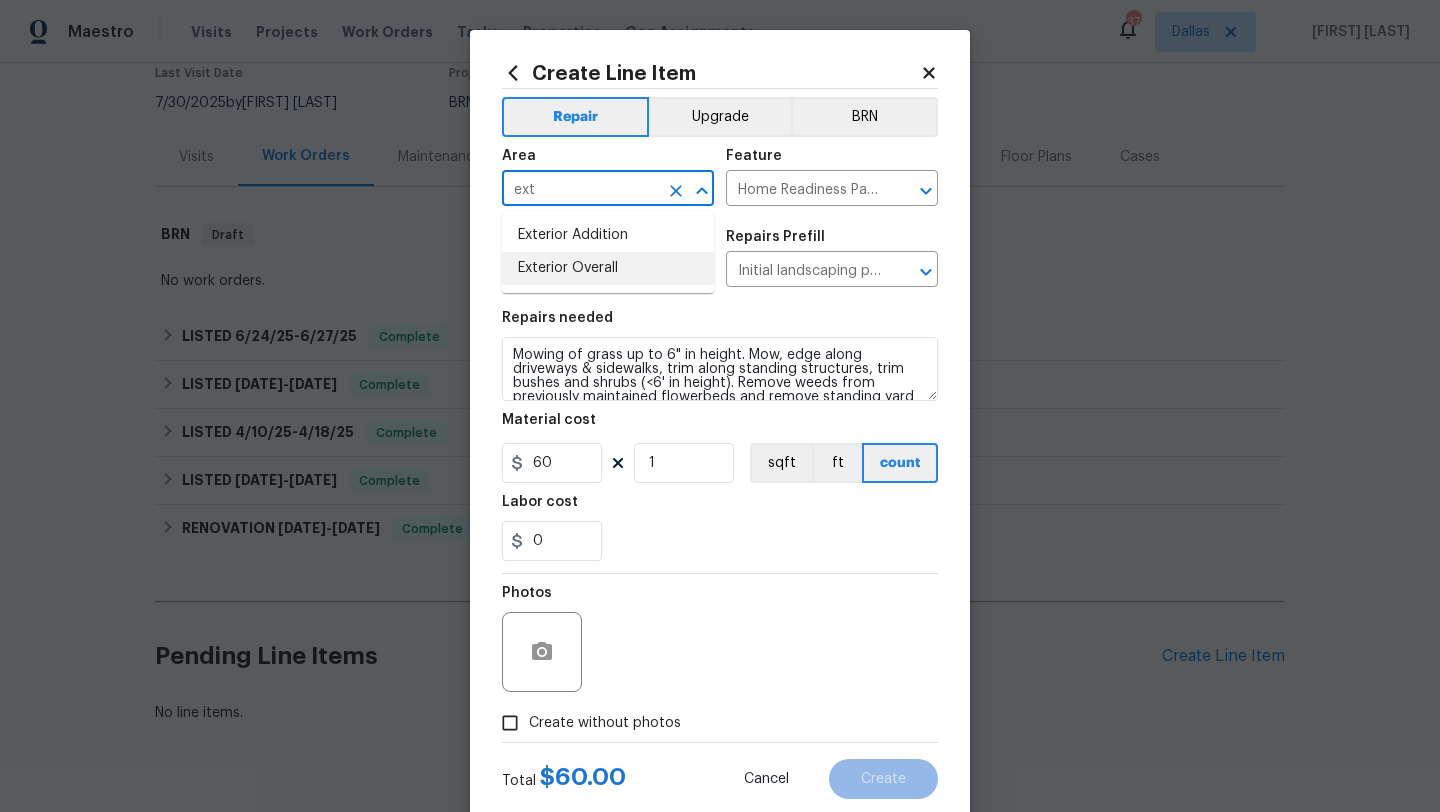 click on "Exterior Overall" at bounding box center (608, 268) 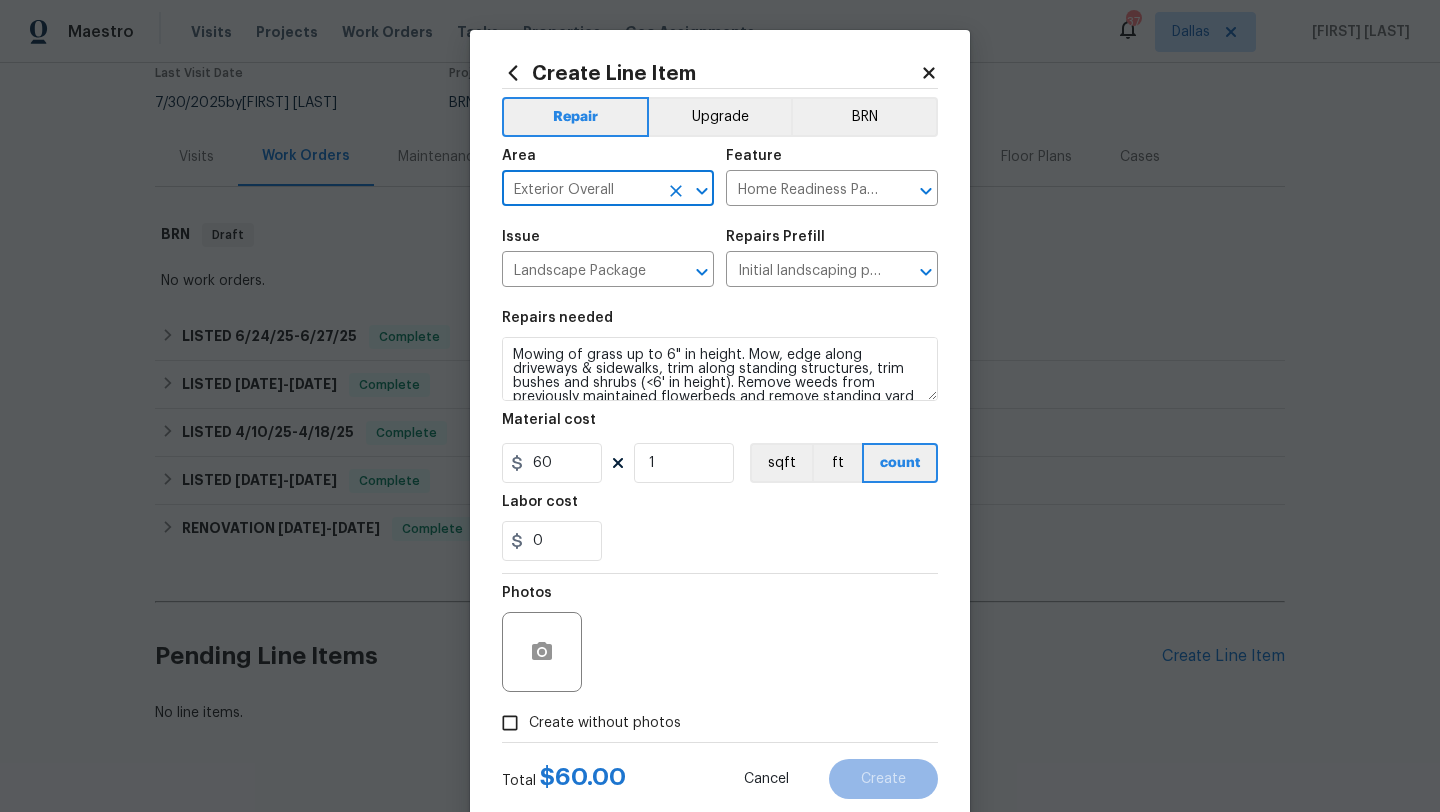 type on "Exterior Overall" 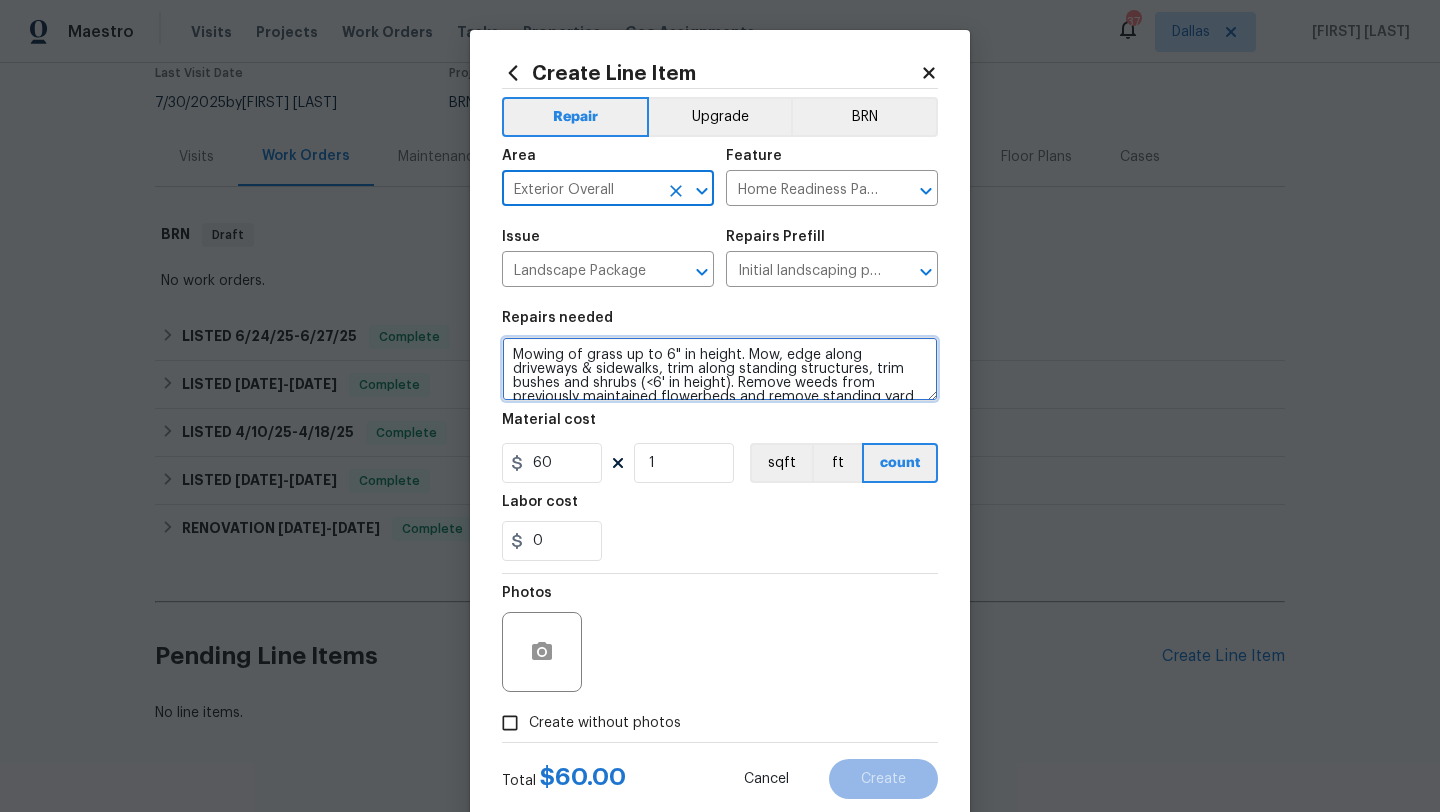 click on "Mowing of grass up to 6" in height. Mow, edge along driveways & sidewalks, trim along standing structures, trim bushes and shrubs (<6' in height). Remove weeds from previously maintained flowerbeds and remove standing yard debris (small twigs, non seasonal falling leaves).  Use leaf blower to remove clippings from hard surfaces."" at bounding box center (720, 369) 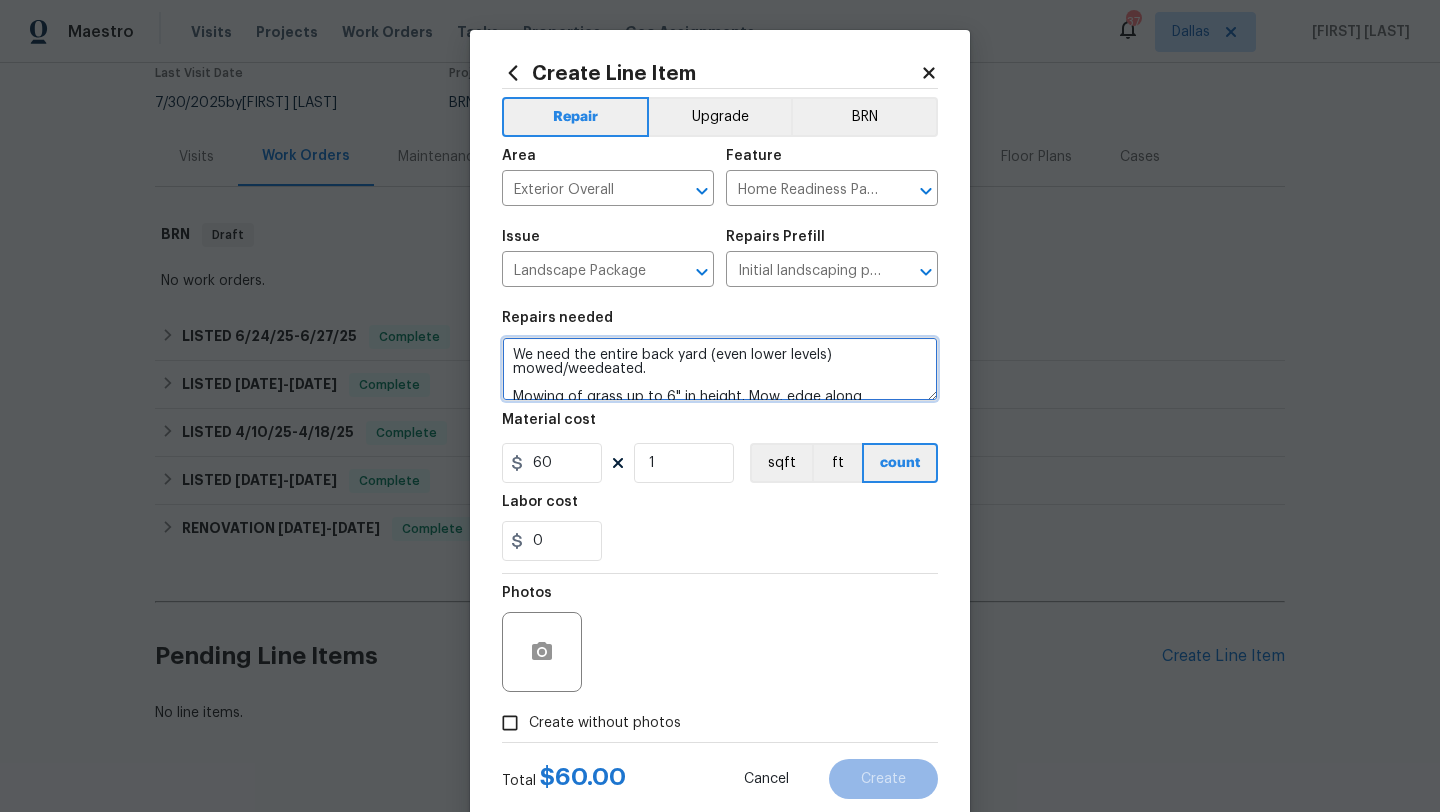 type on "We need the entire back yard (even lower levels) mowed/weedeated.
Mowing of grass up to 6" in height. Mow, edge along driveways & sidewalks, trim along standing structures, trim bushes and shrubs (<6' in height). Remove weeds from previously maintained flowerbeds and remove standing yard debris (small twigs, non seasonal falling leaves).  Use leaf blower to remove clippings from hard surfaces."" 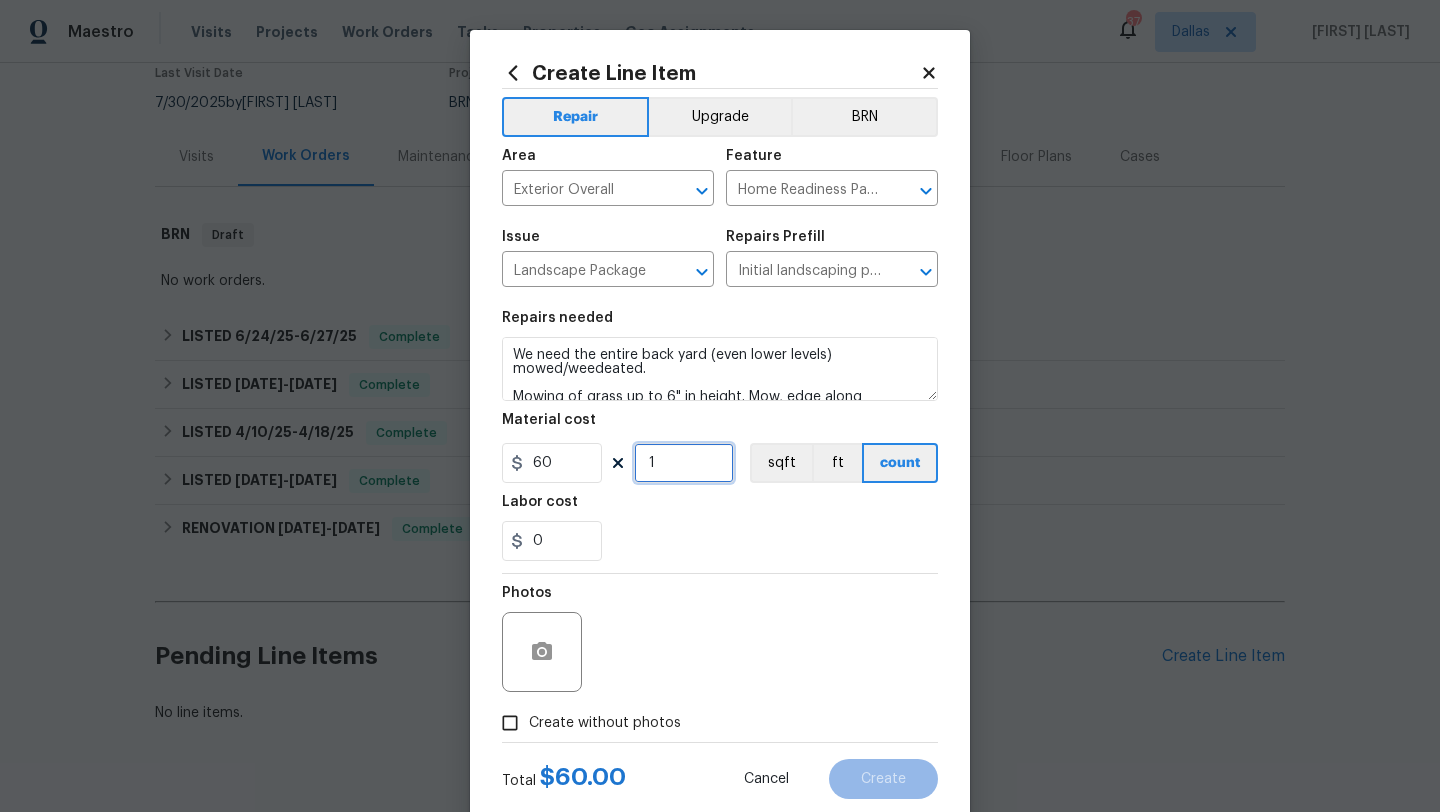 drag, startPoint x: 657, startPoint y: 457, endPoint x: 622, endPoint y: 460, distance: 35.128338 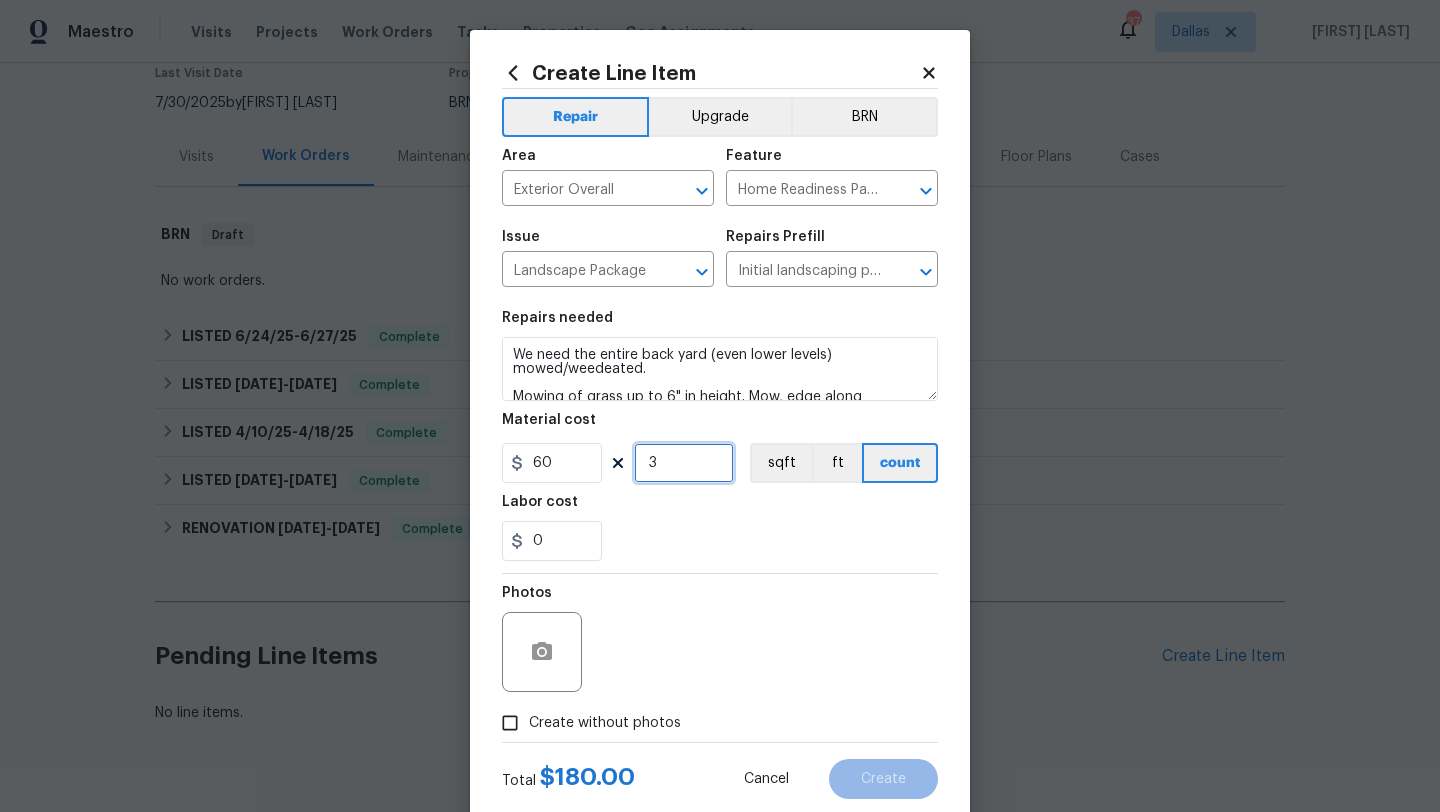 type on "3" 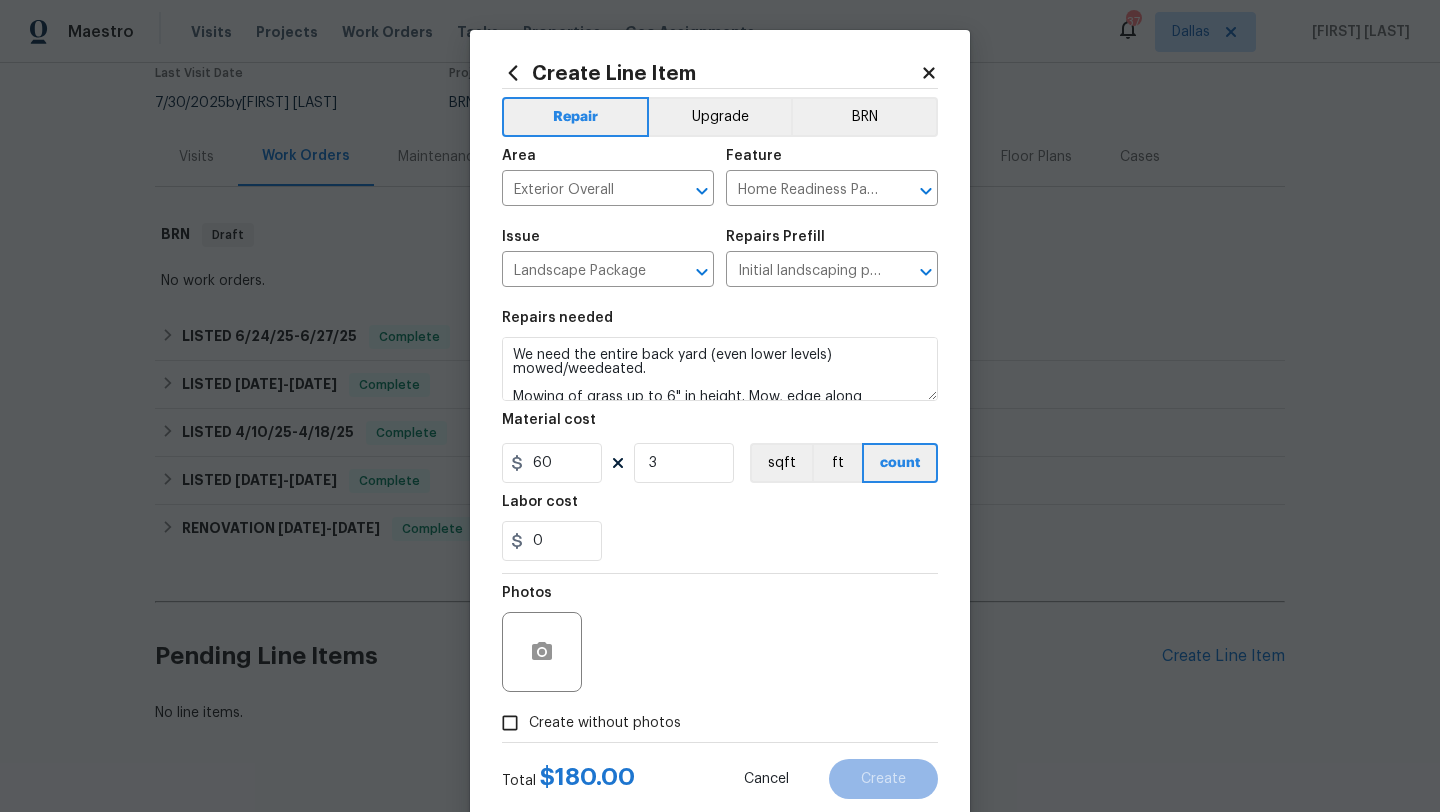 click on "Create without photos" at bounding box center (605, 723) 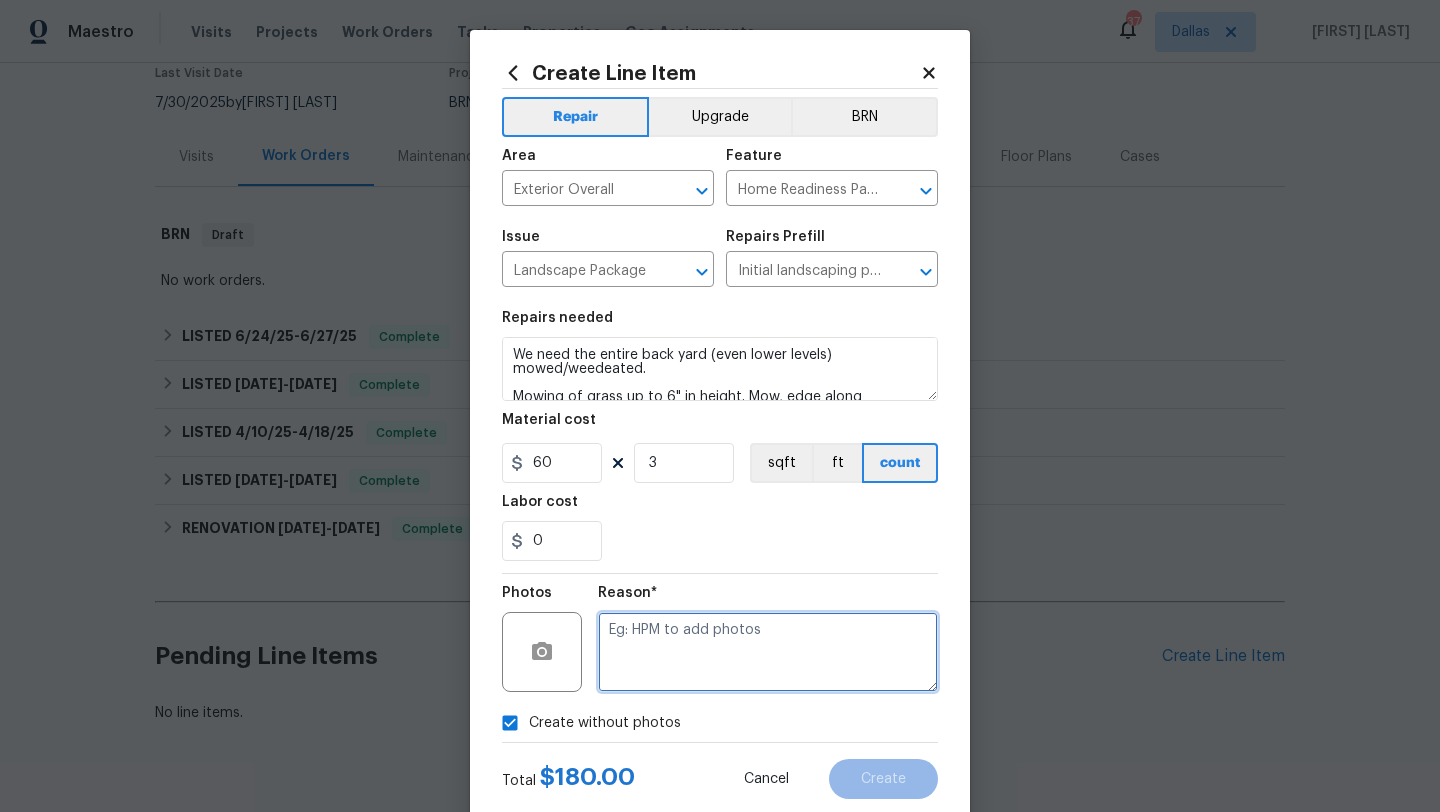 click at bounding box center (768, 652) 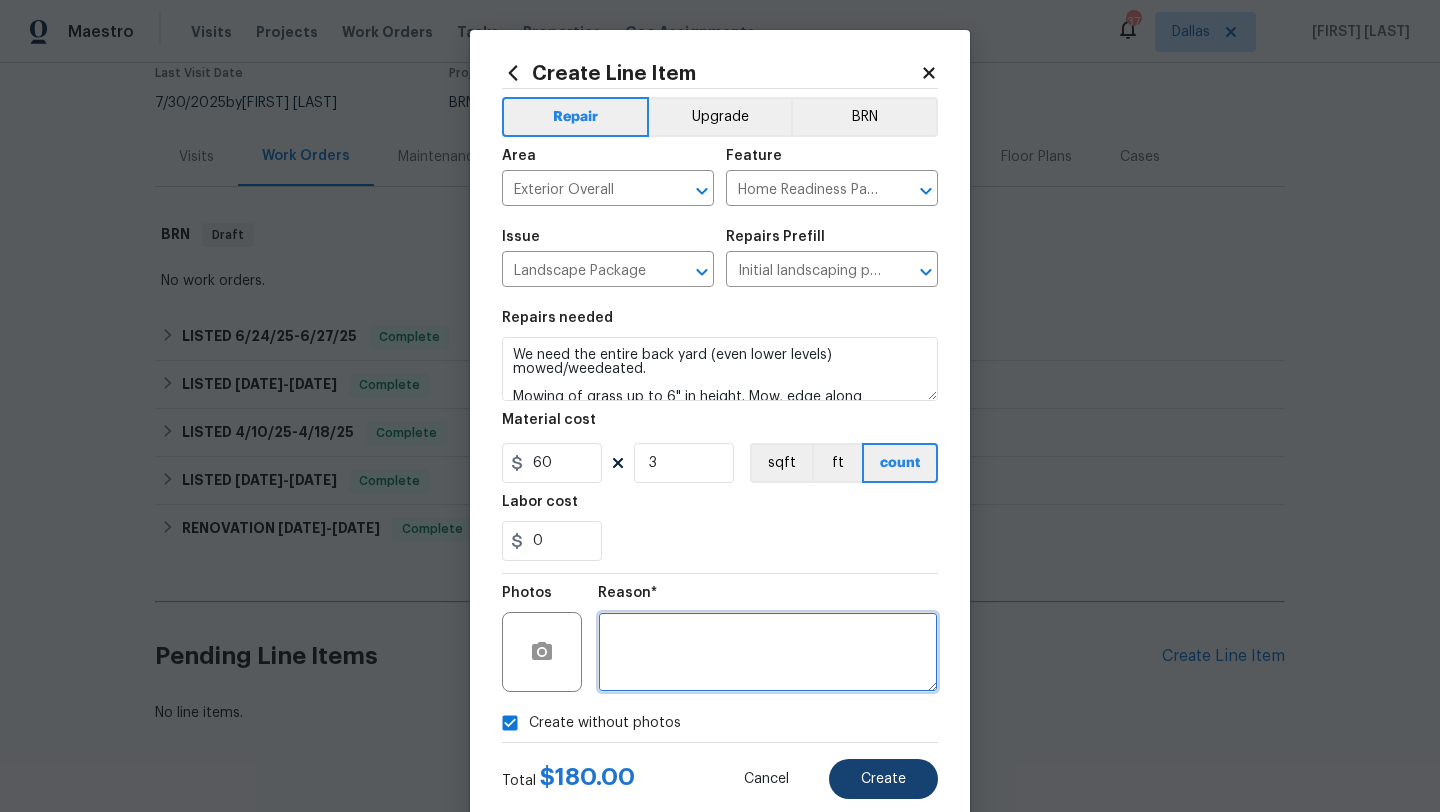 type 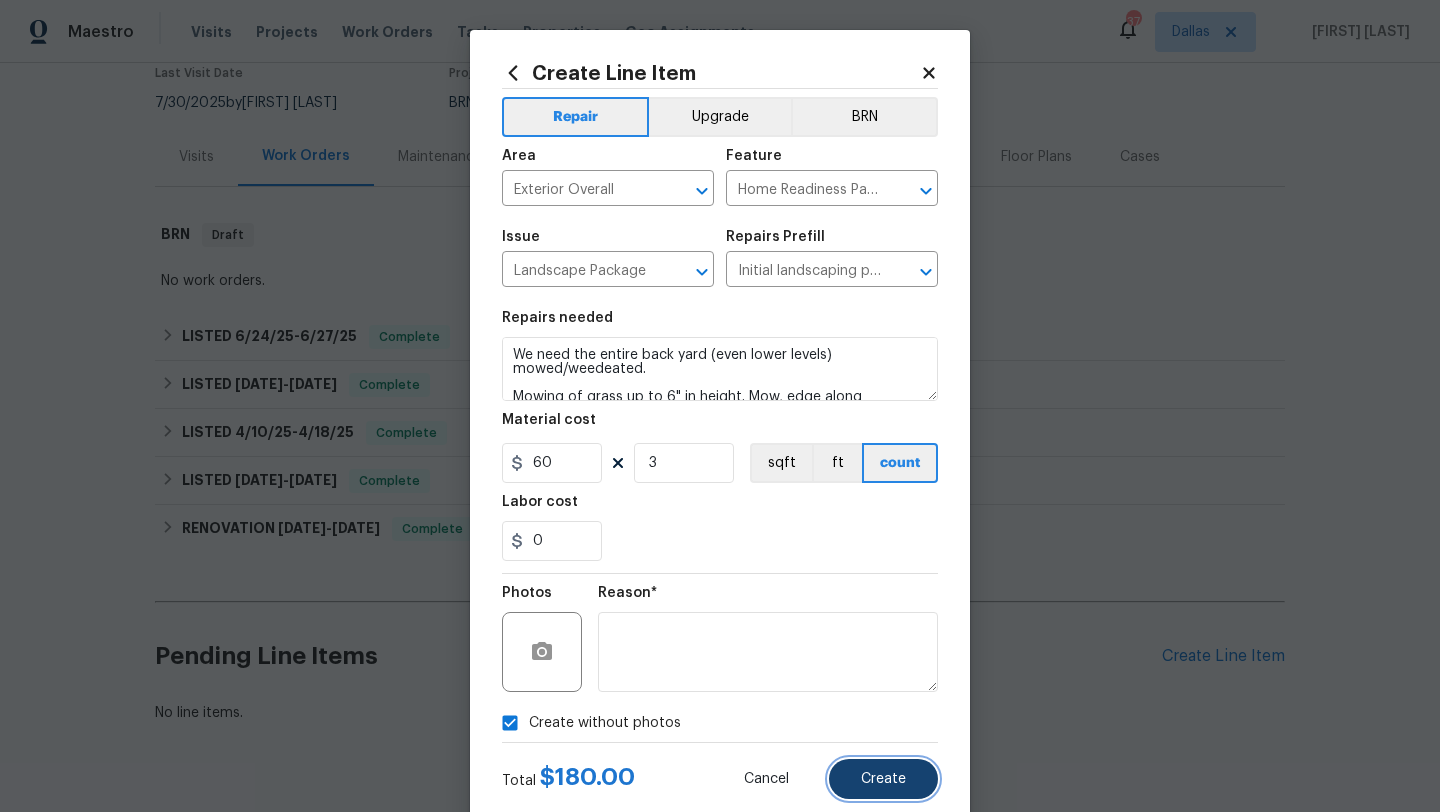 click on "Create" at bounding box center [883, 779] 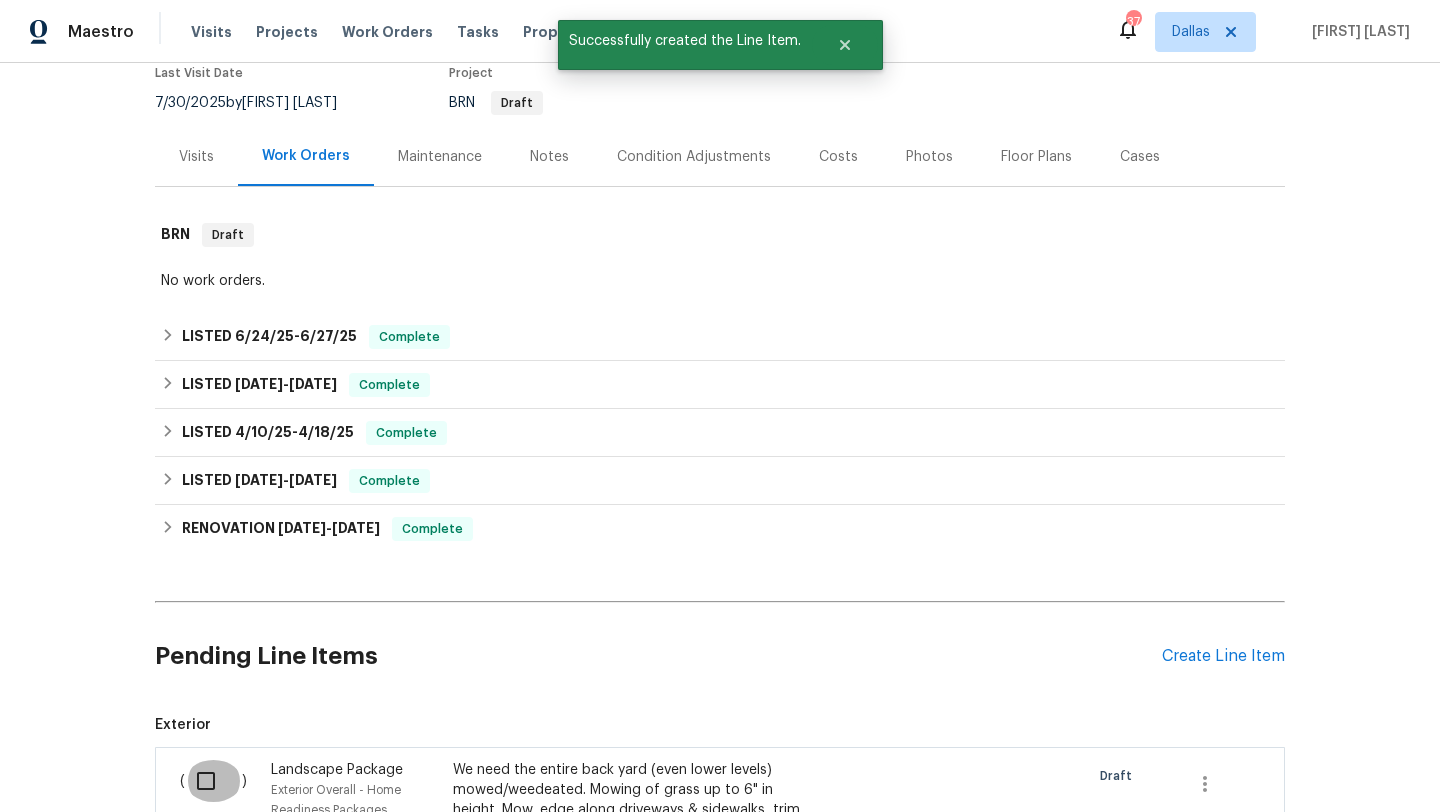 click at bounding box center (213, 781) 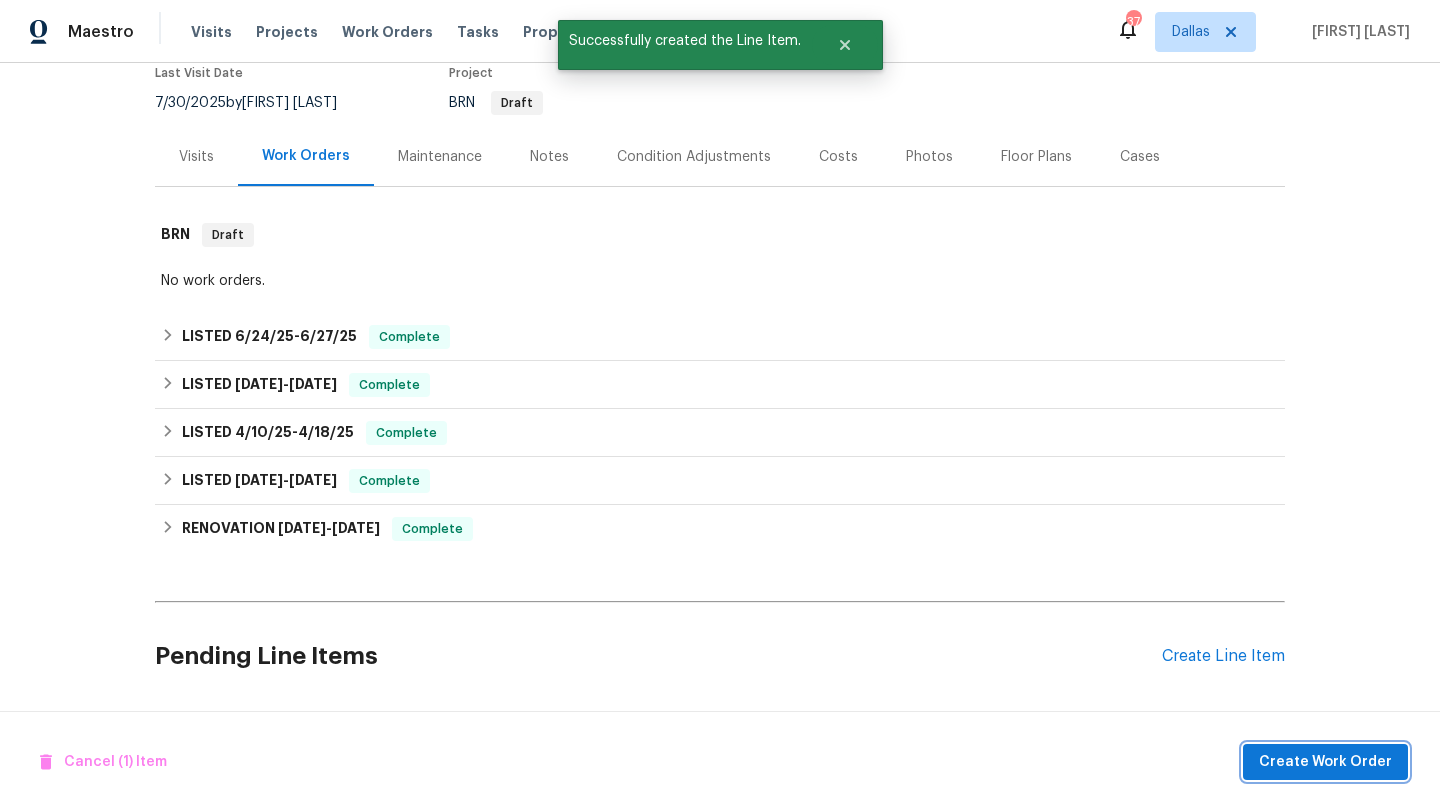 click on "Create Work Order" at bounding box center [1325, 762] 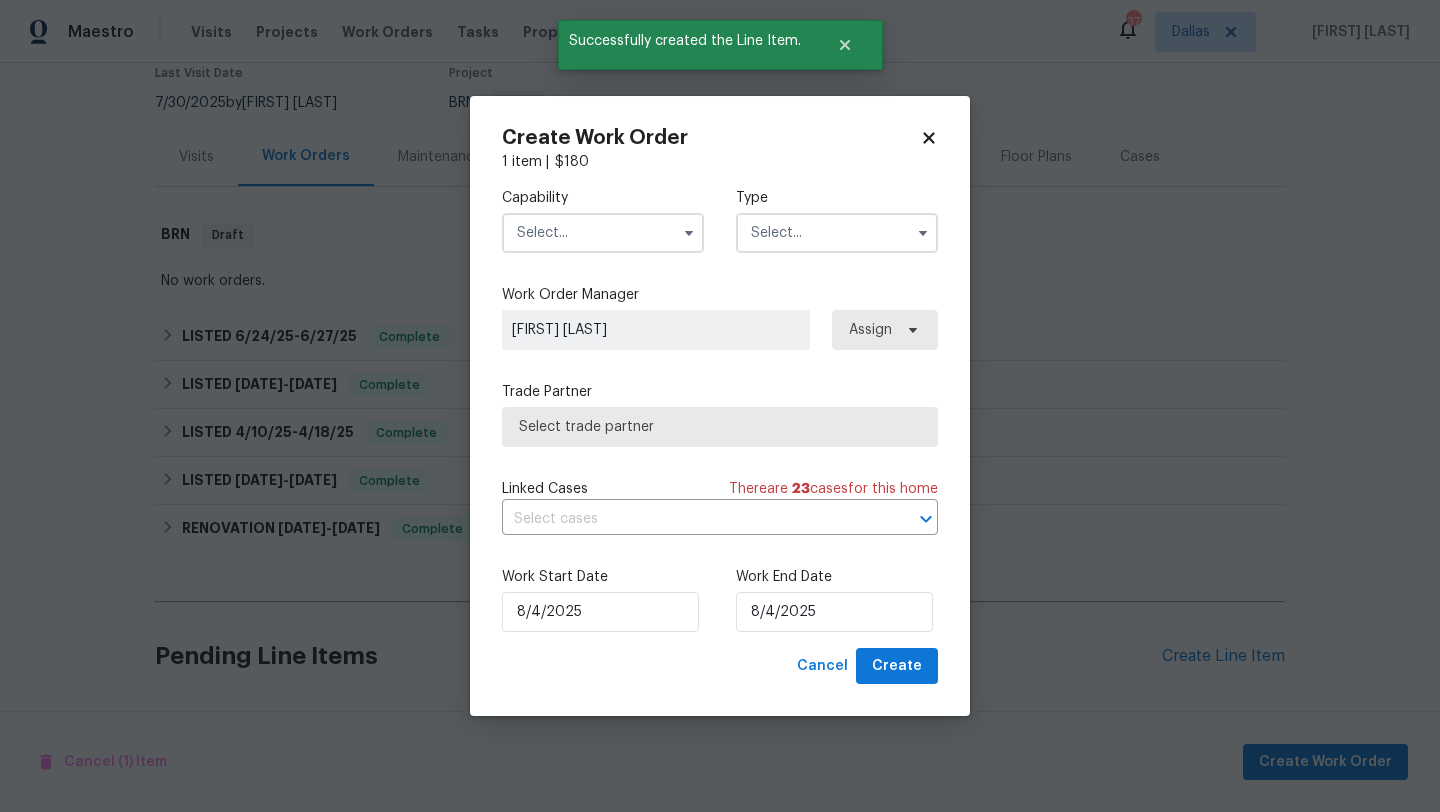 click at bounding box center [603, 233] 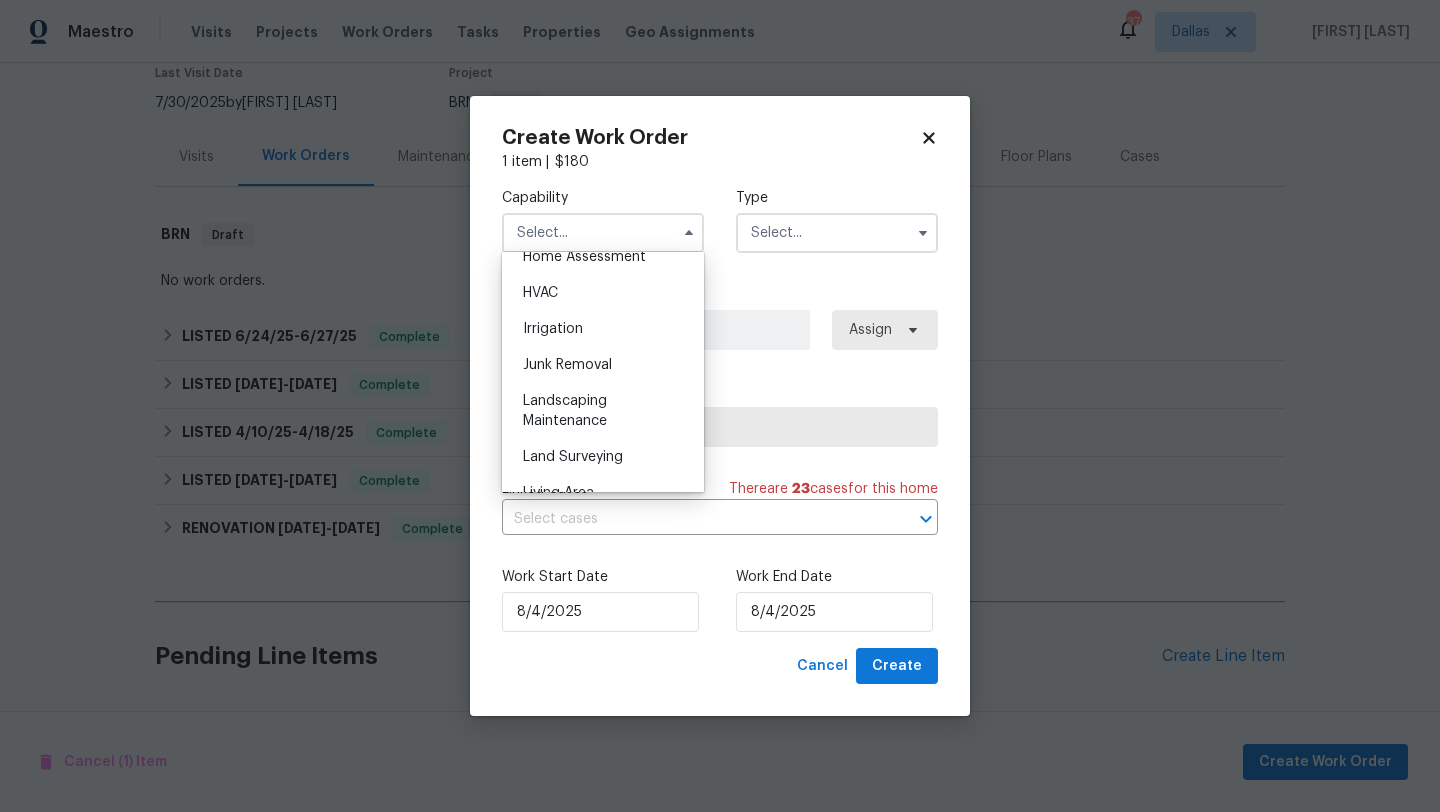 scroll, scrollTop: 1235, scrollLeft: 0, axis: vertical 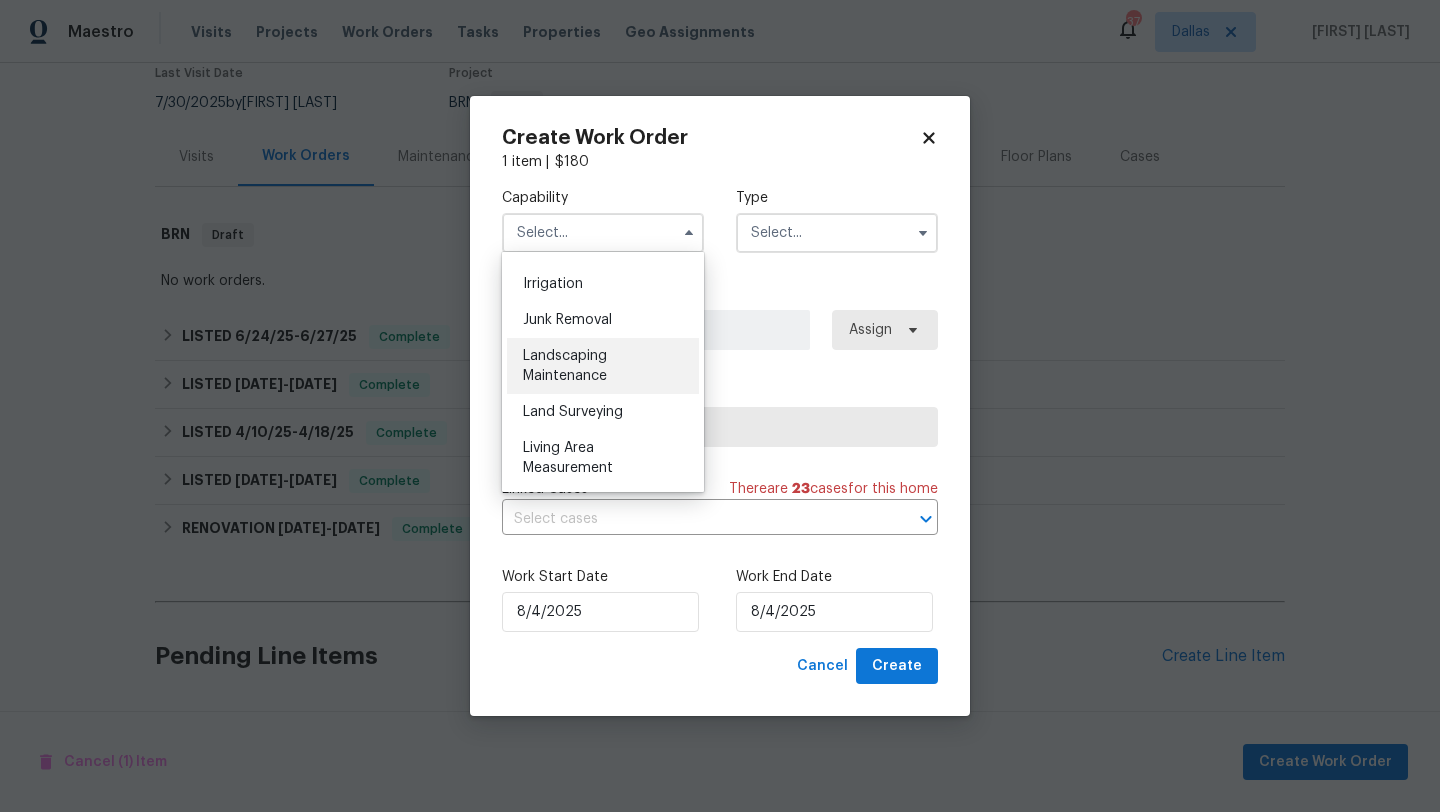 click on "Landscaping Maintenance" at bounding box center (603, 366) 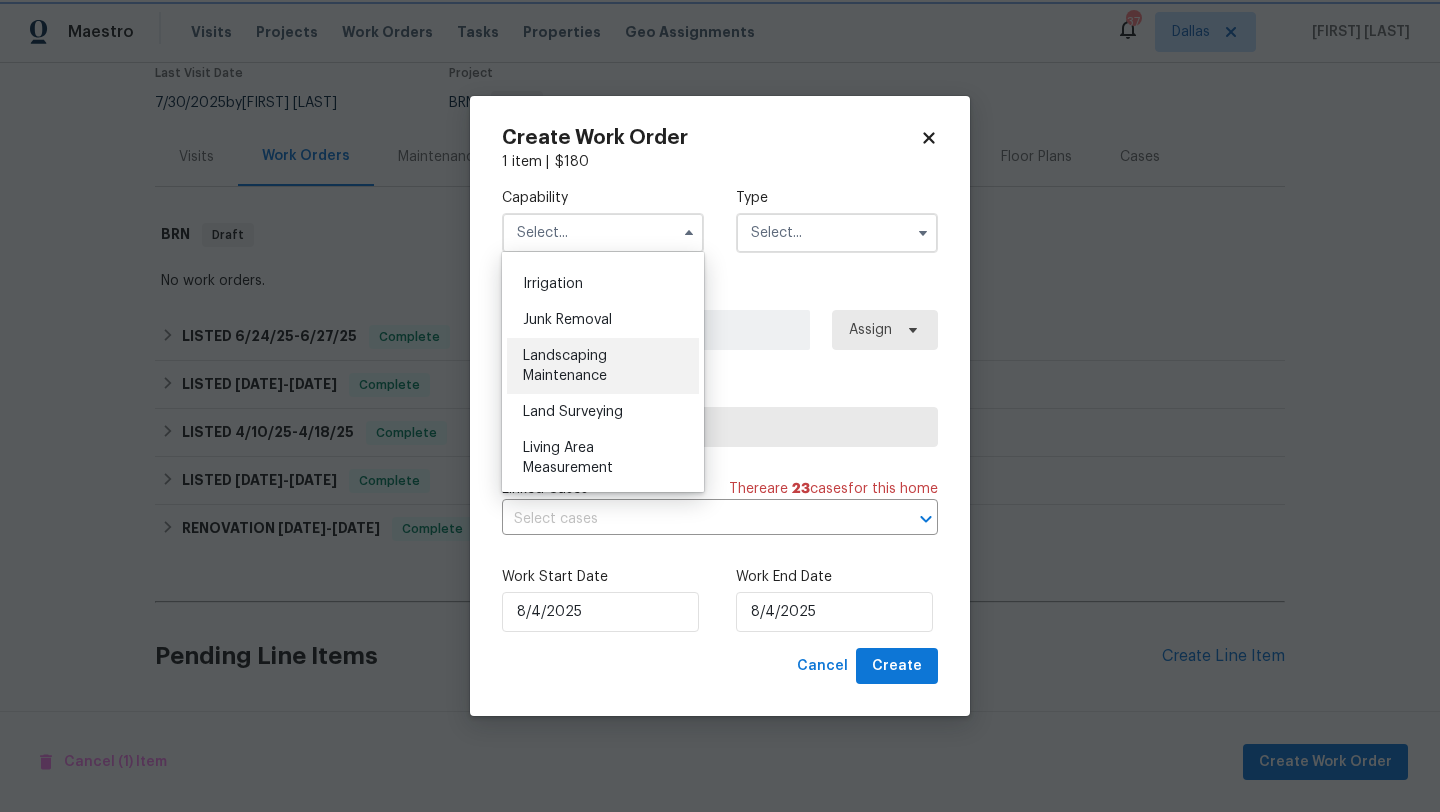 type on "Landscaping Maintenance" 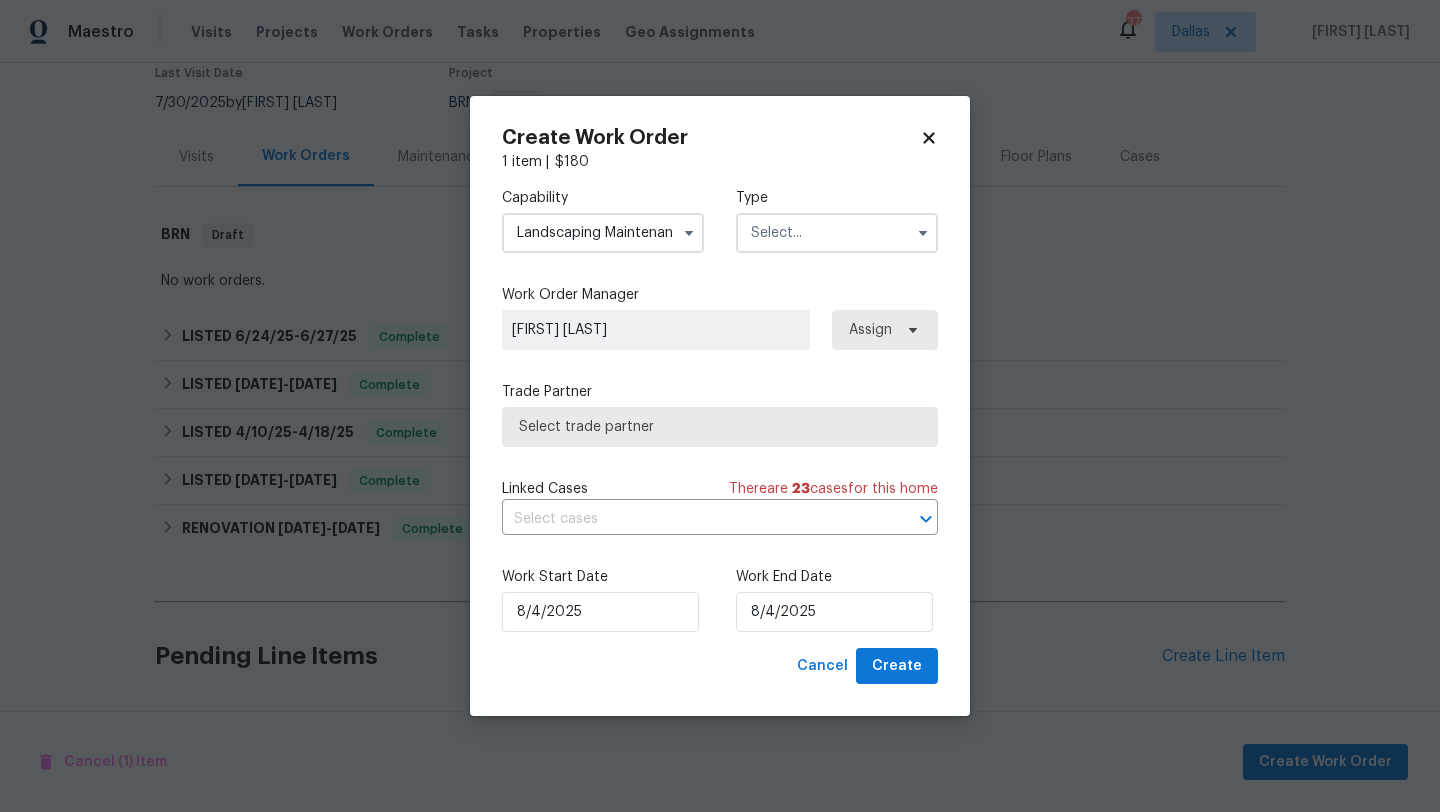 click at bounding box center (837, 233) 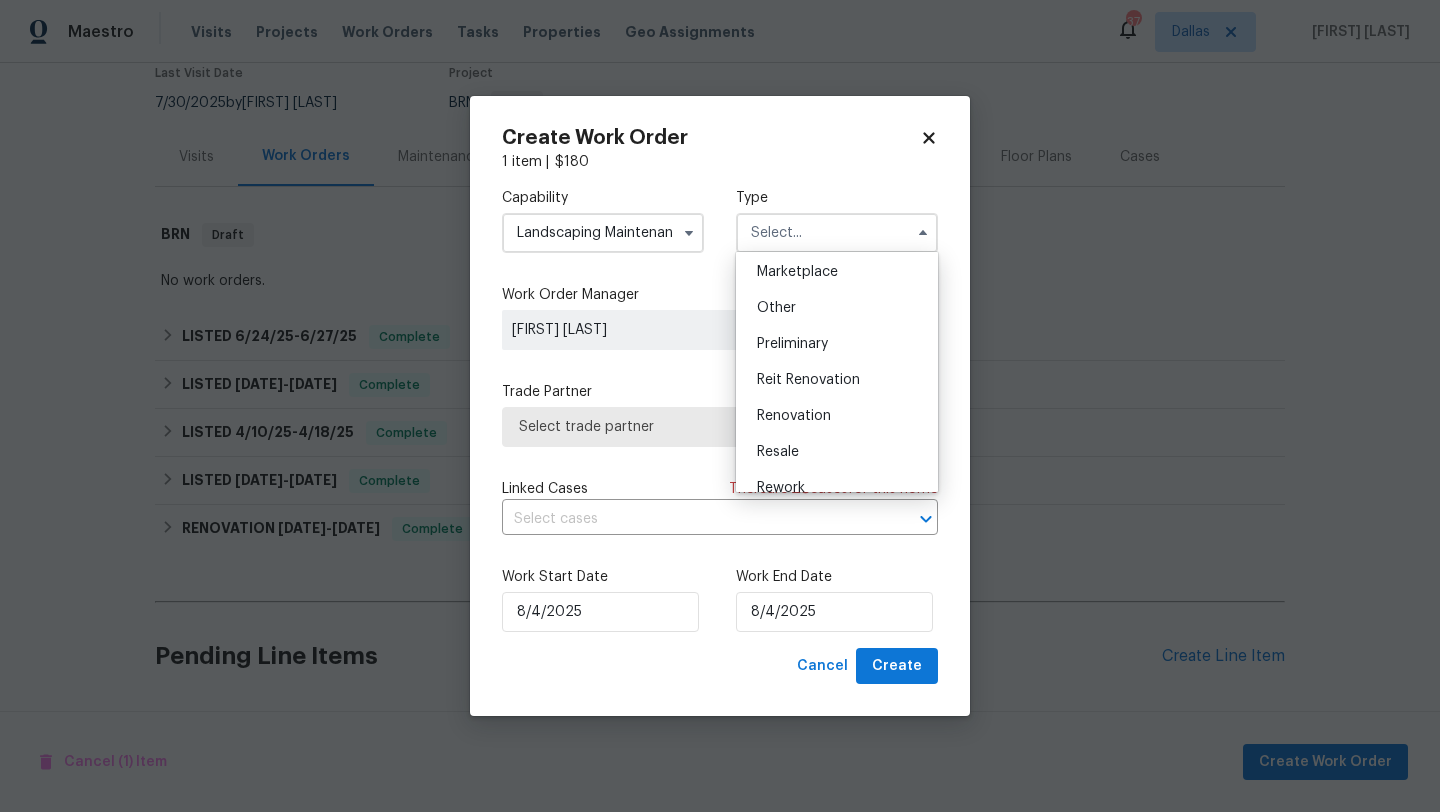 scroll, scrollTop: 362, scrollLeft: 0, axis: vertical 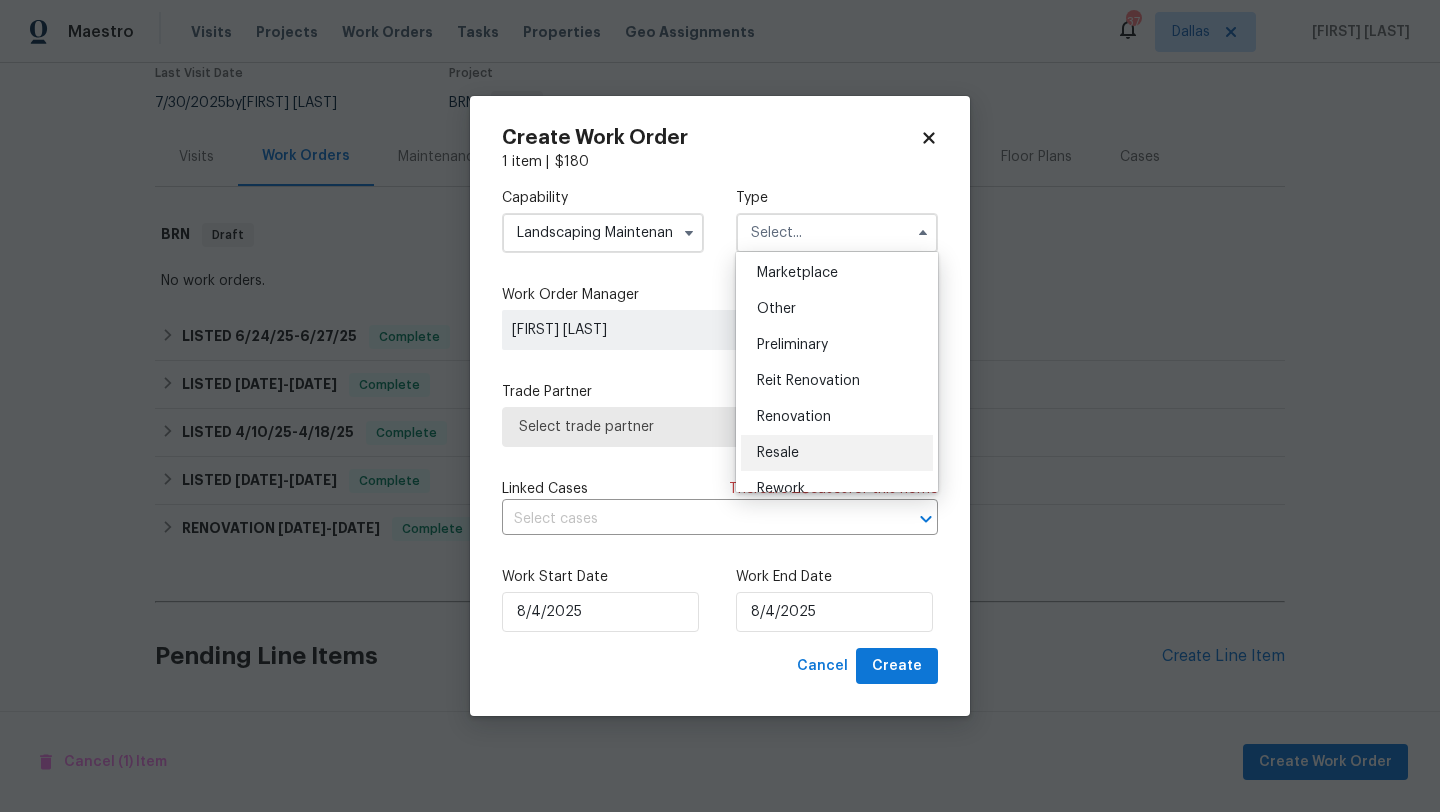 click on "Resale" at bounding box center (778, 453) 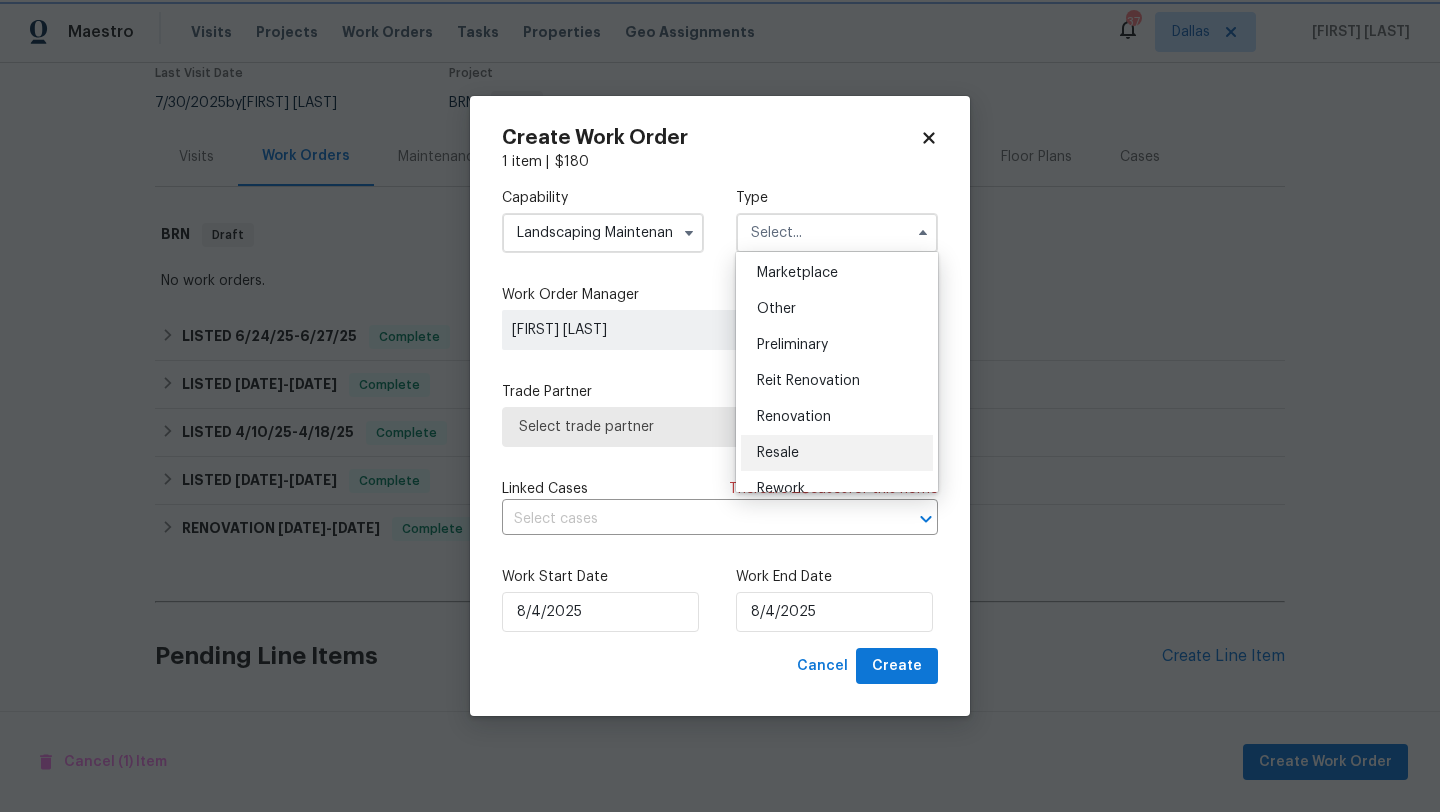 type on "Resale" 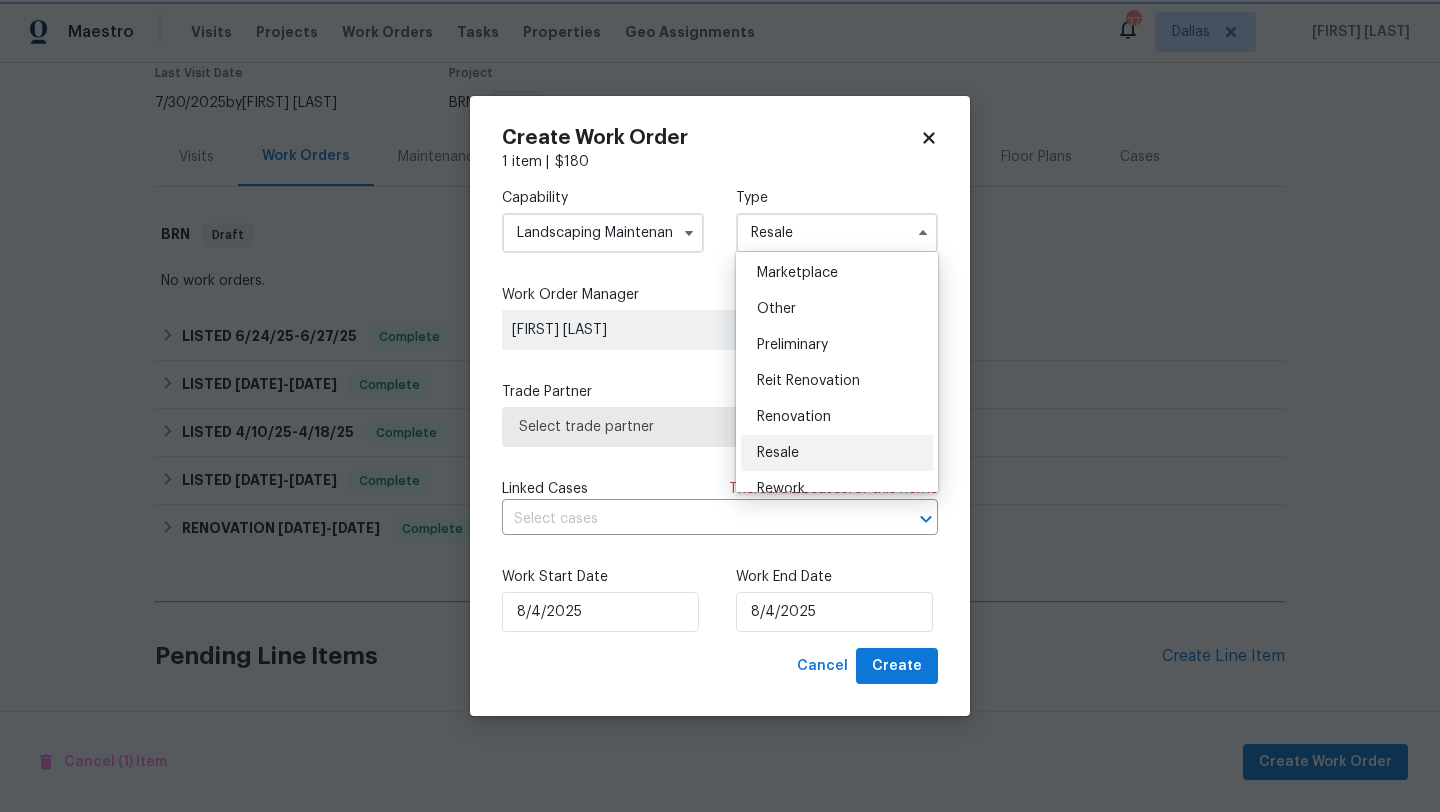 scroll, scrollTop: 0, scrollLeft: 0, axis: both 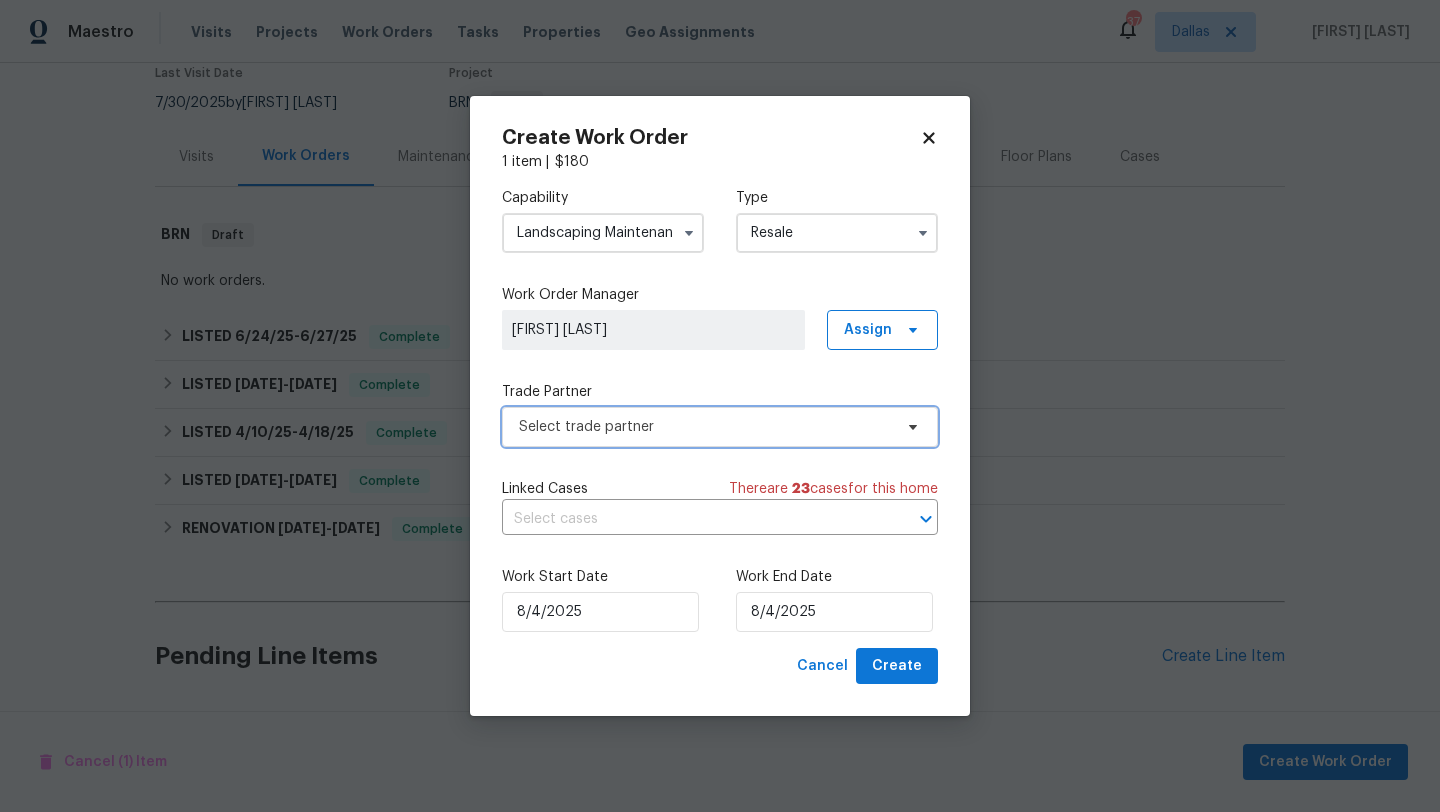 click on "Select trade partner" at bounding box center [705, 427] 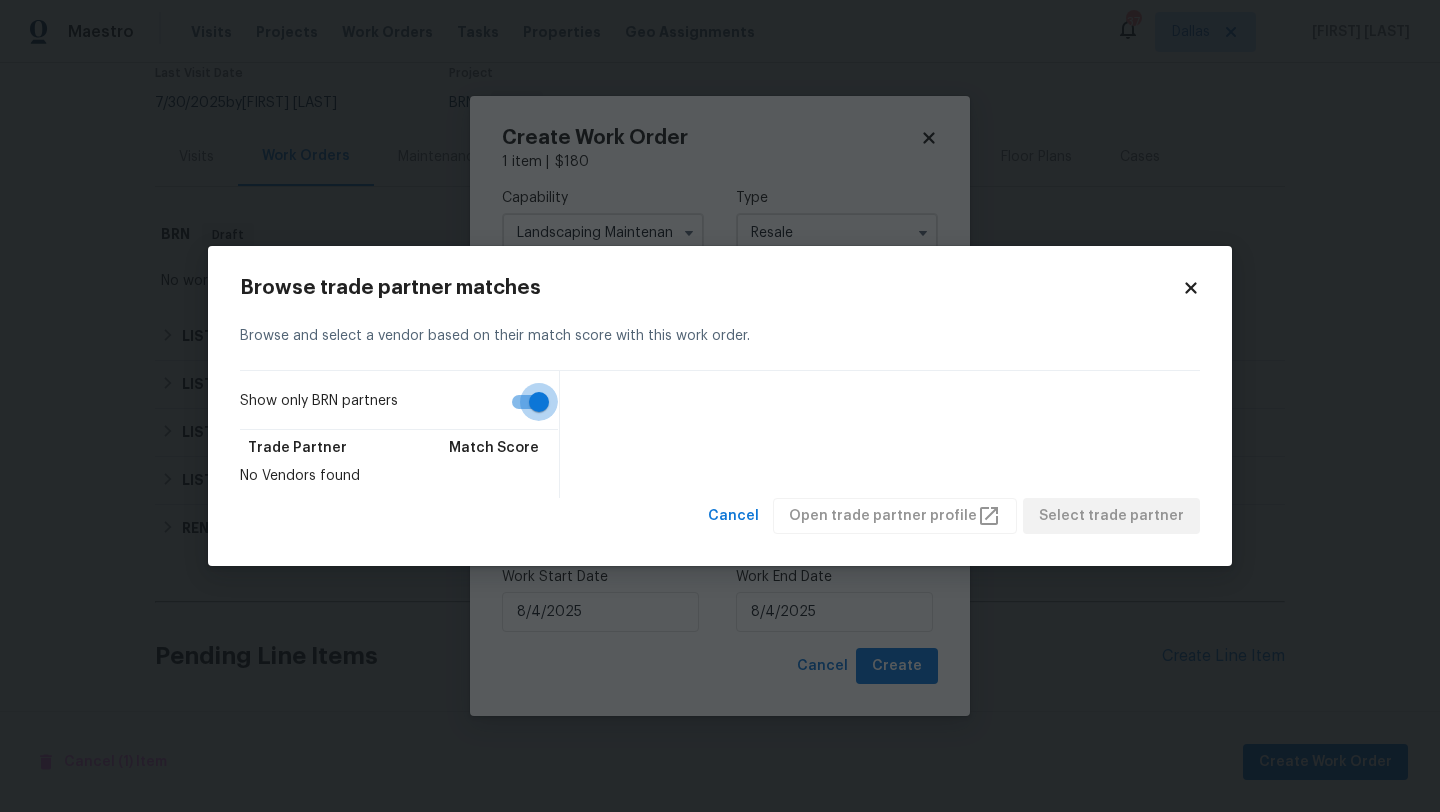 drag, startPoint x: 538, startPoint y: 401, endPoint x: 505, endPoint y: 402, distance: 33.01515 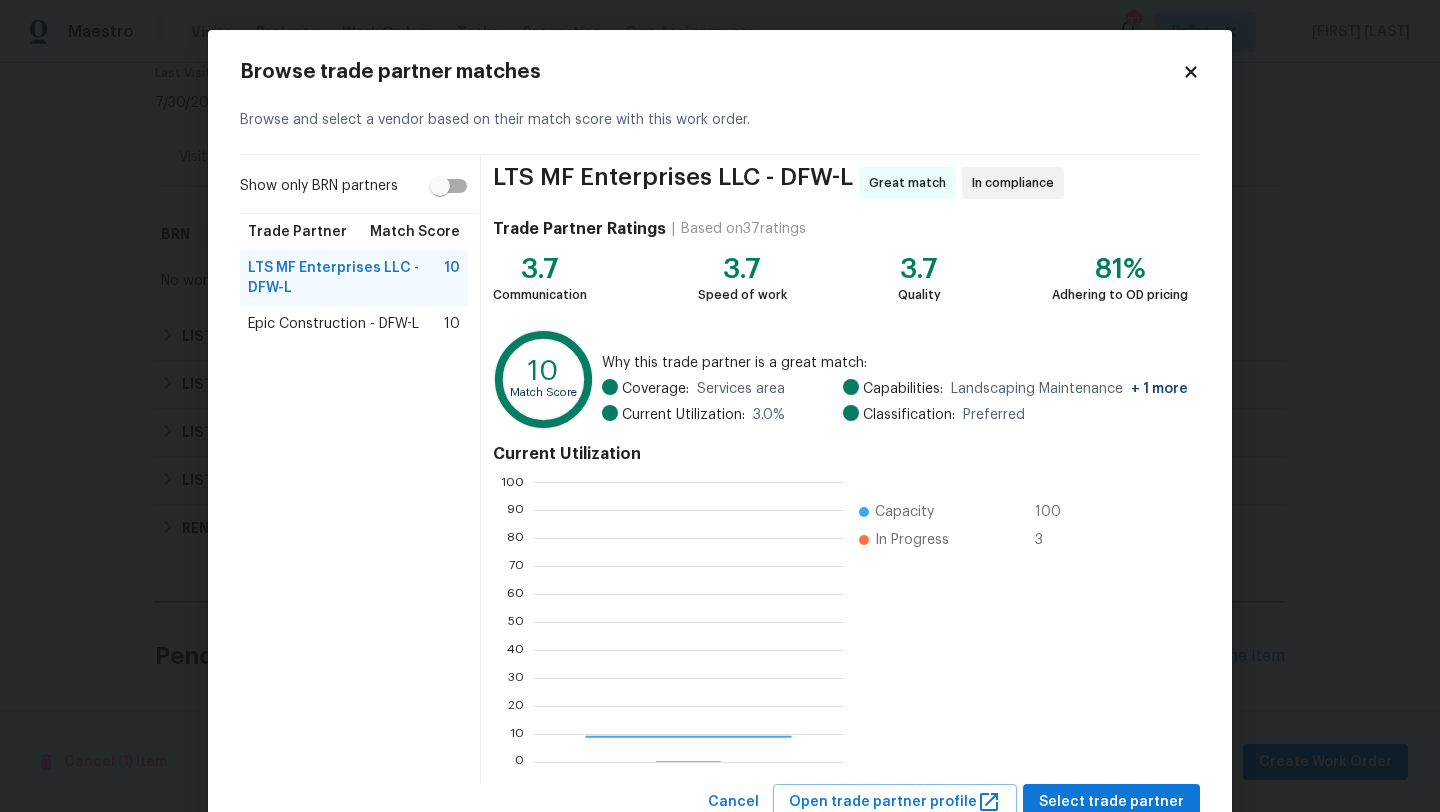 scroll, scrollTop: 2, scrollLeft: 2, axis: both 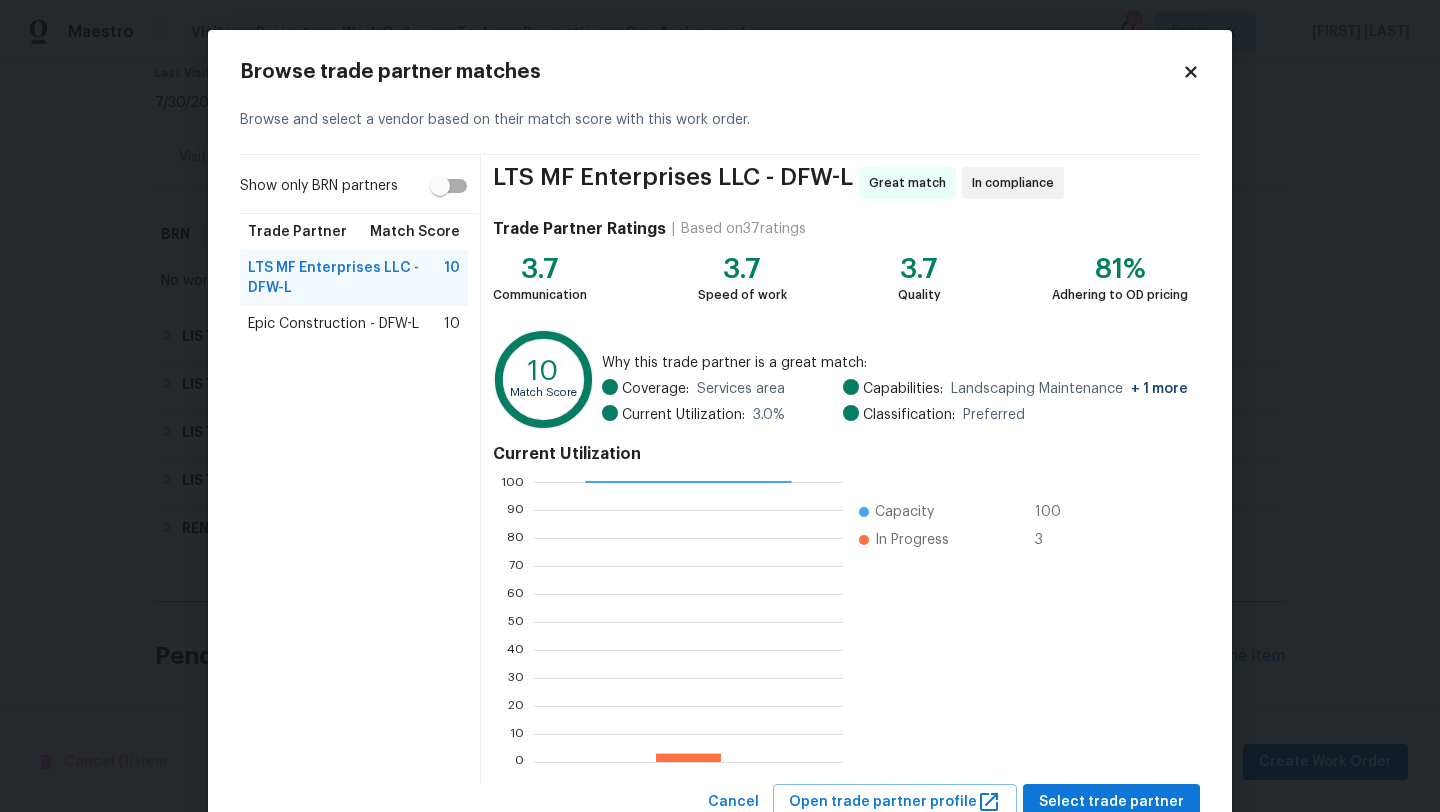 click on "Epic Construction - DFW-L" at bounding box center (333, 324) 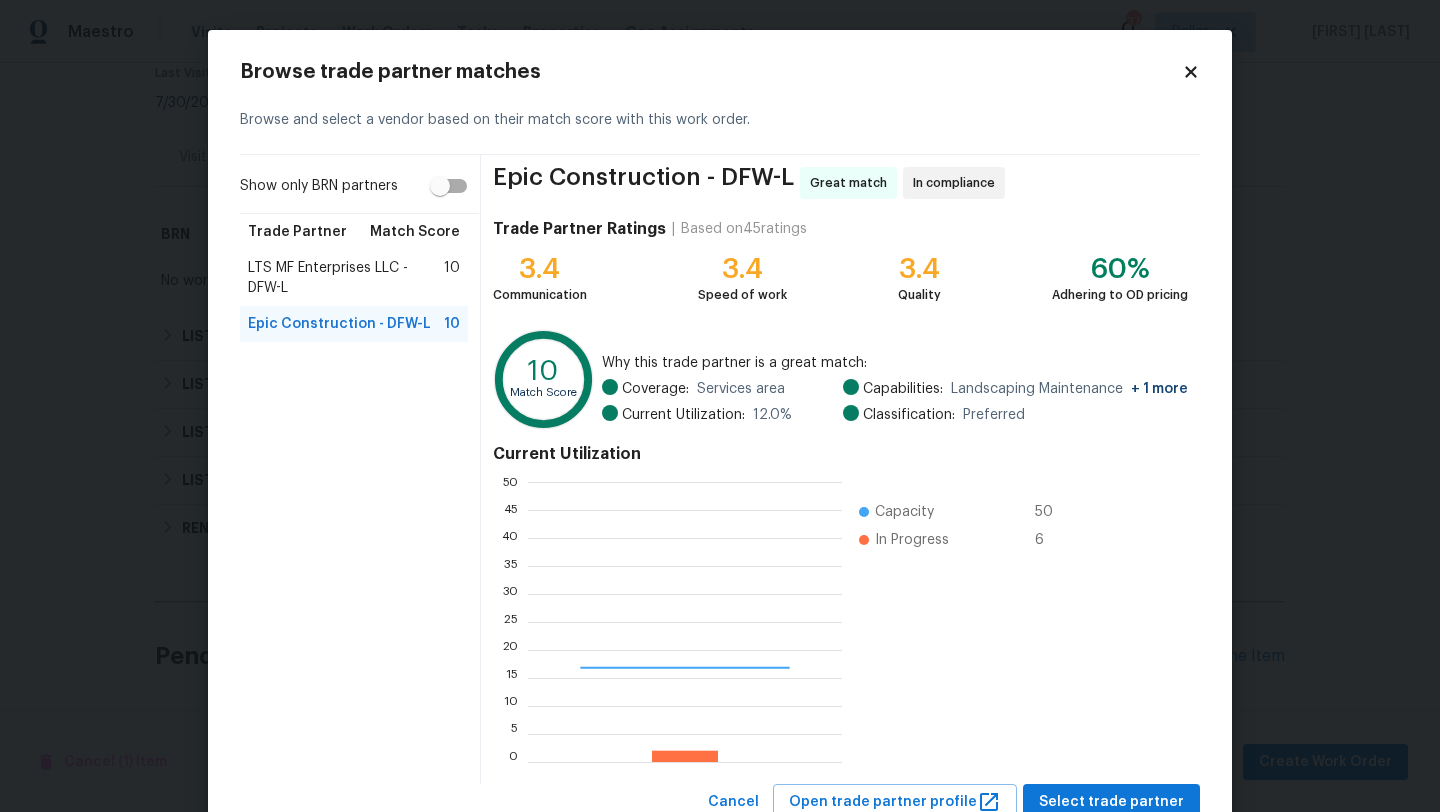 scroll, scrollTop: 2, scrollLeft: 1, axis: both 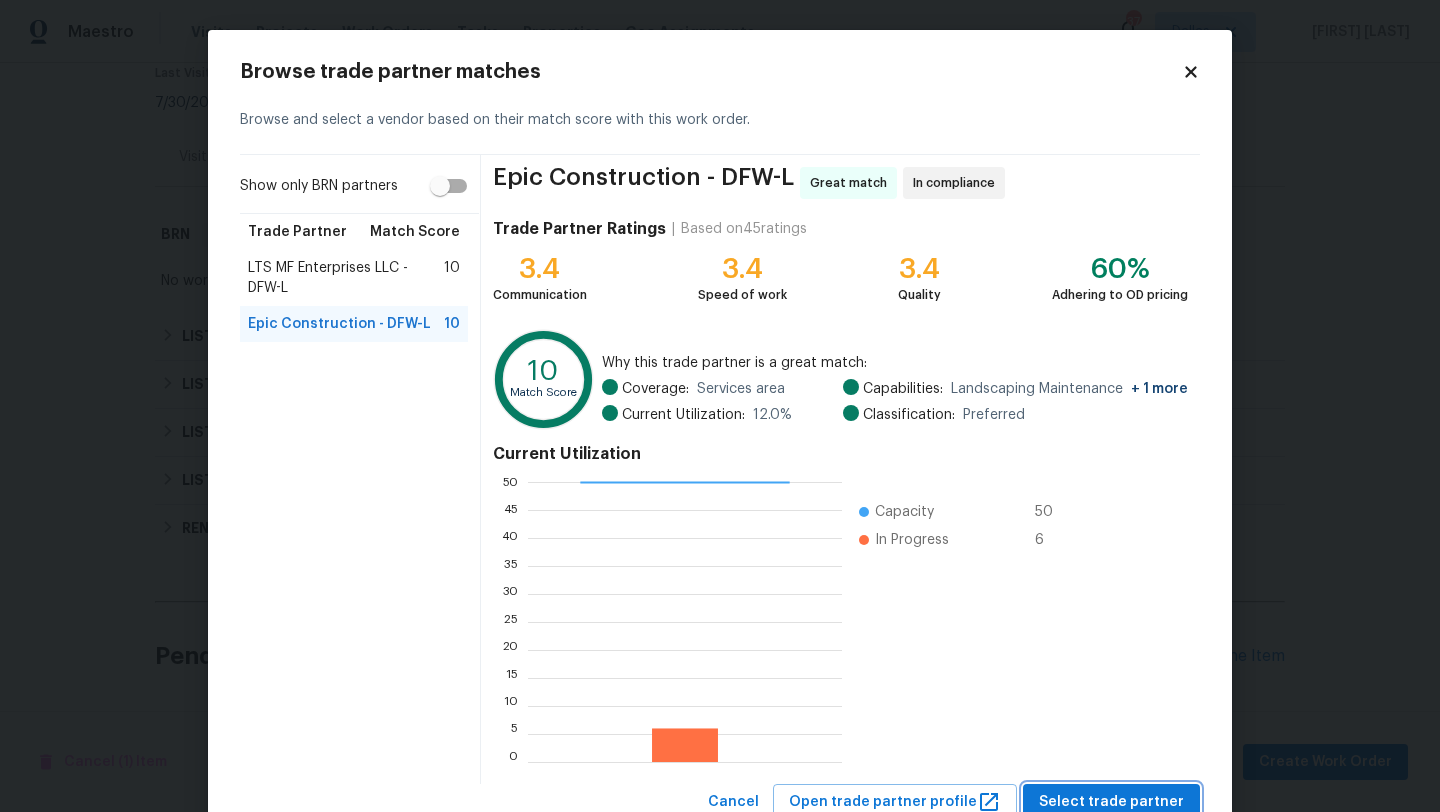 click on "Select trade partner" at bounding box center (1111, 802) 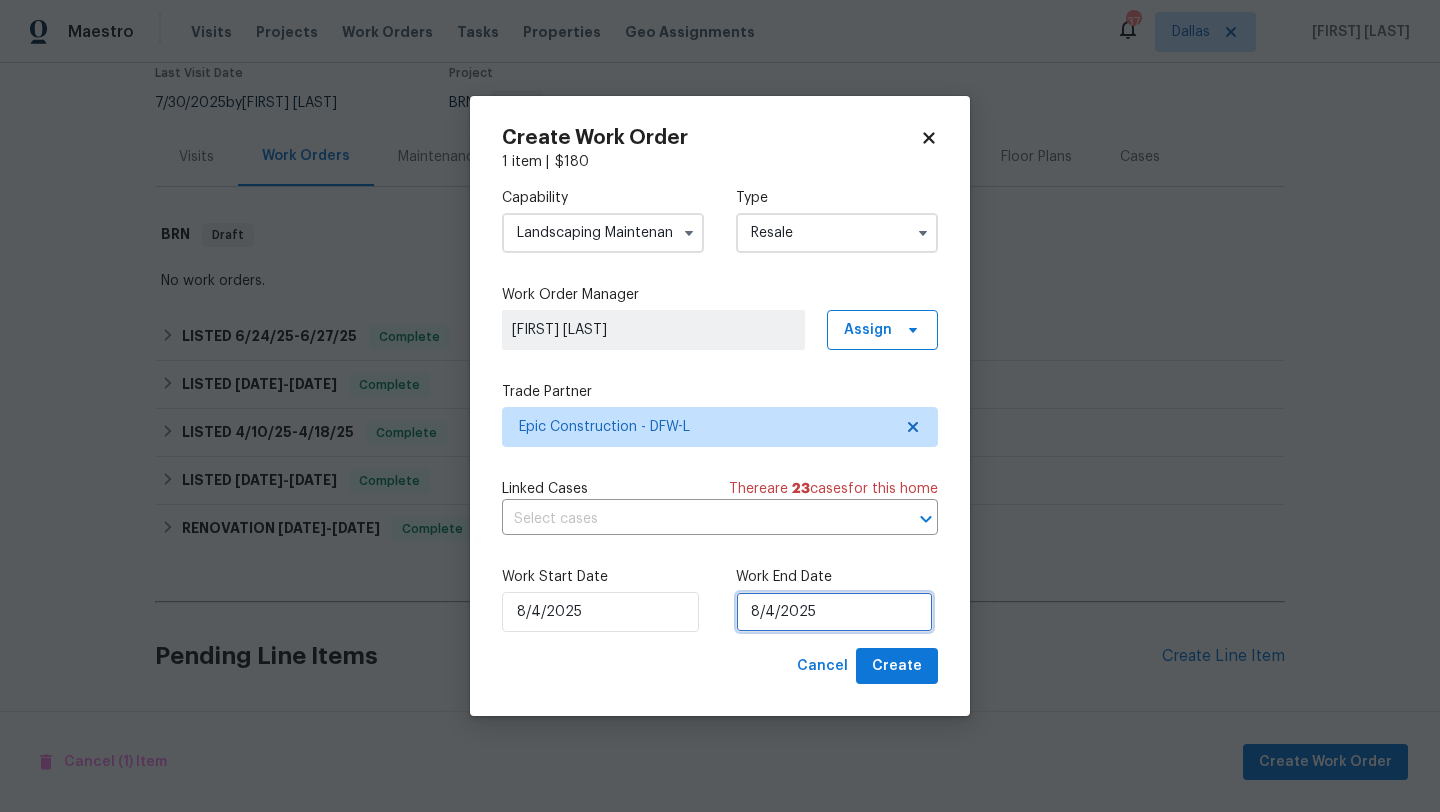 click on "8/4/2025" at bounding box center [834, 612] 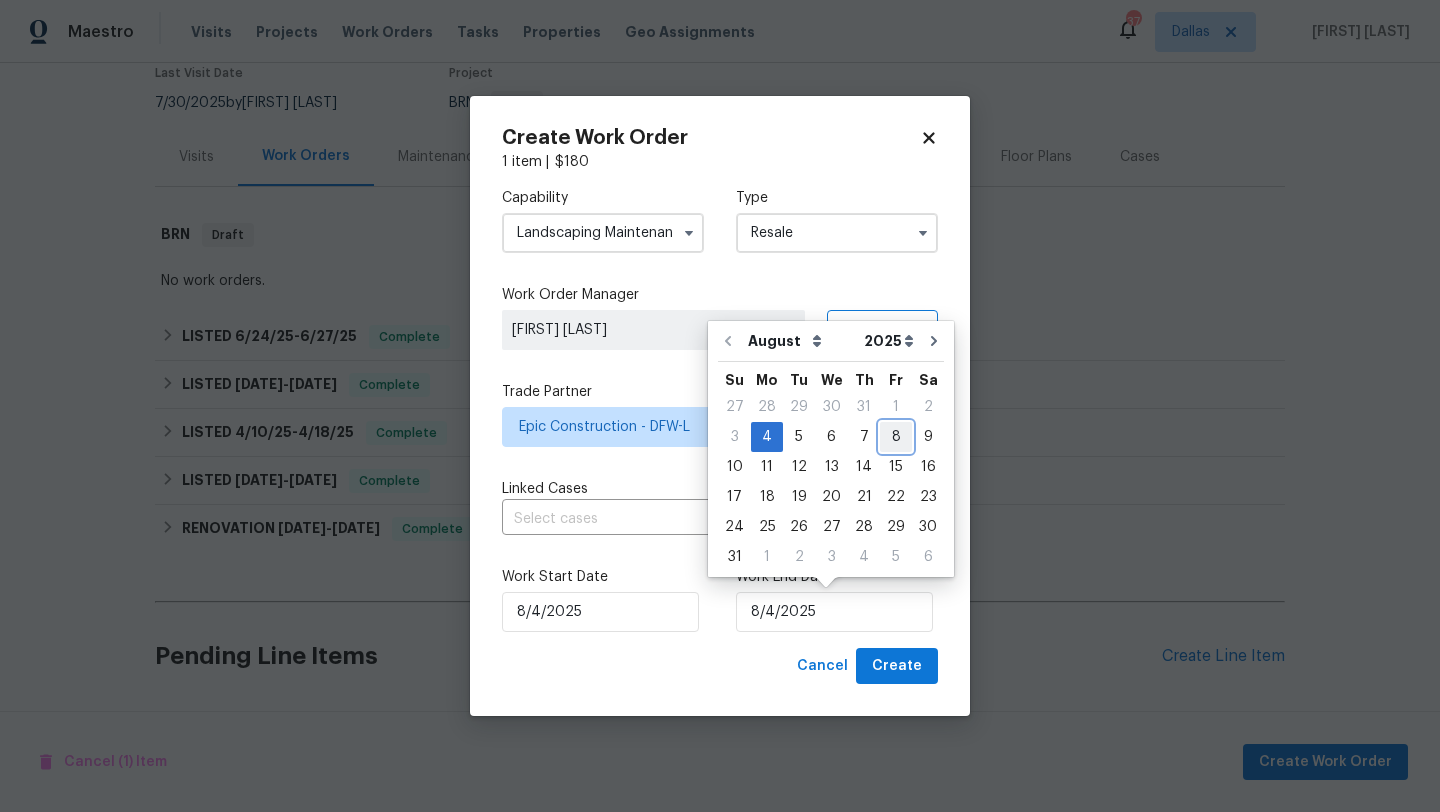 click on "8" at bounding box center [896, 437] 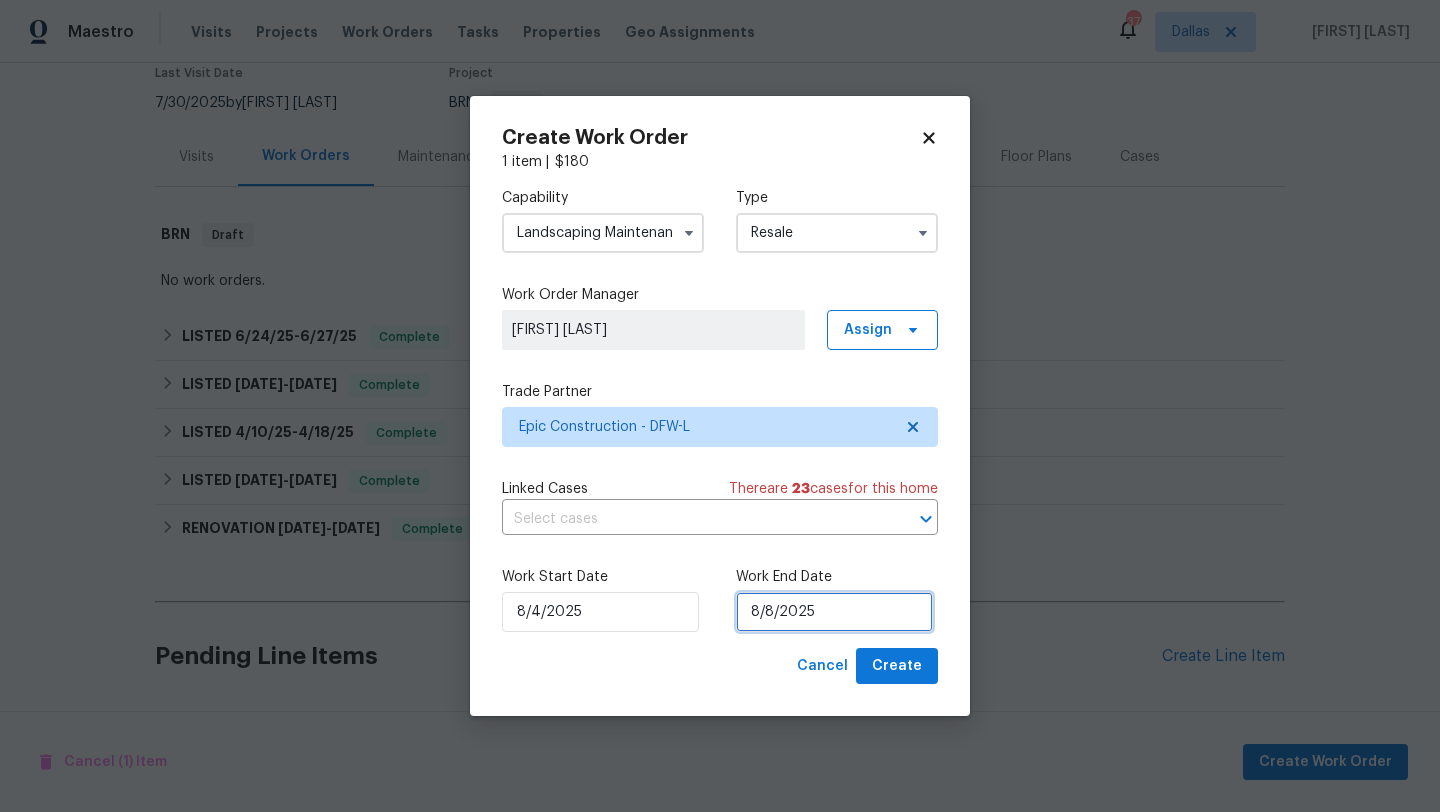 click on "8/8/2025" at bounding box center [834, 612] 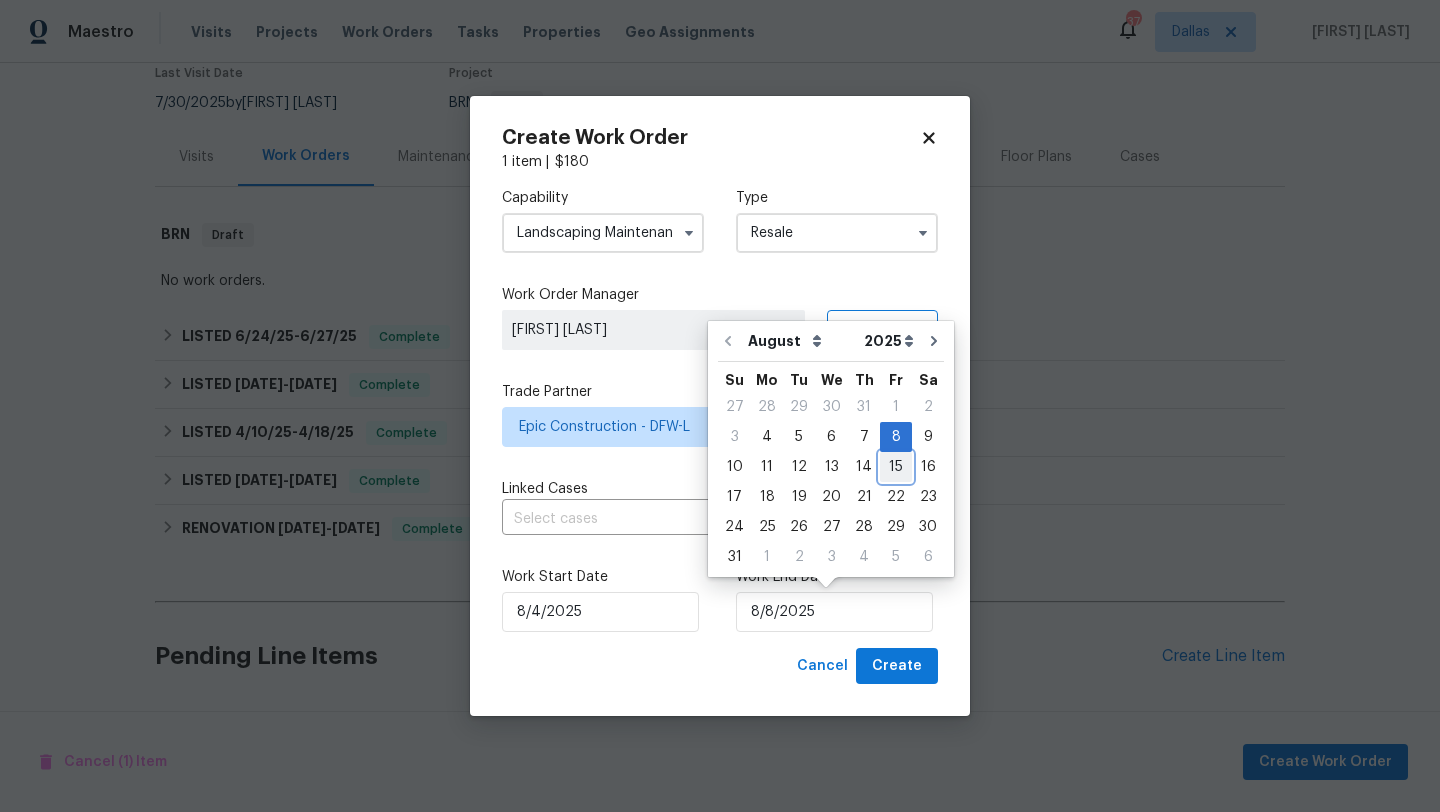 click on "15" at bounding box center [896, 467] 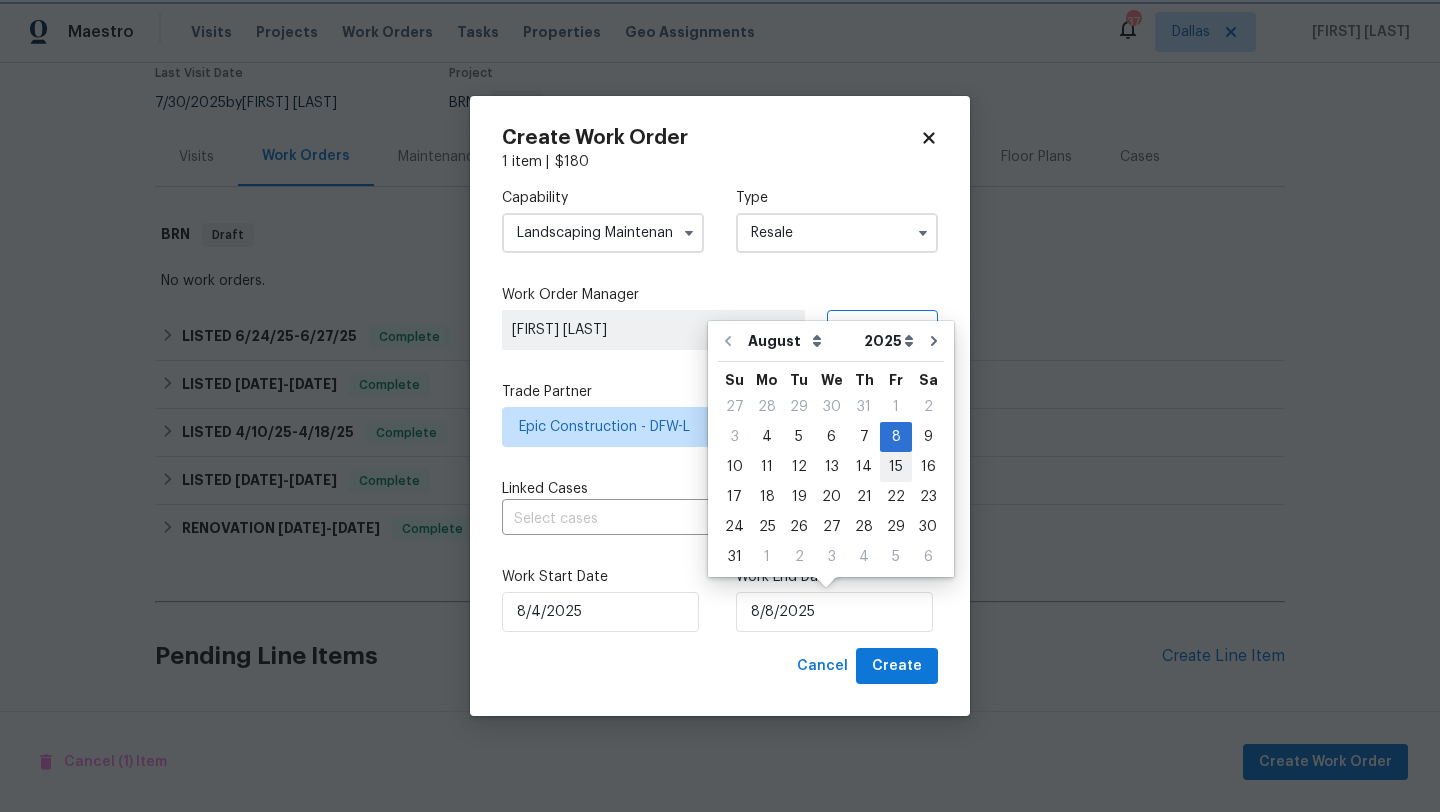type on "8/15/2025" 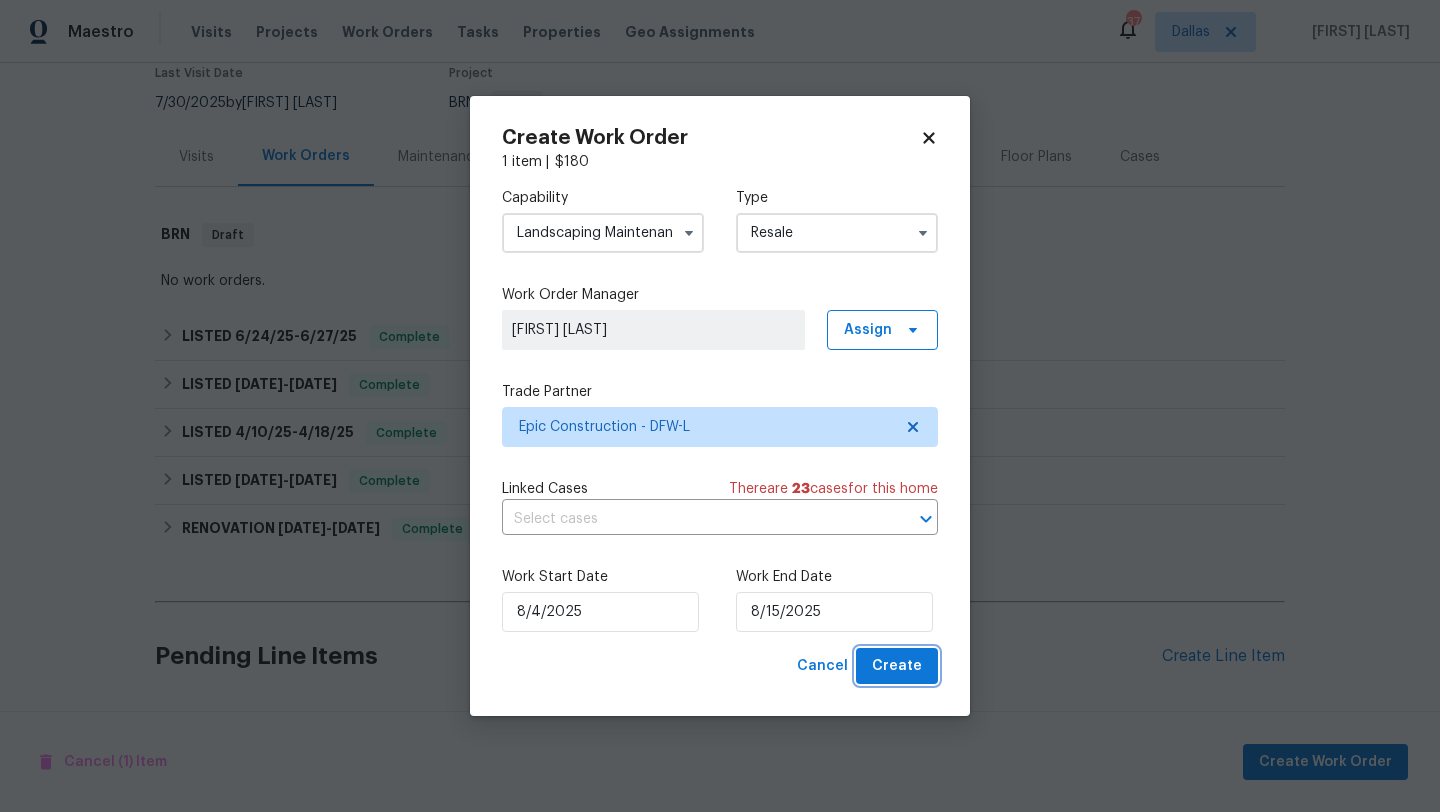 click on "Create" at bounding box center (897, 666) 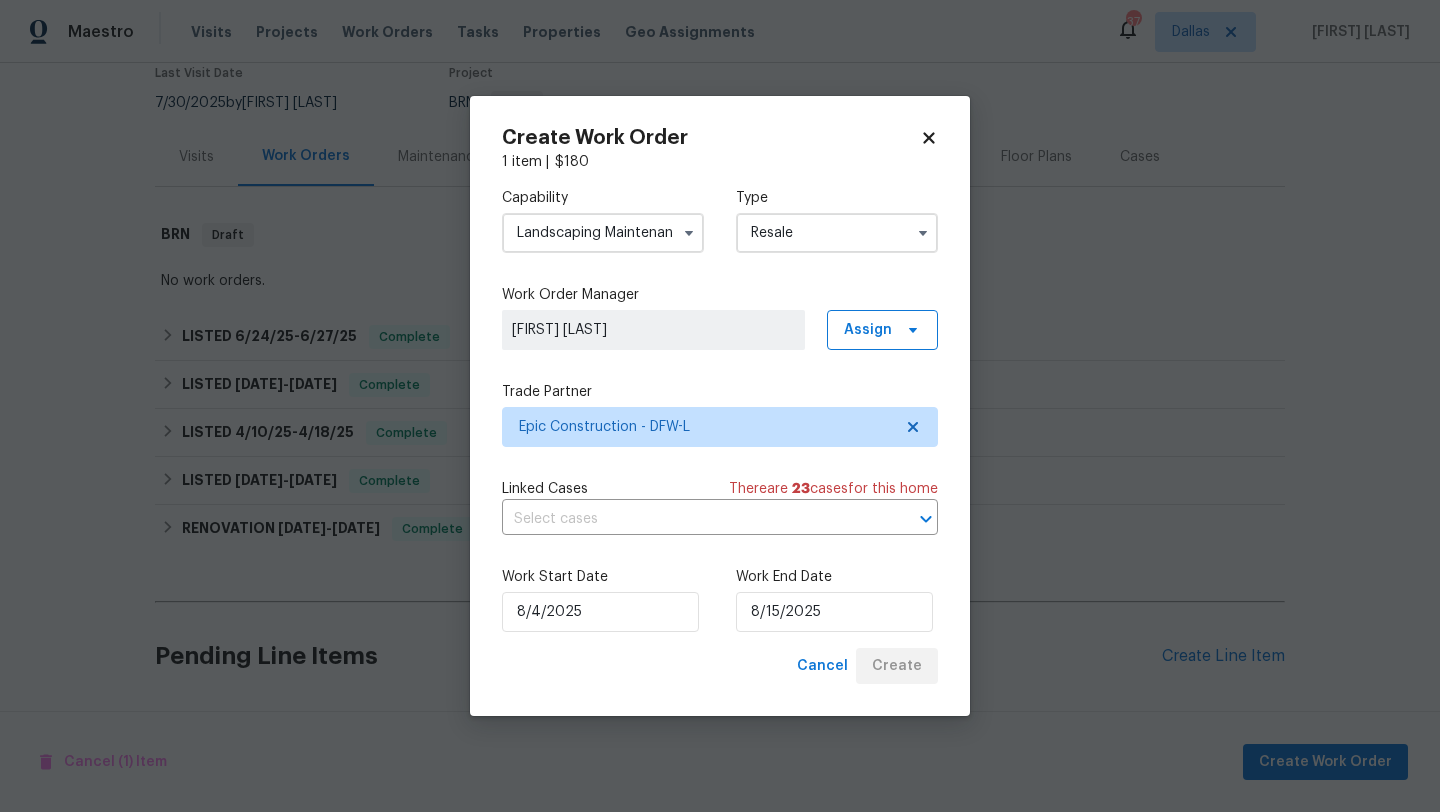 checkbox on "false" 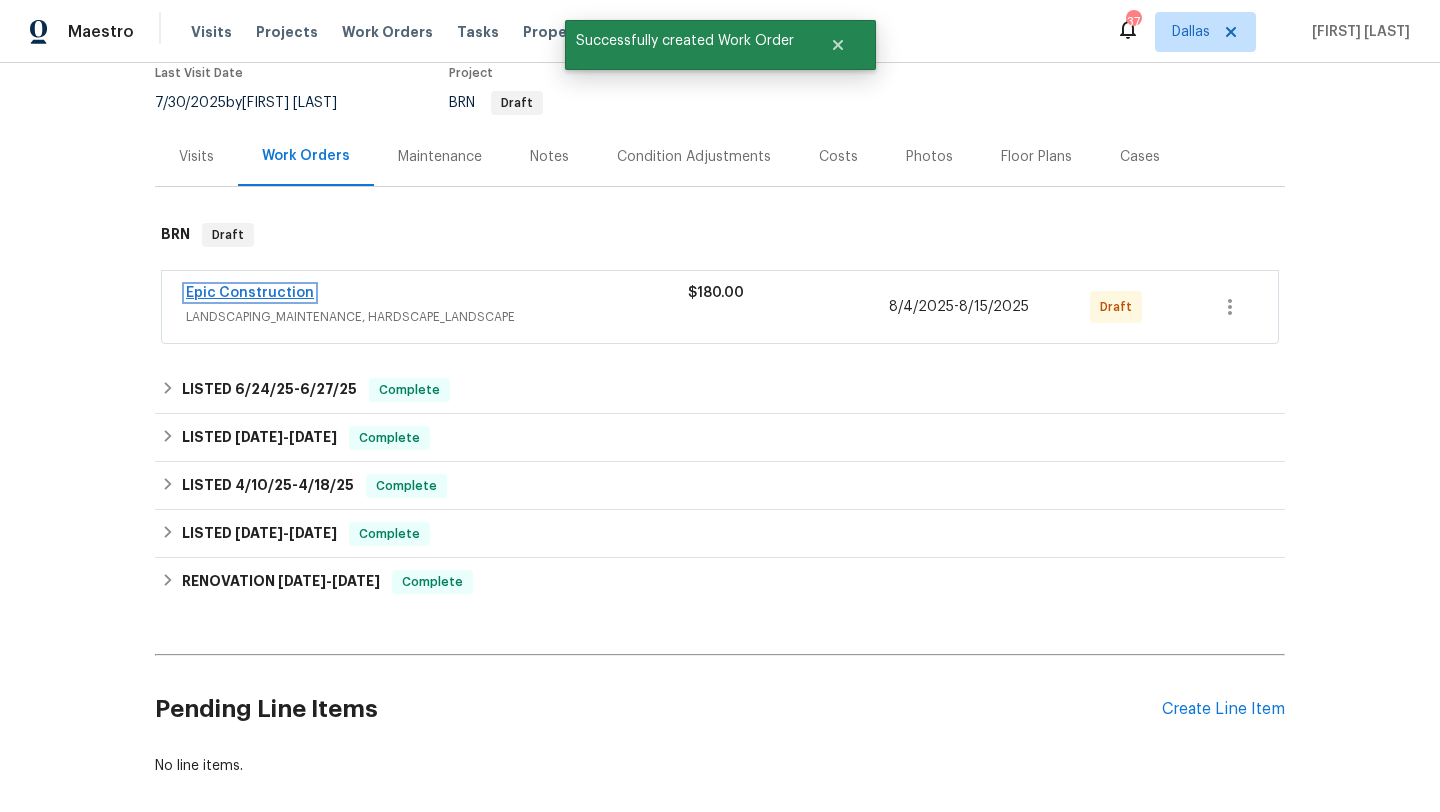 click on "Epic Construction" at bounding box center (250, 293) 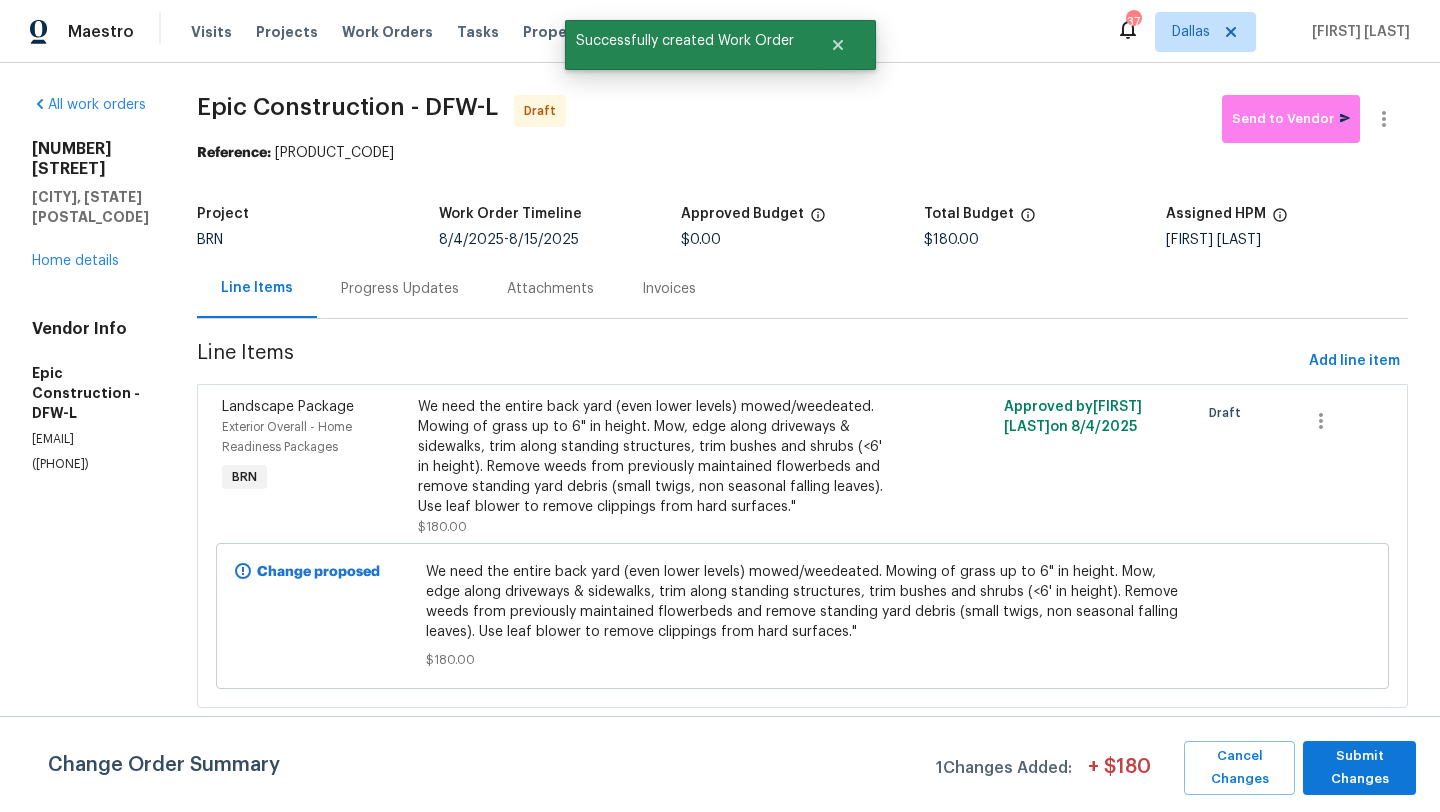 click on "Progress Updates" at bounding box center [400, 288] 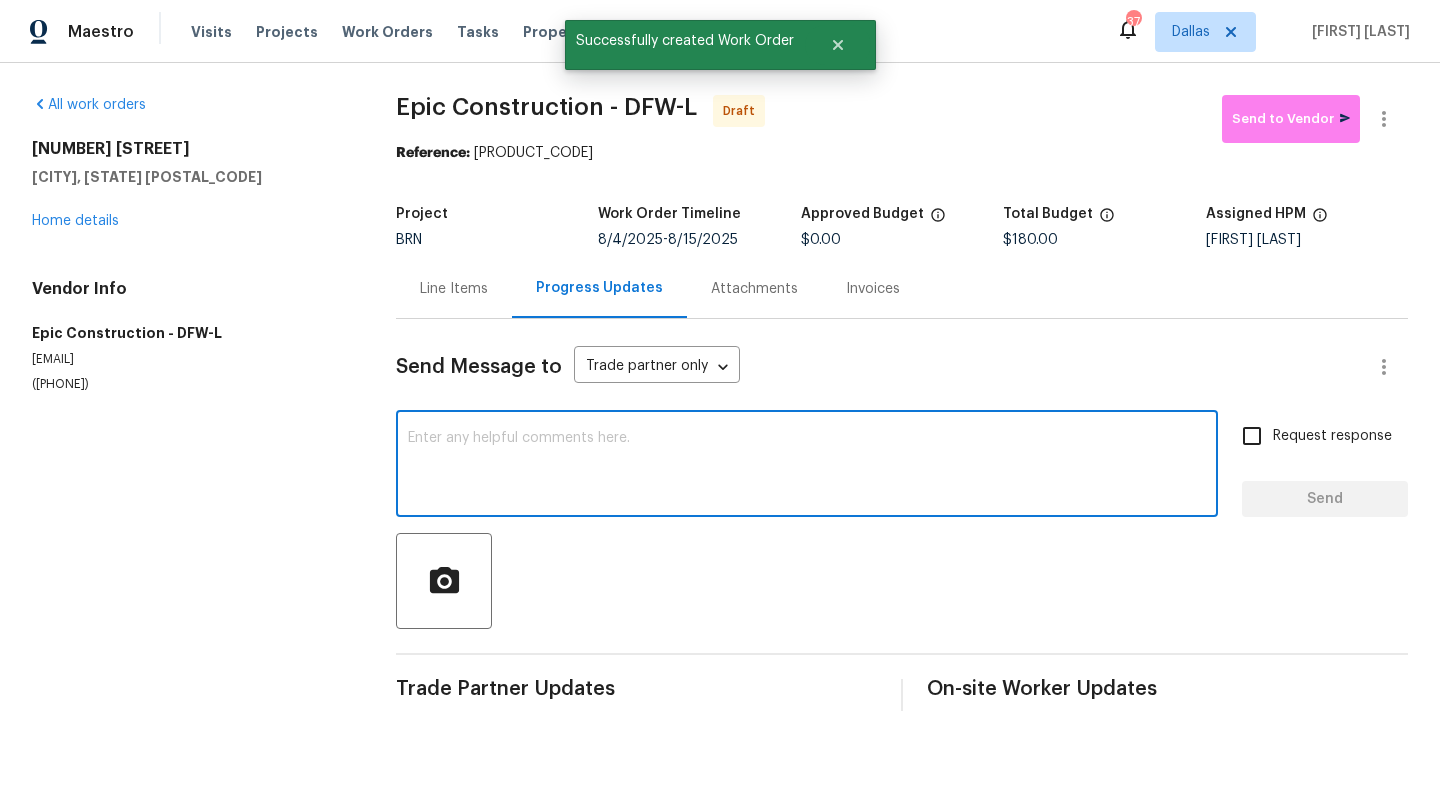 click at bounding box center (807, 466) 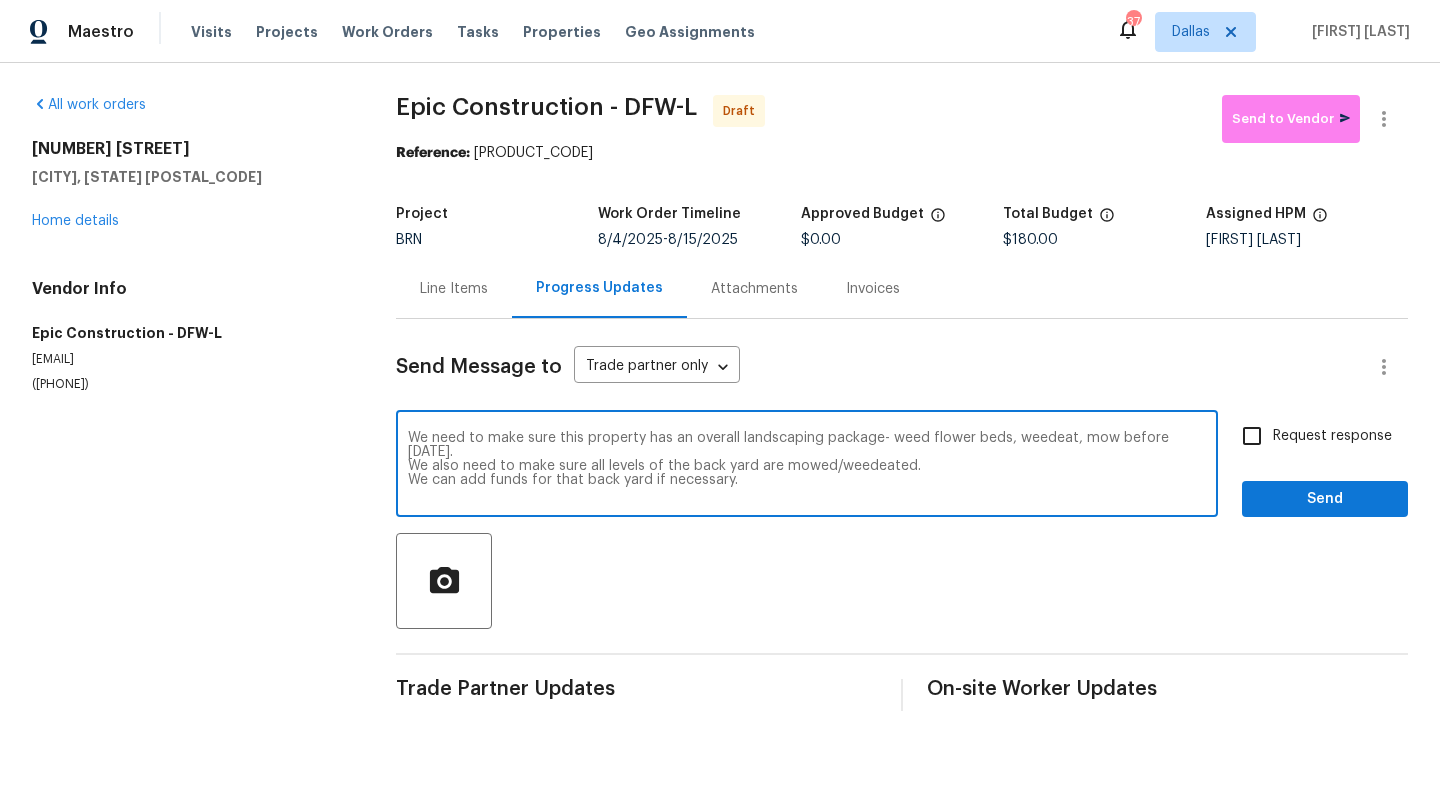 type on "We need to make sure this property has an overall landscaping package- weed flower beds, weedeat, mow before 8/18.
We also need to make sure all levels of the back yard are mowed/weedeated.
We can add funds for that back yard if necessary." 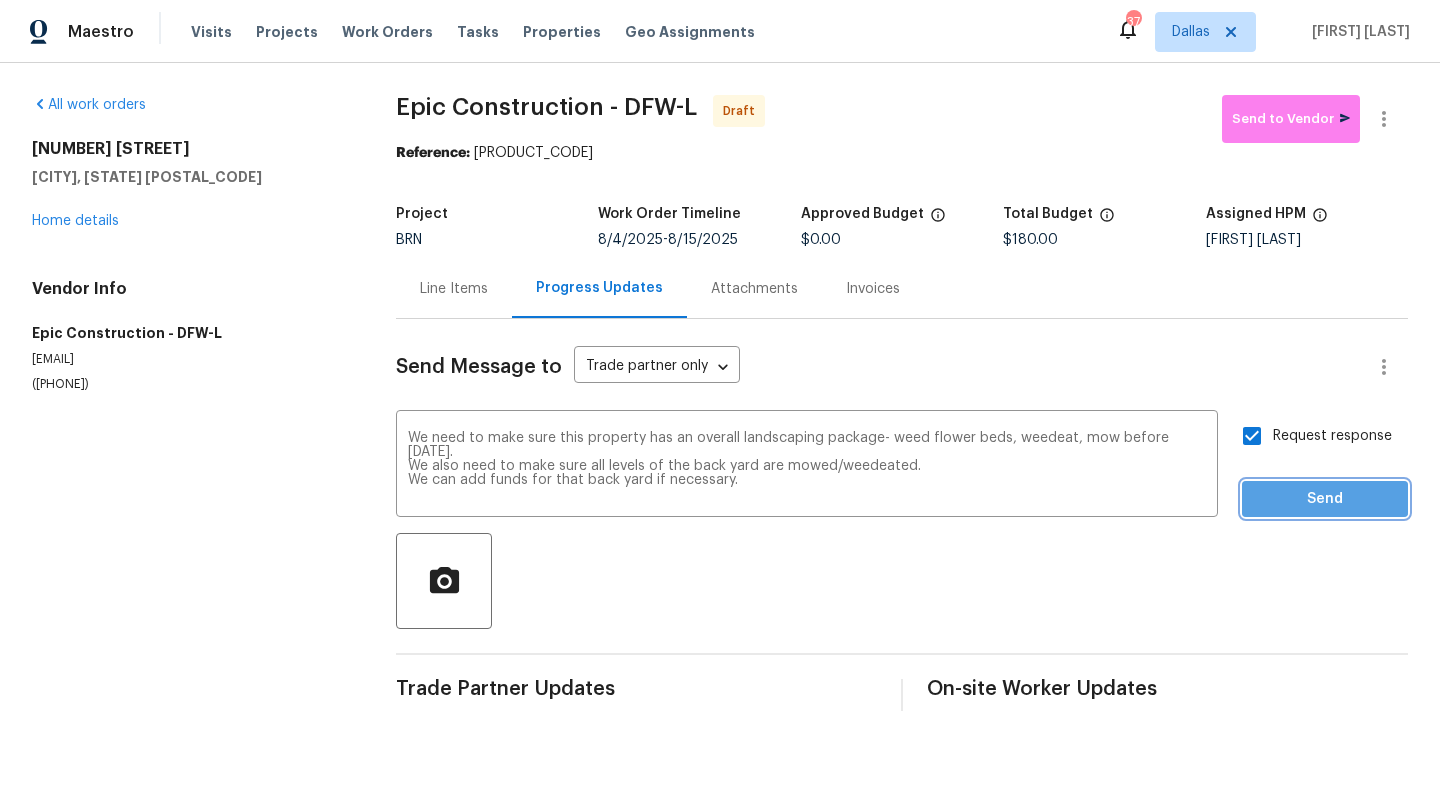 click on "Send" at bounding box center (1325, 499) 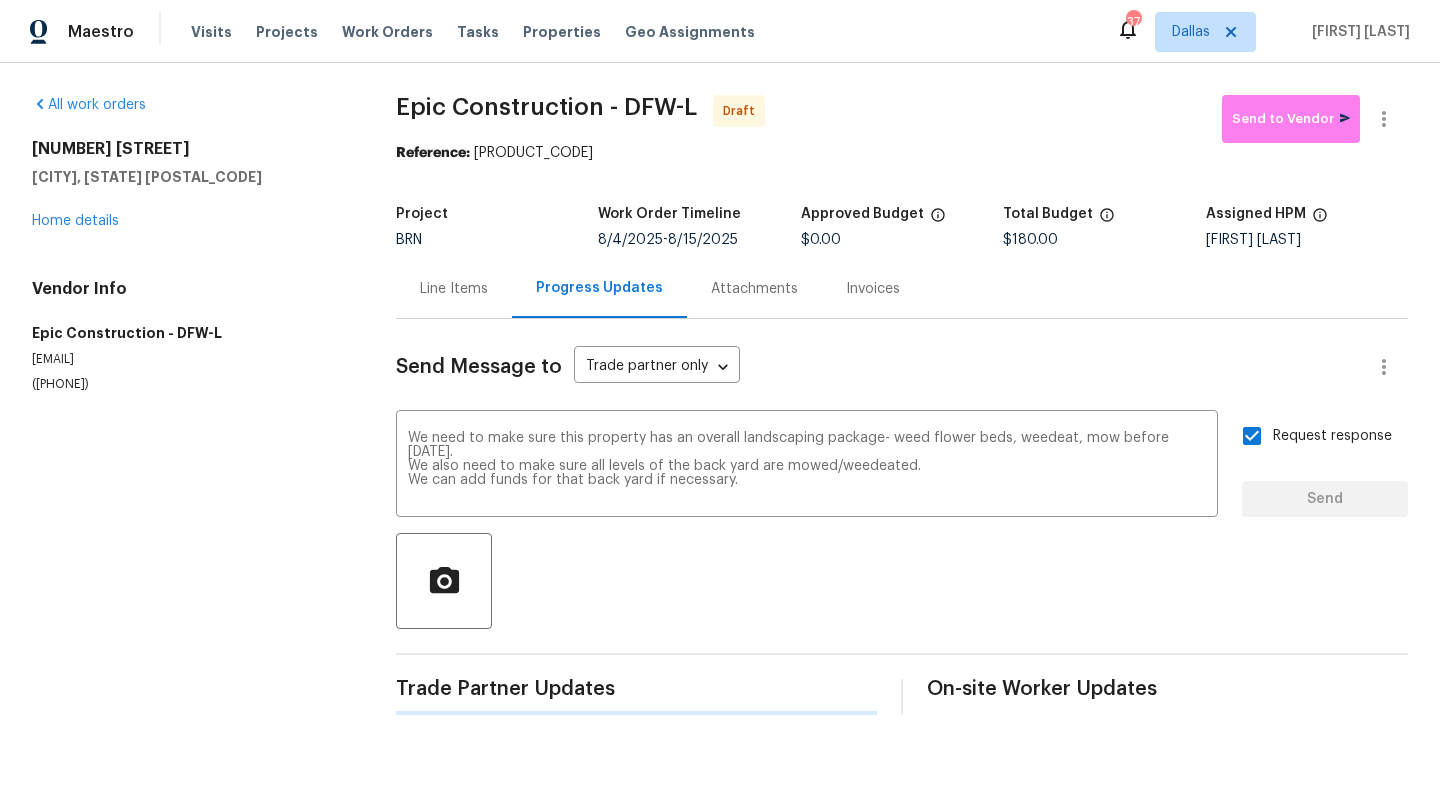 type 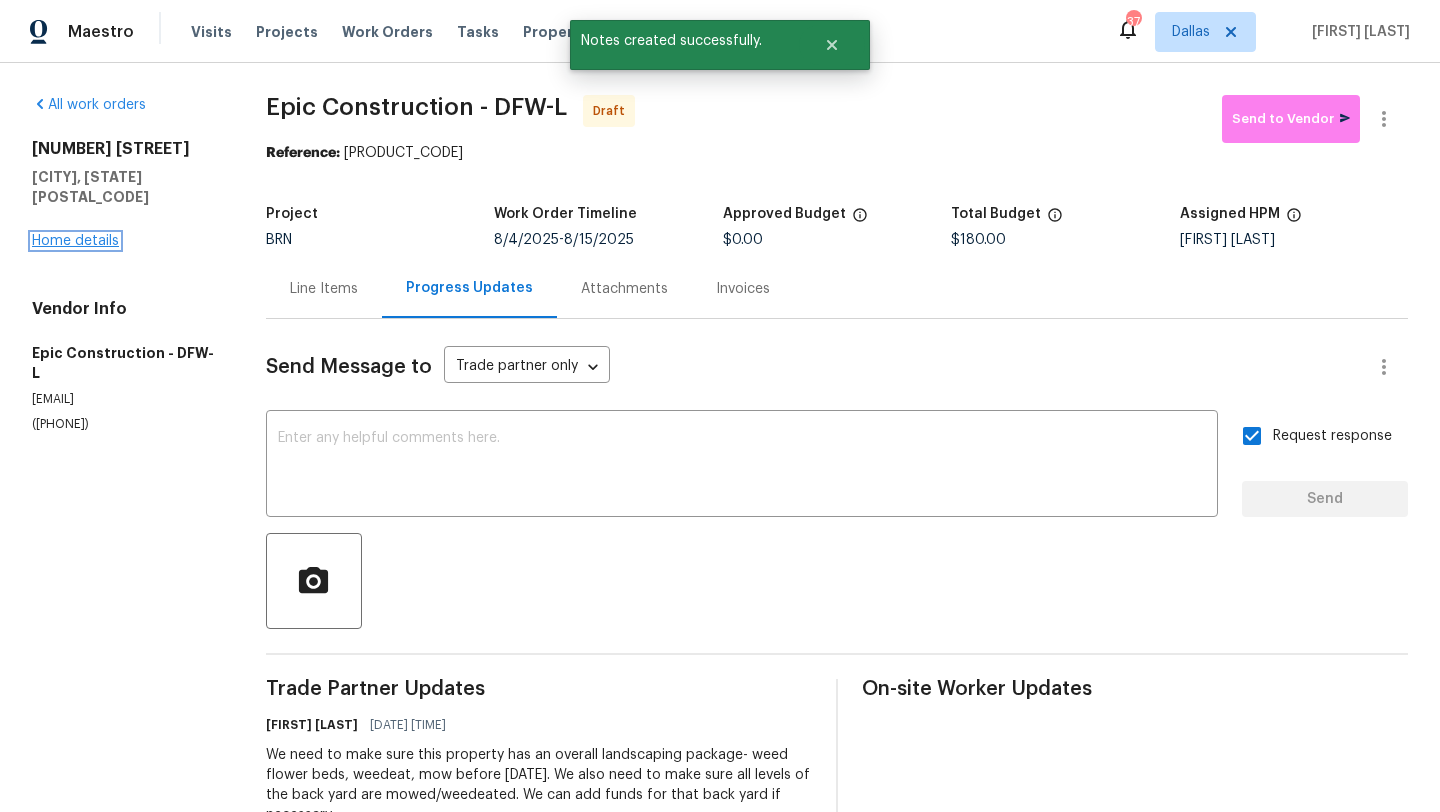 click on "Home details" at bounding box center [75, 241] 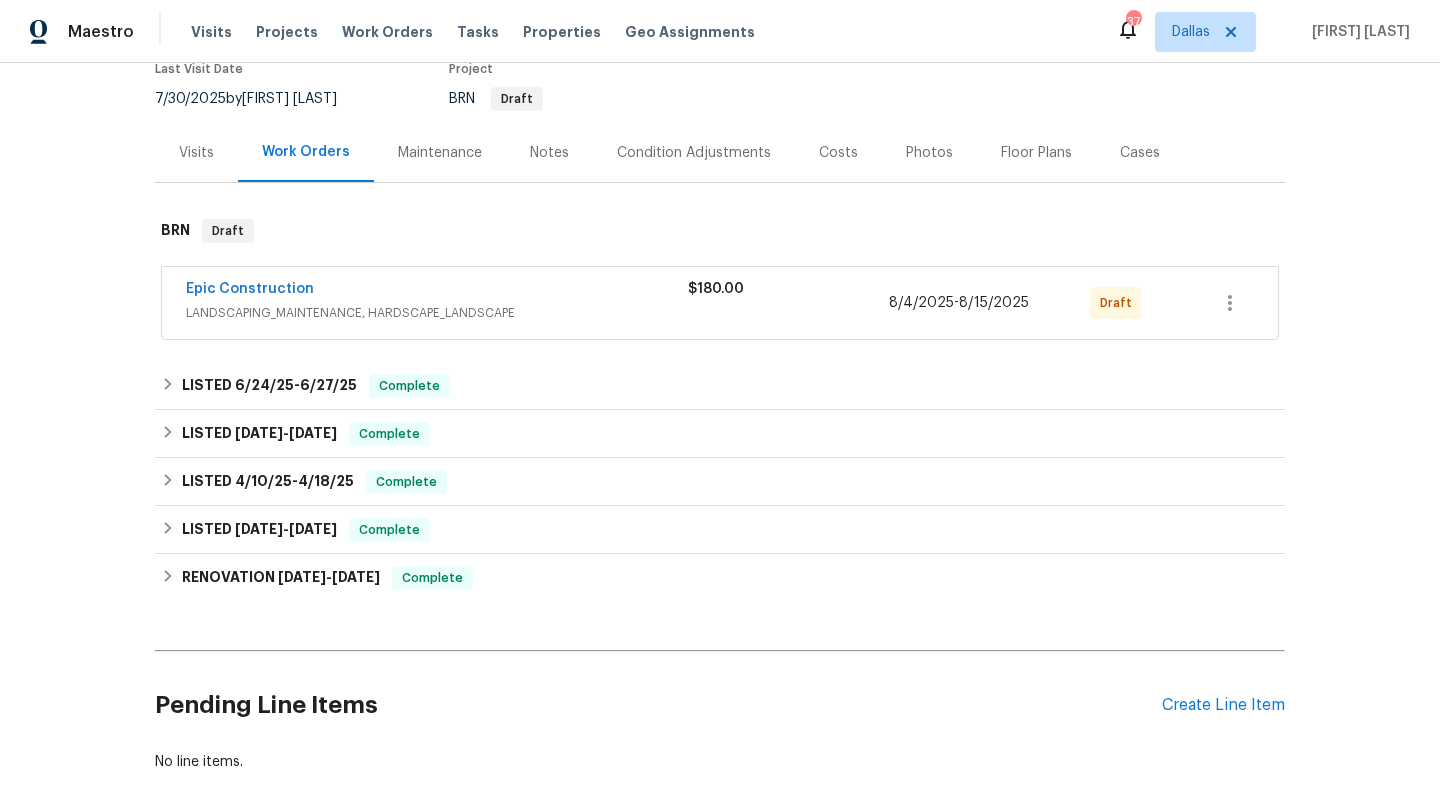 scroll, scrollTop: 204, scrollLeft: 0, axis: vertical 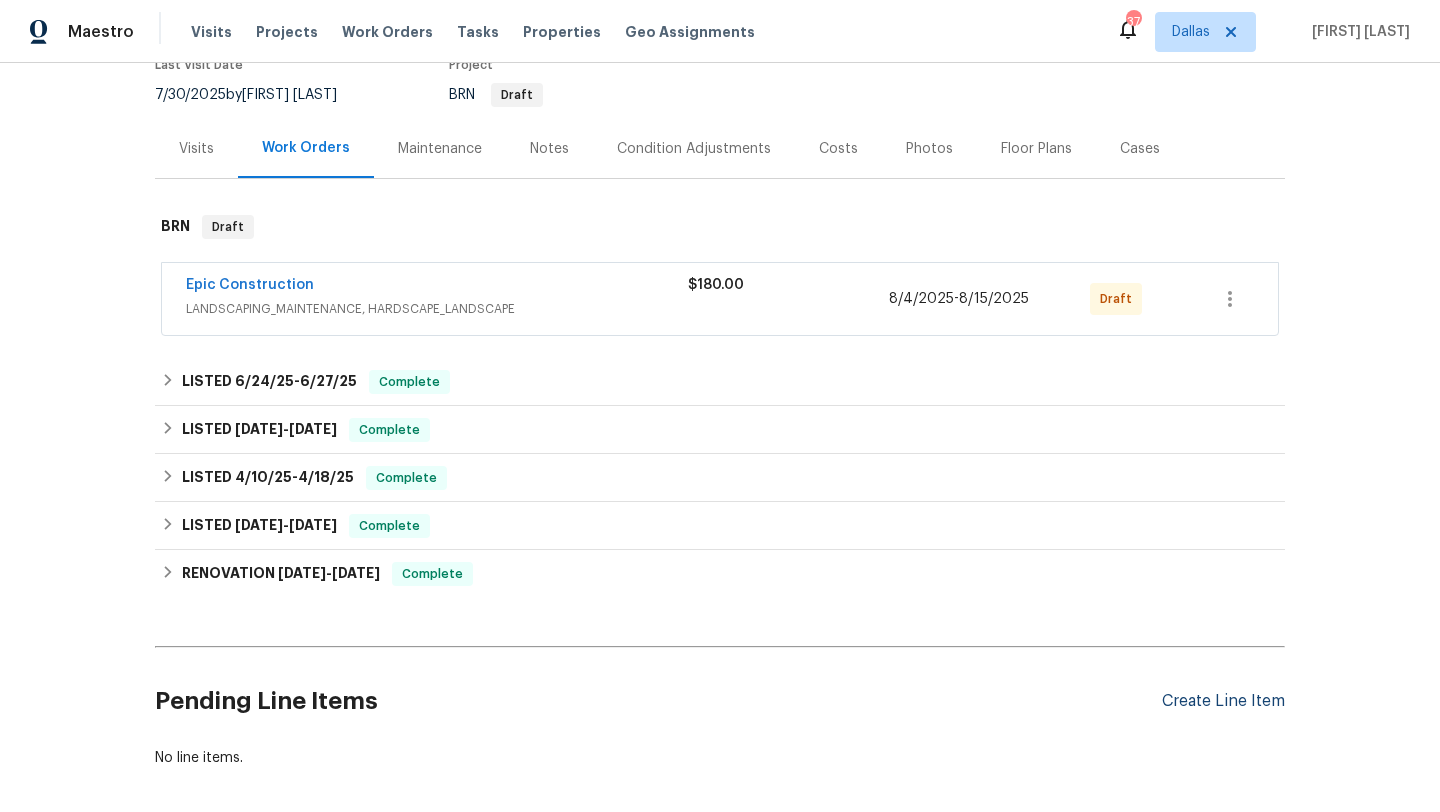 click on "Create Line Item" at bounding box center [1223, 701] 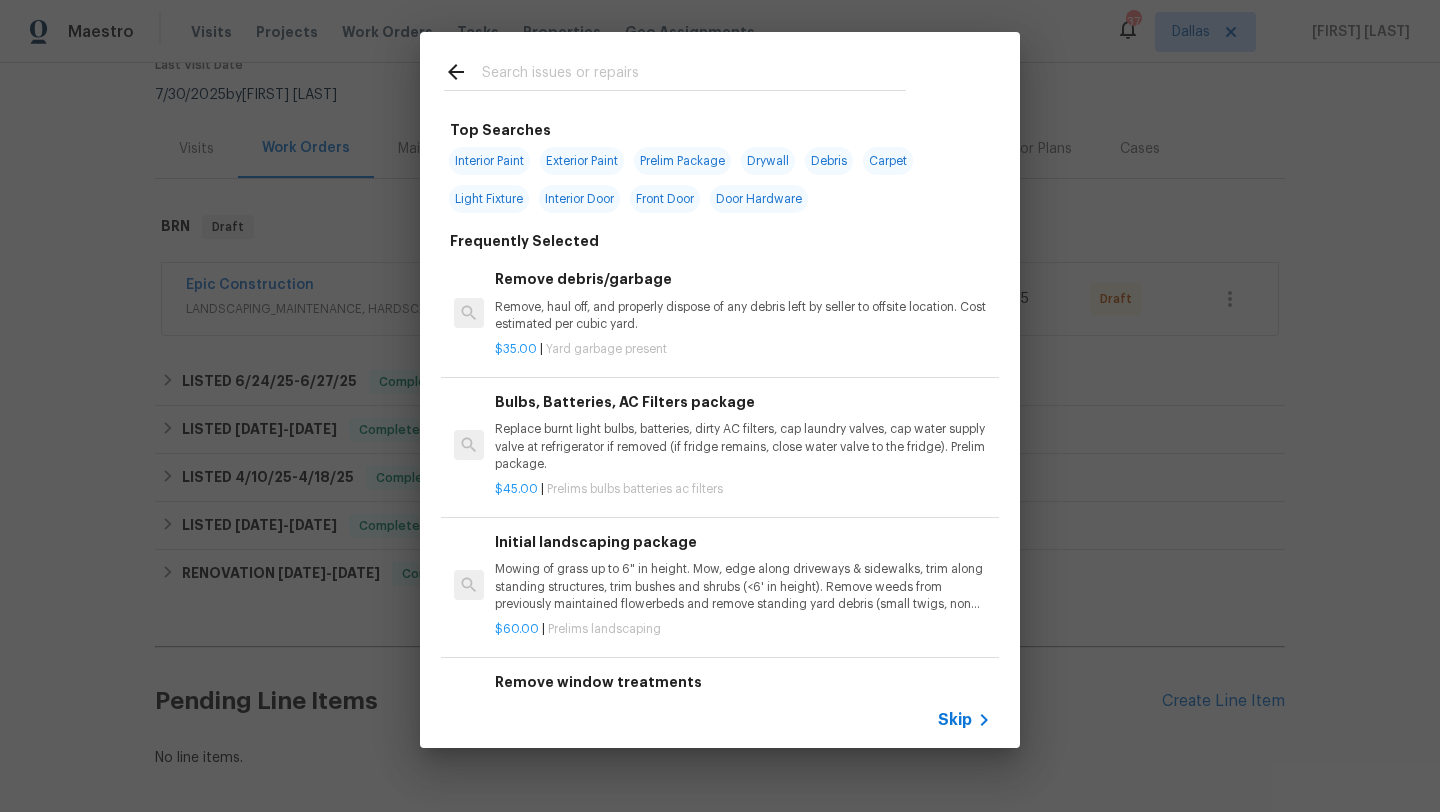 click at bounding box center (694, 75) 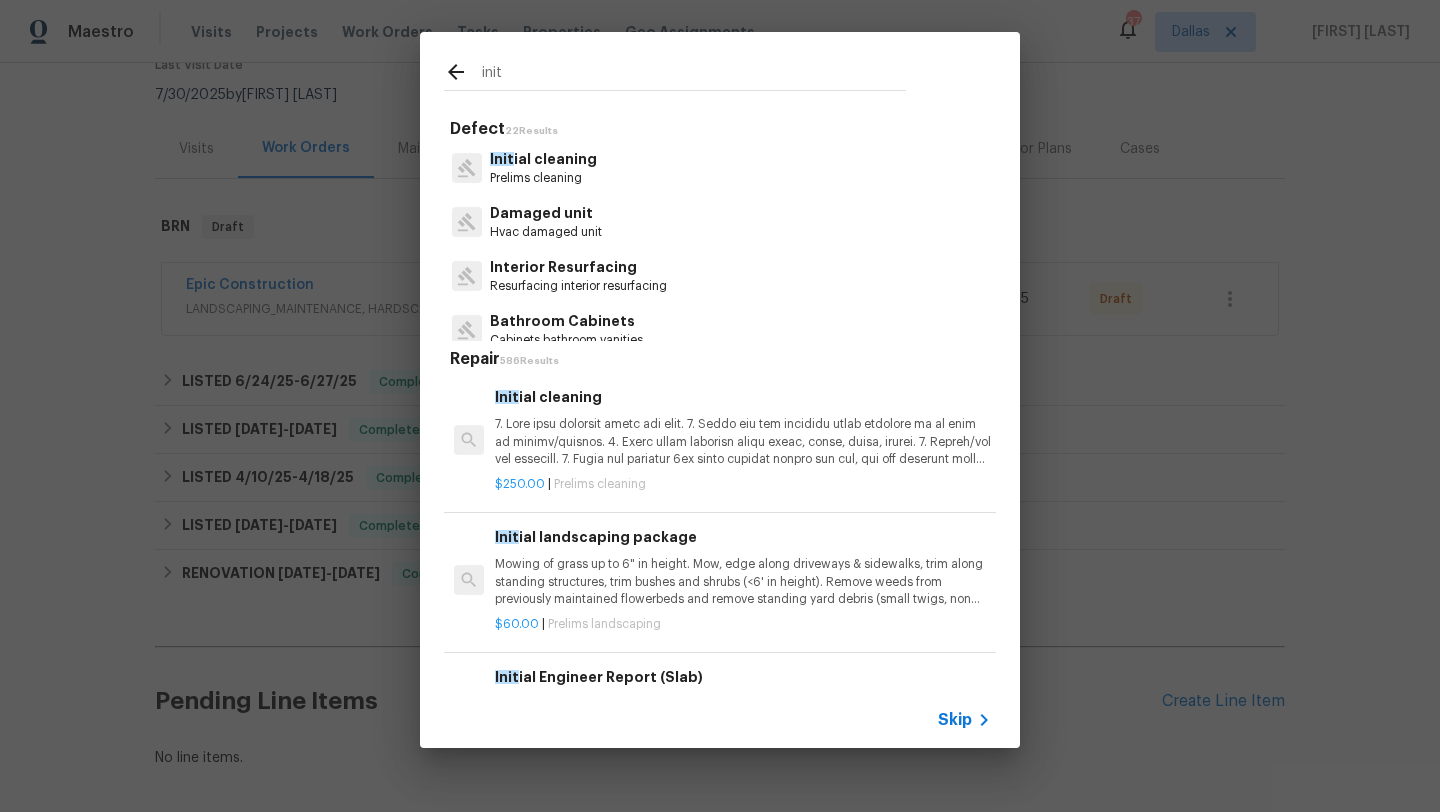 type on "init" 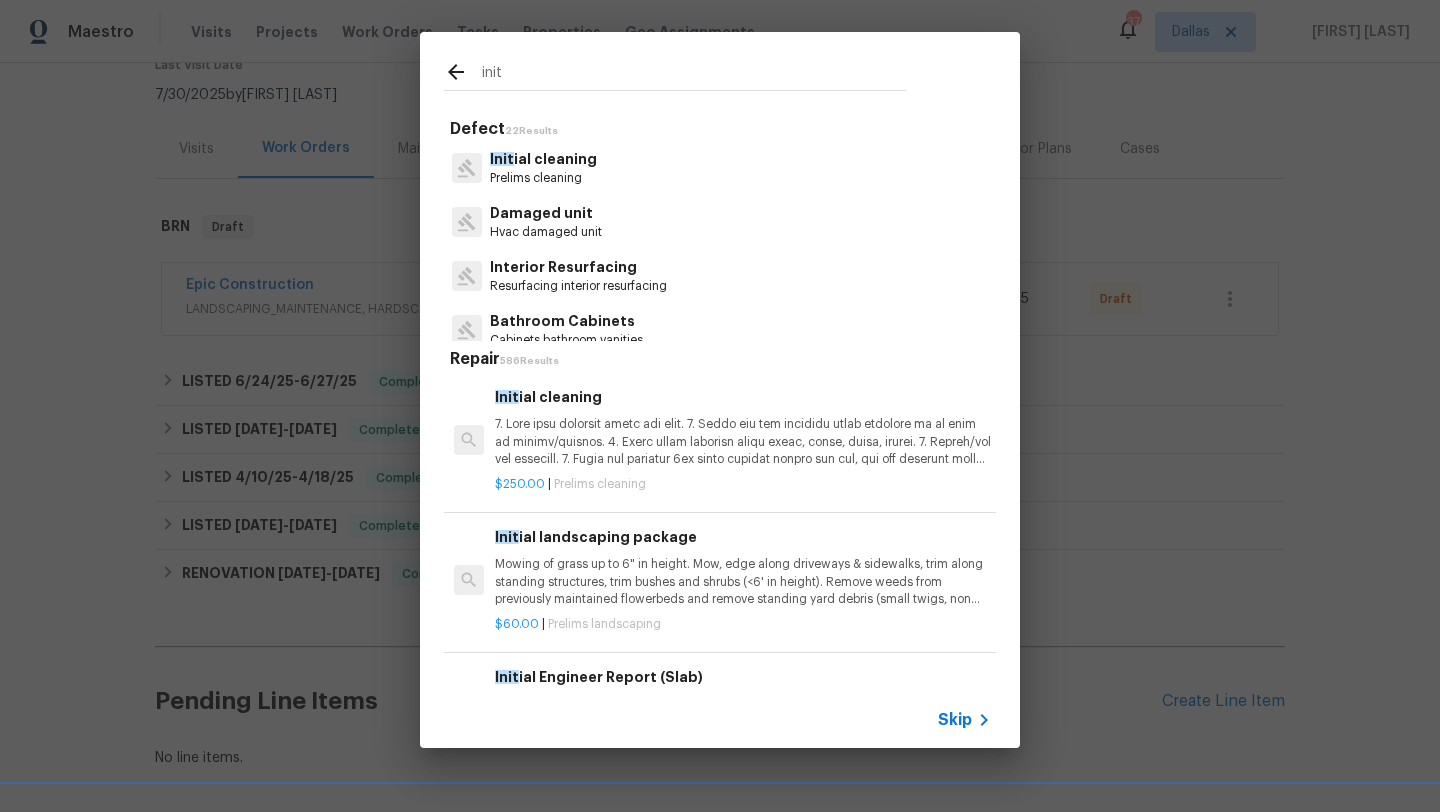 click on "Init ial cleaning" at bounding box center (543, 159) 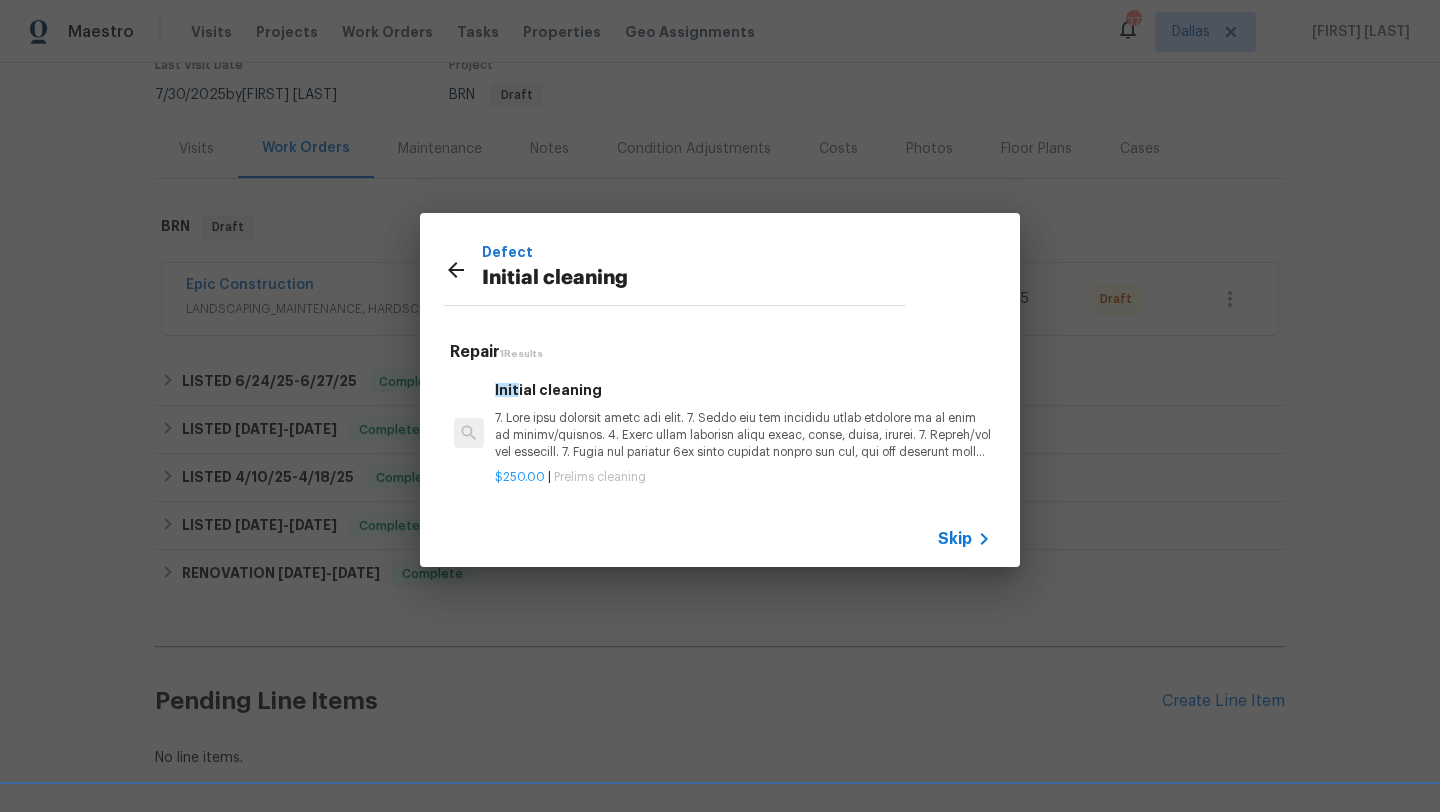 click at bounding box center [743, 435] 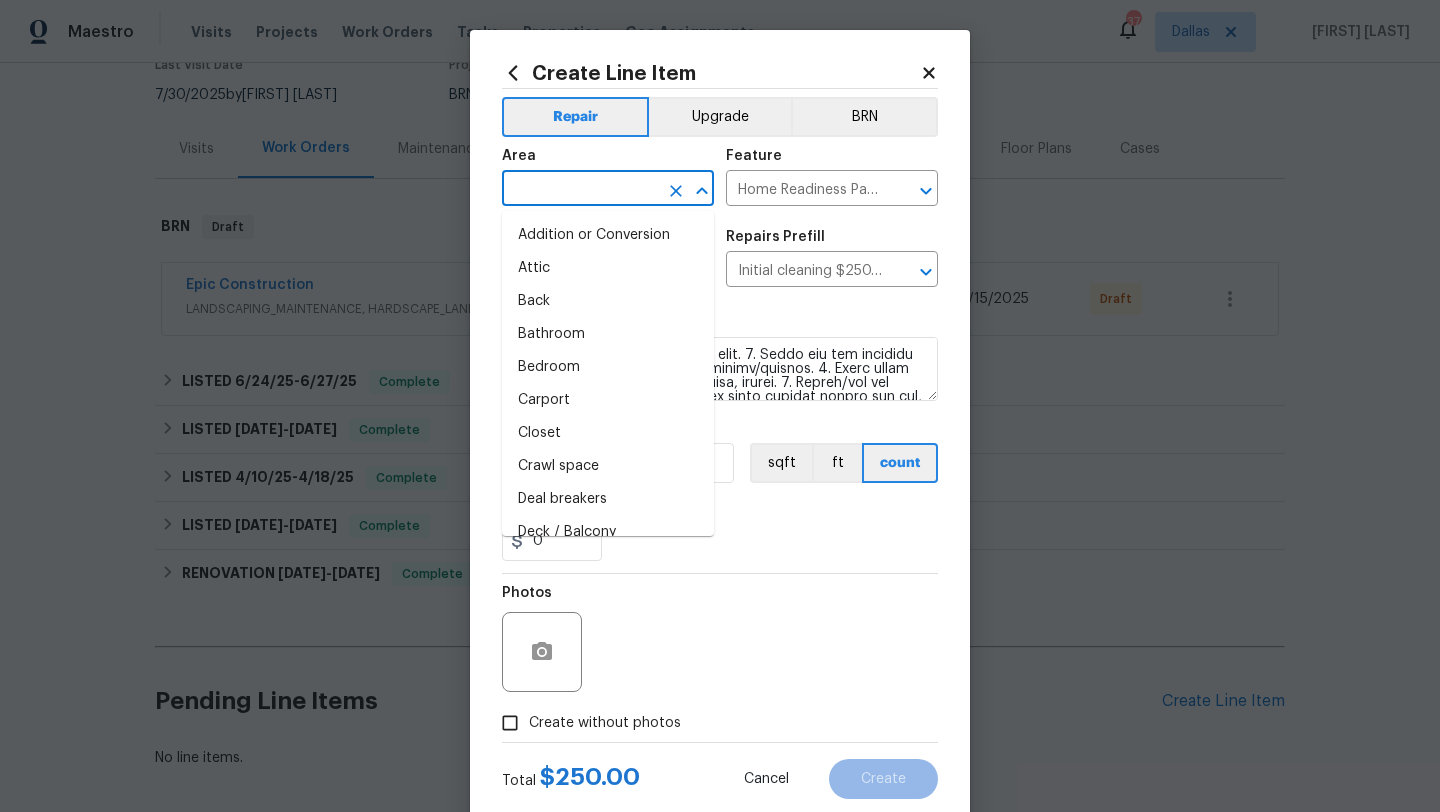 click at bounding box center [580, 190] 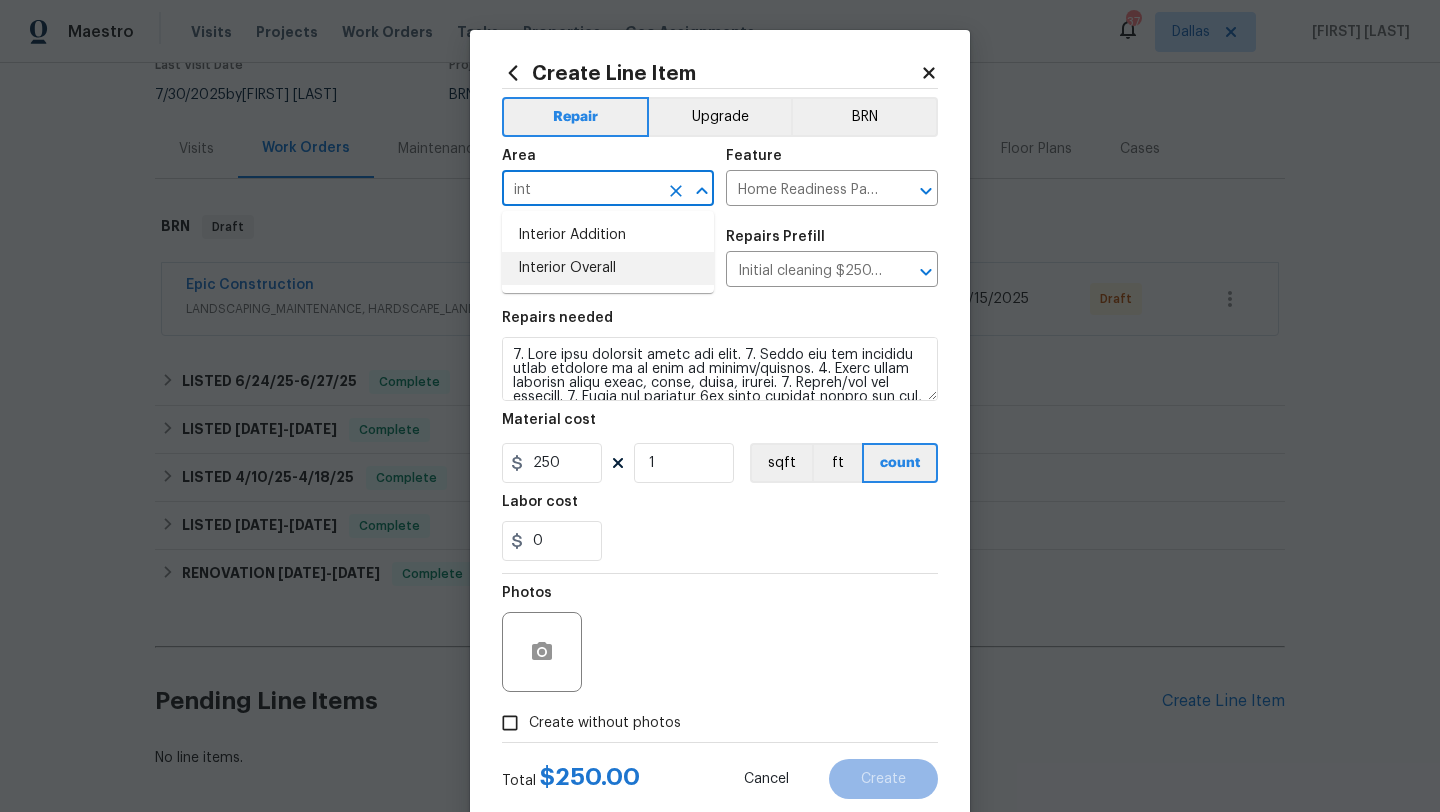 click on "Interior Overall" at bounding box center (608, 268) 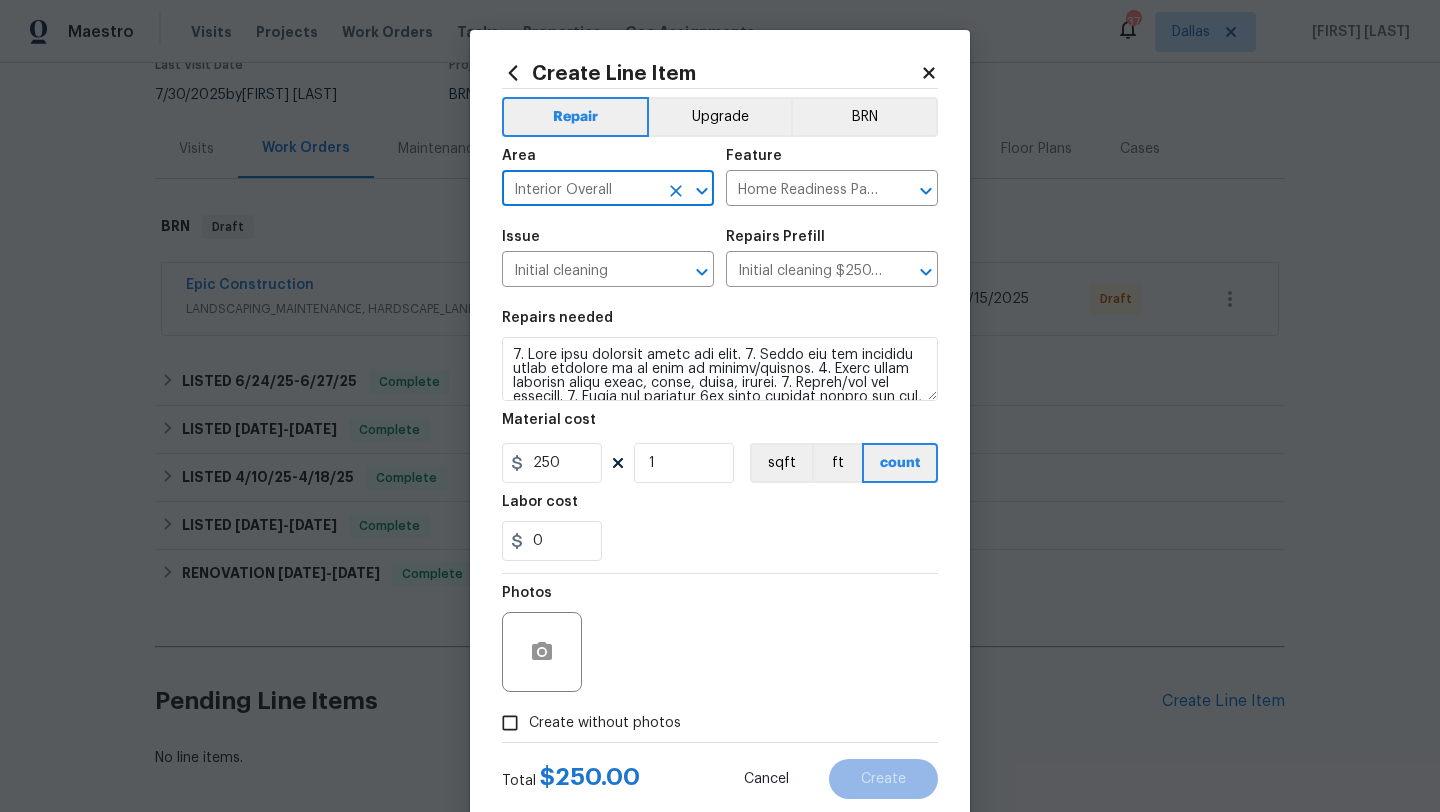 type on "Interior Overall" 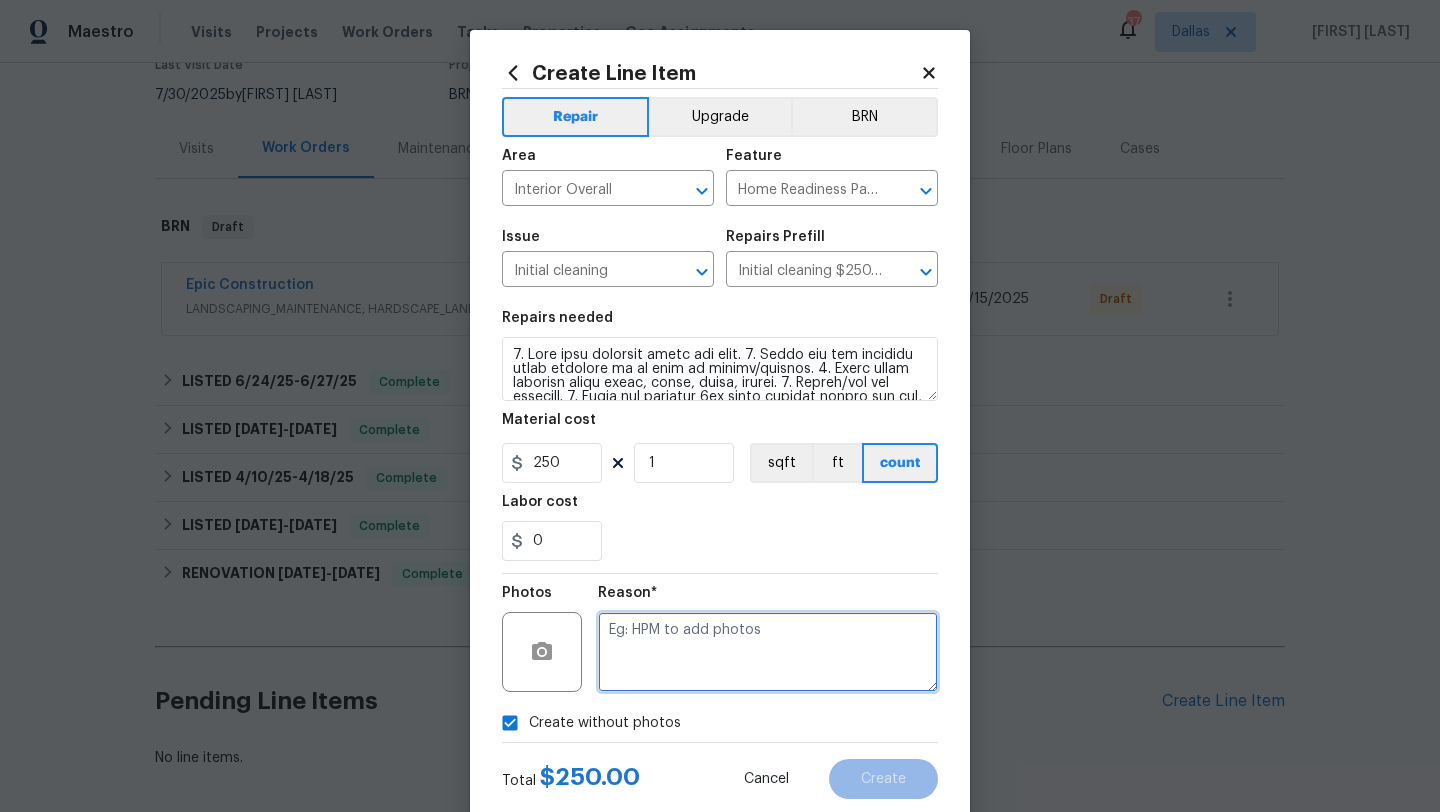 click at bounding box center (768, 652) 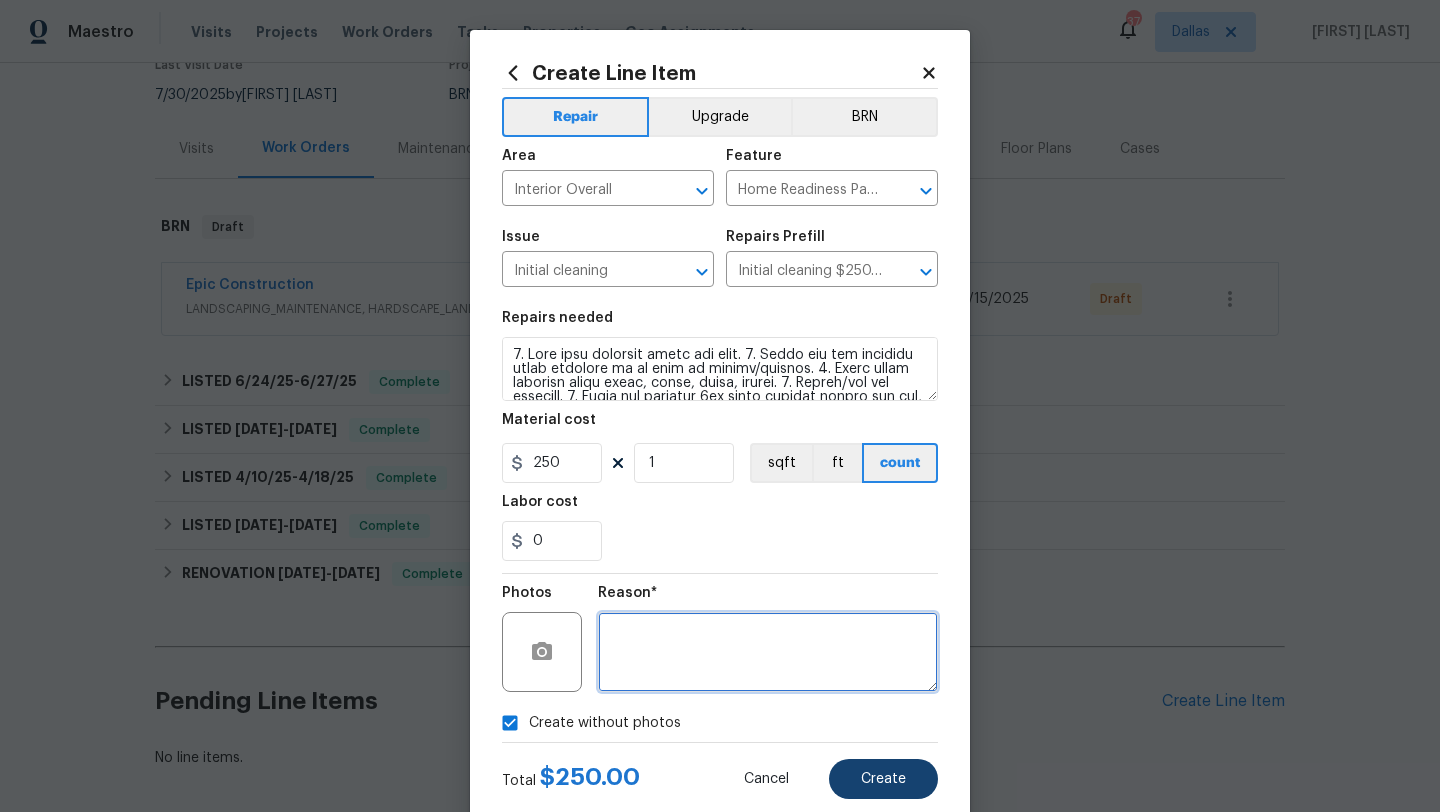 type 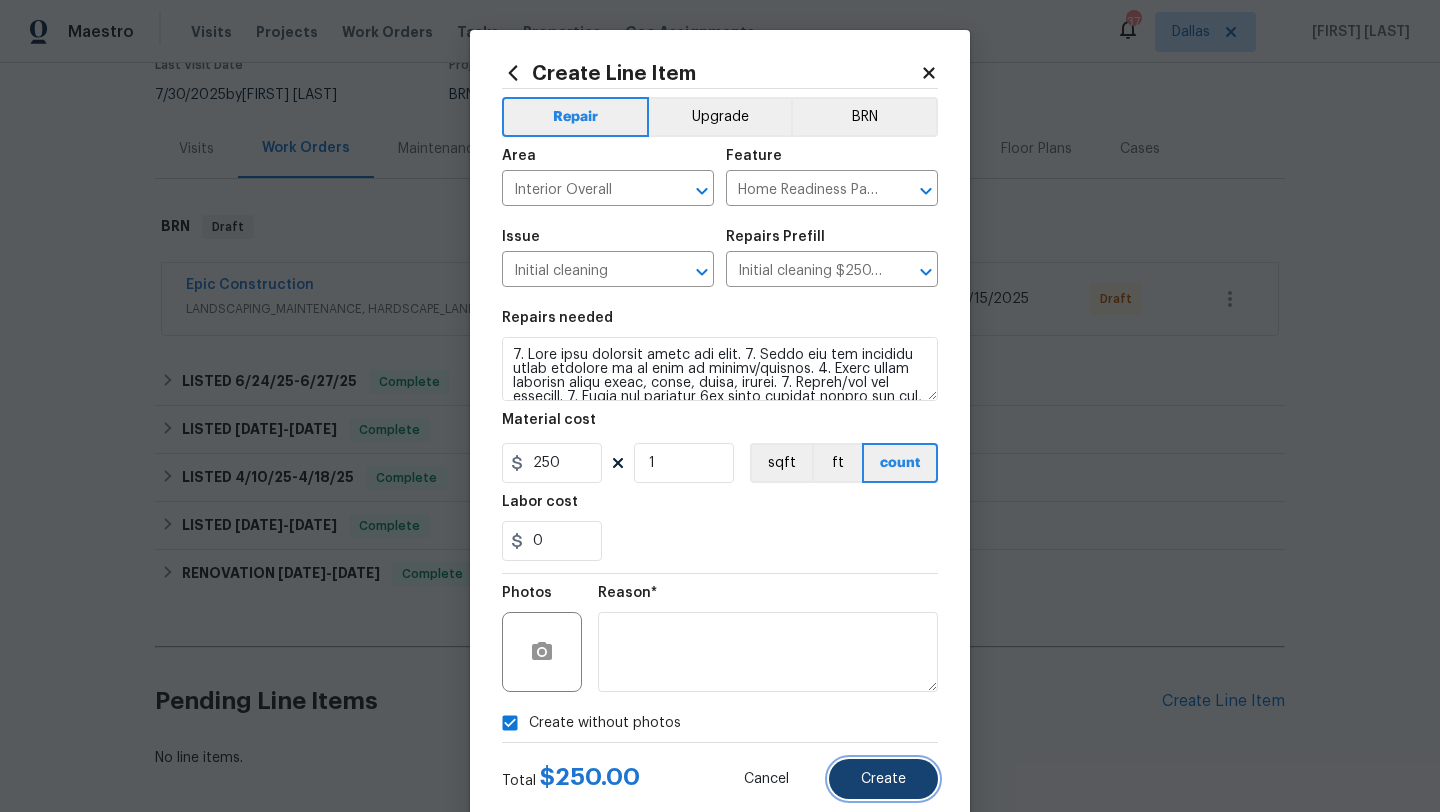click on "Create" at bounding box center [883, 779] 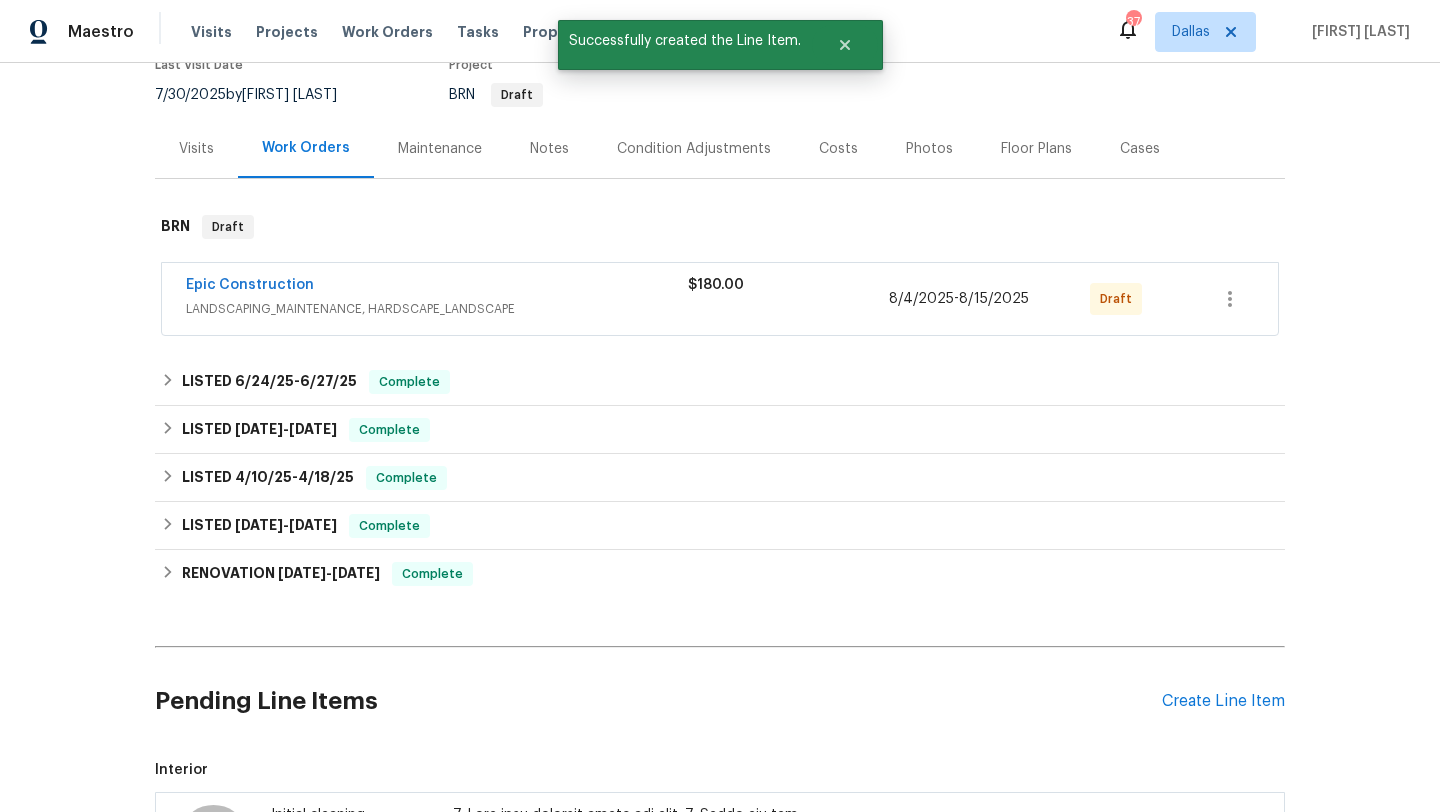 click at bounding box center (213, 826) 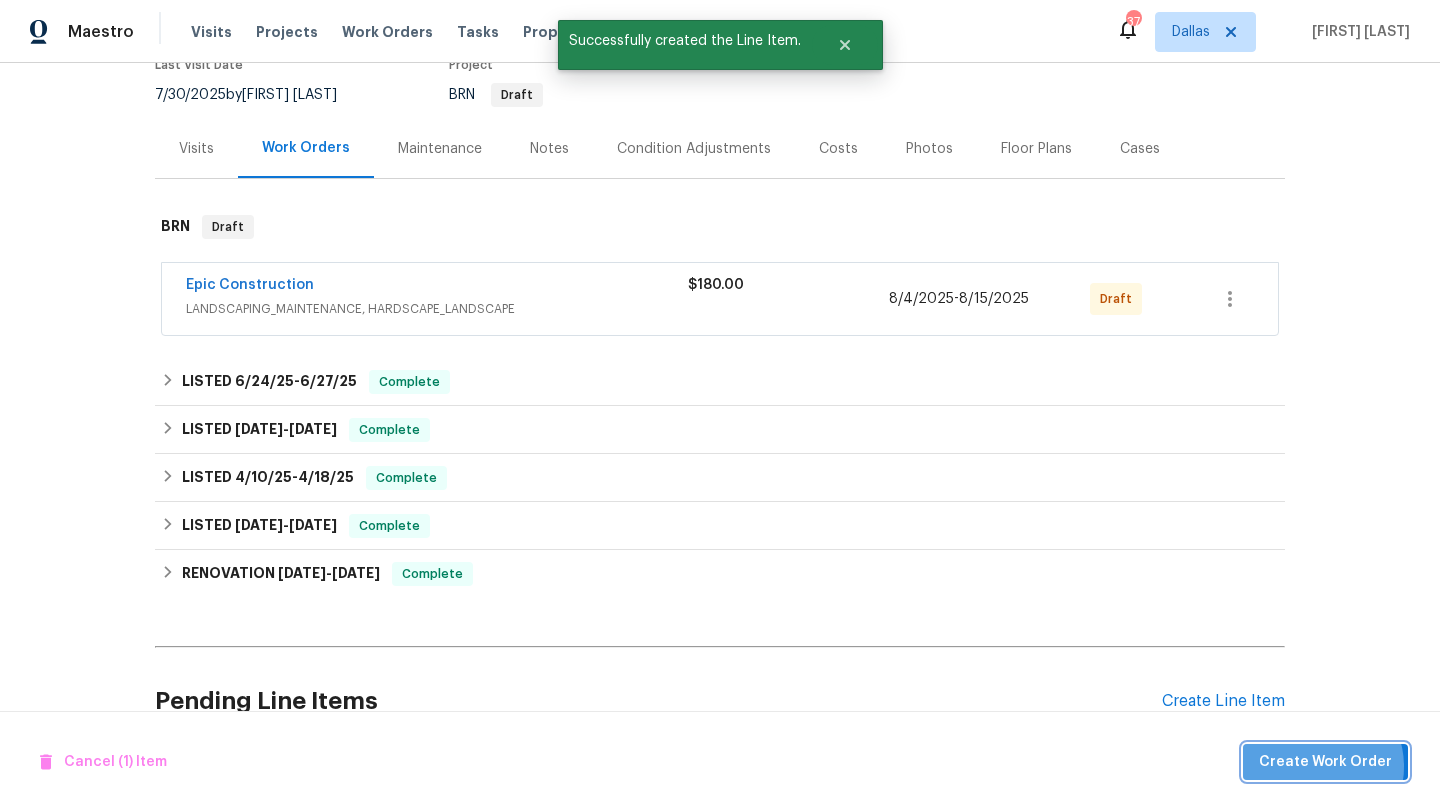 click on "Create Work Order" at bounding box center (1325, 762) 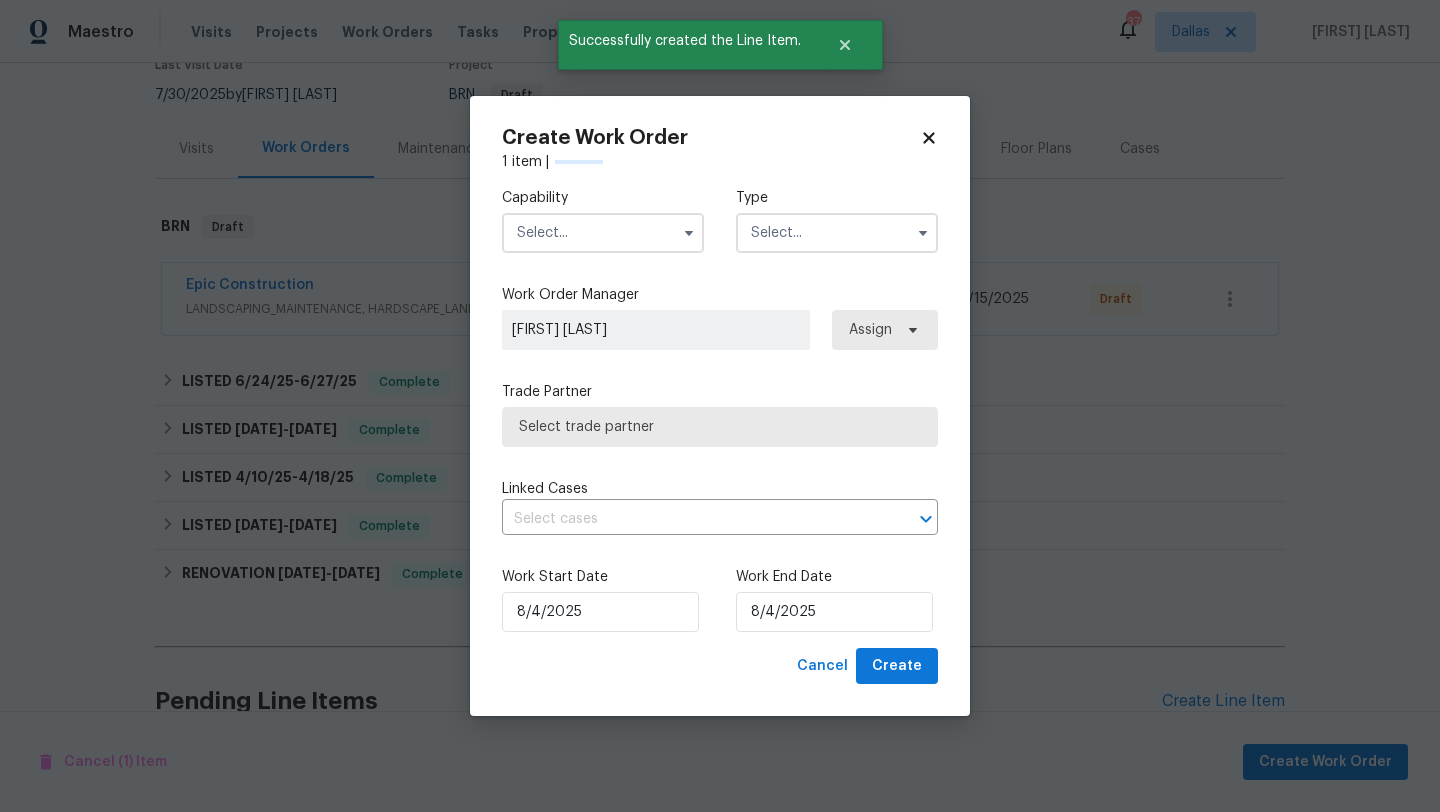 checkbox on "false" 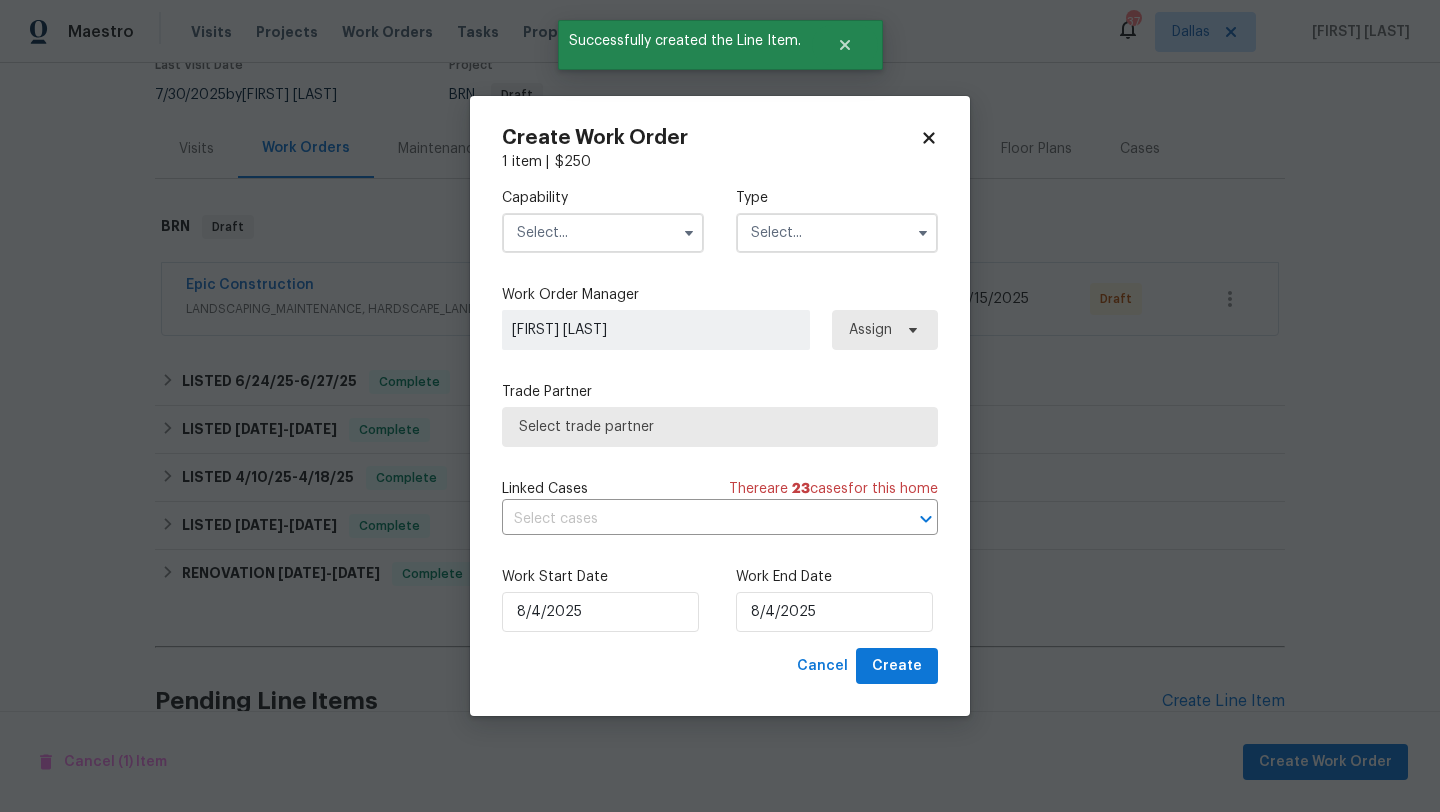 click at bounding box center [603, 233] 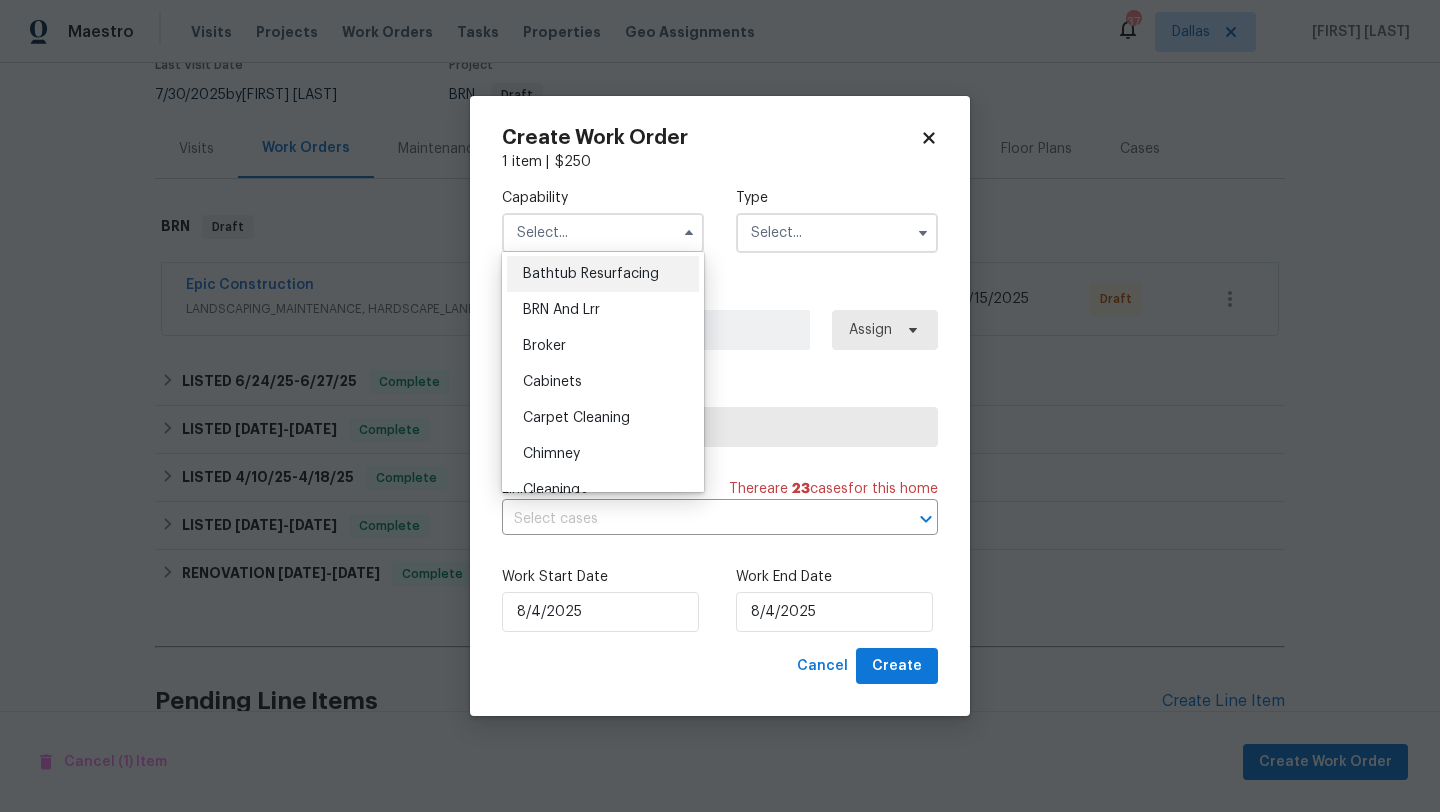 scroll, scrollTop: 117, scrollLeft: 0, axis: vertical 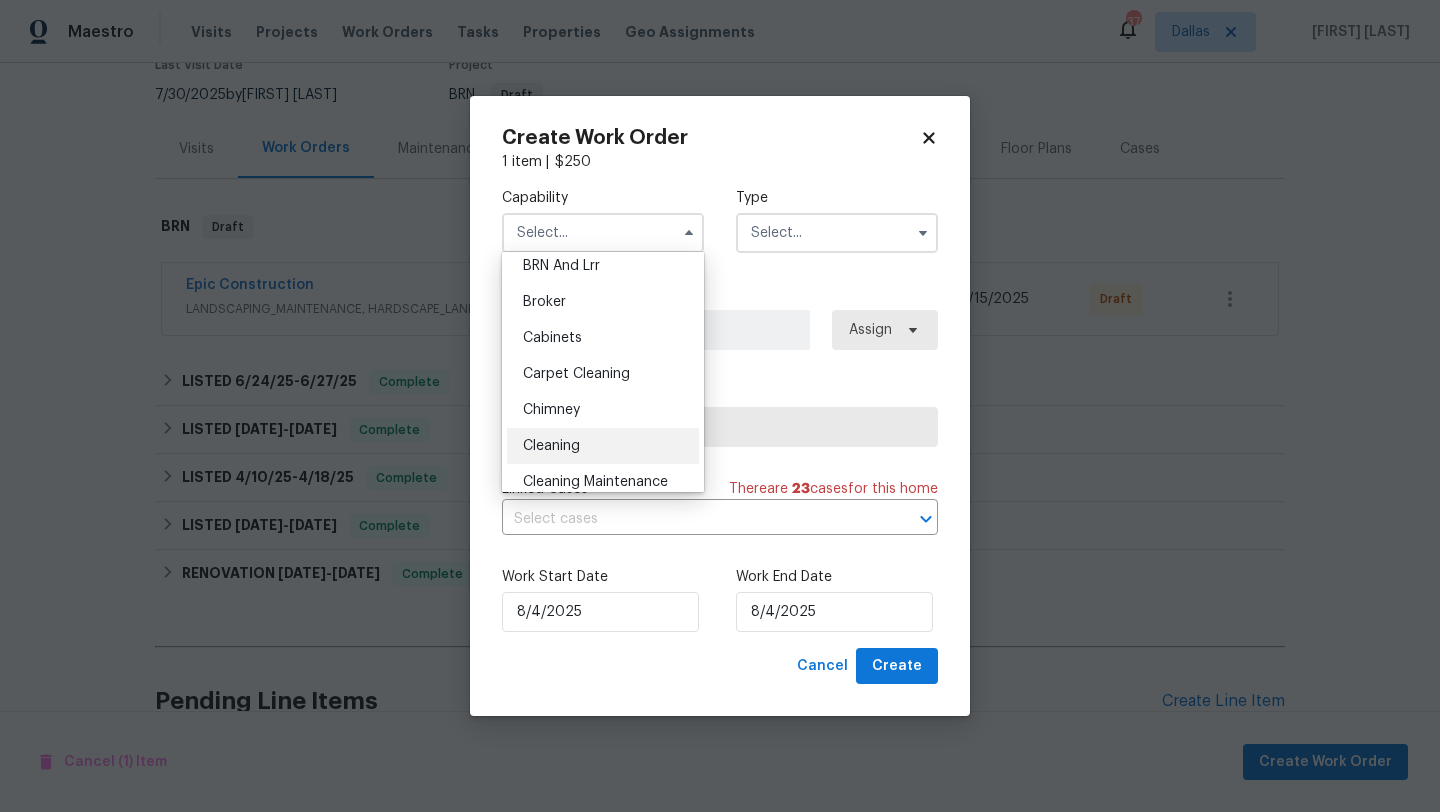 click on "Cleaning" at bounding box center (603, 446) 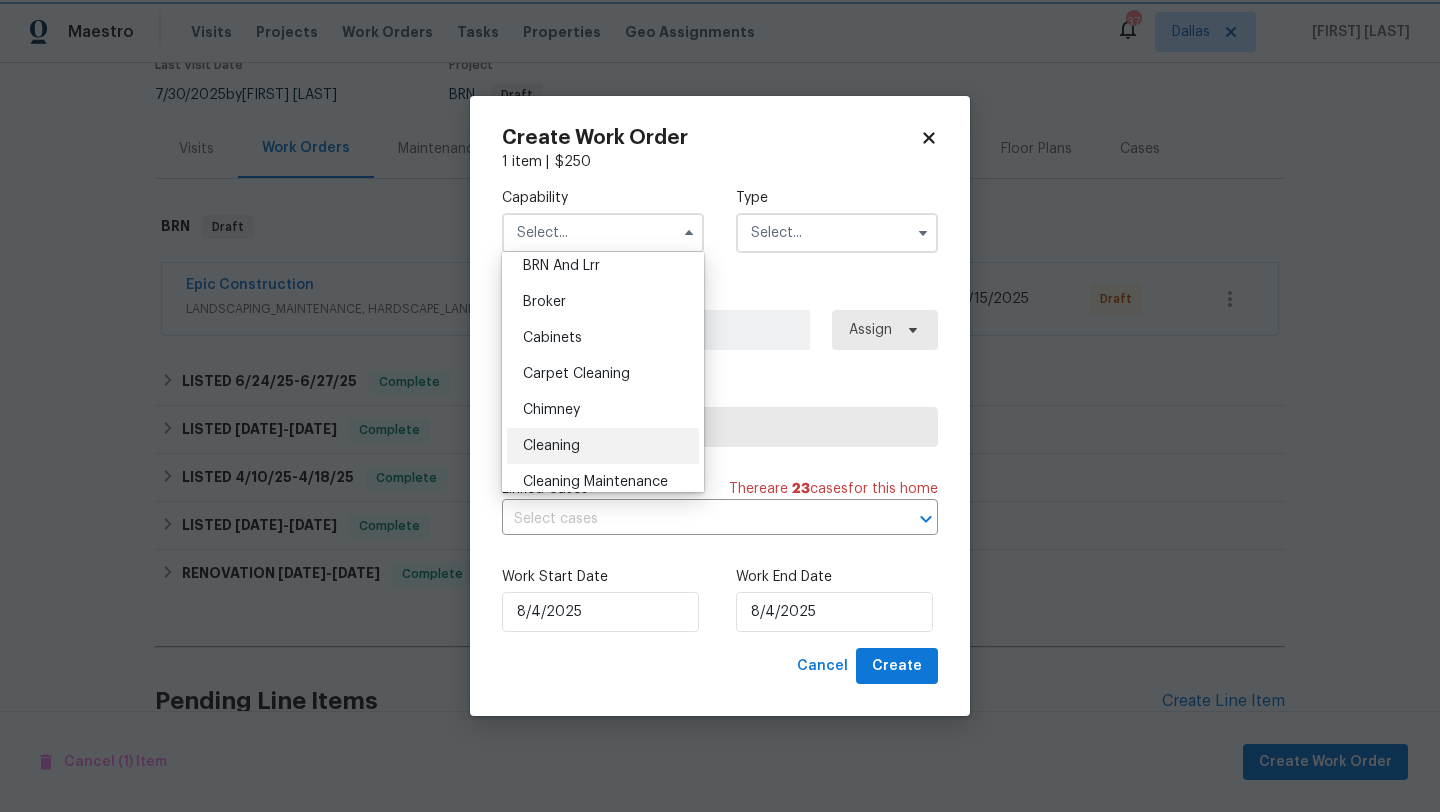 type on "Cleaning" 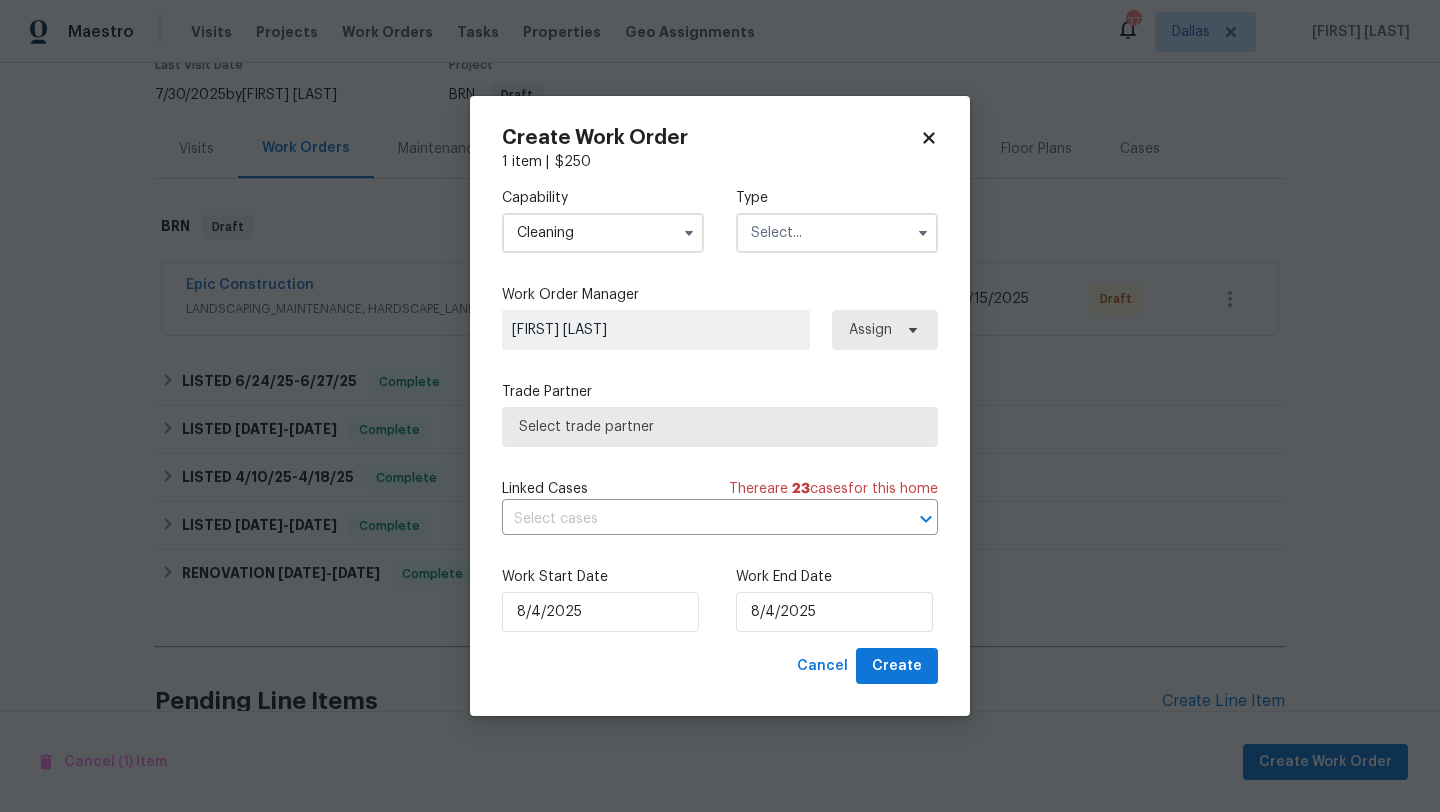 click at bounding box center [837, 233] 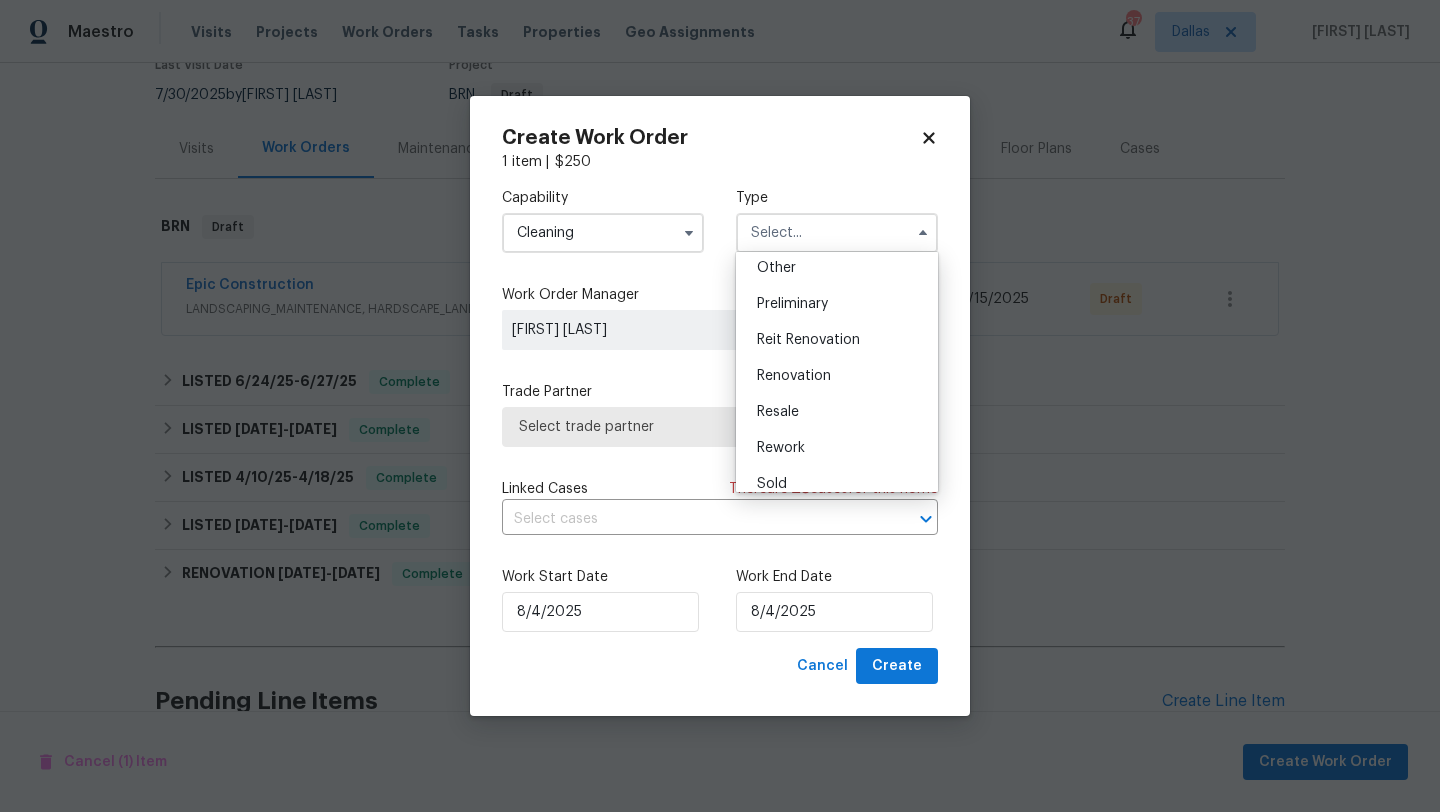 scroll, scrollTop: 454, scrollLeft: 0, axis: vertical 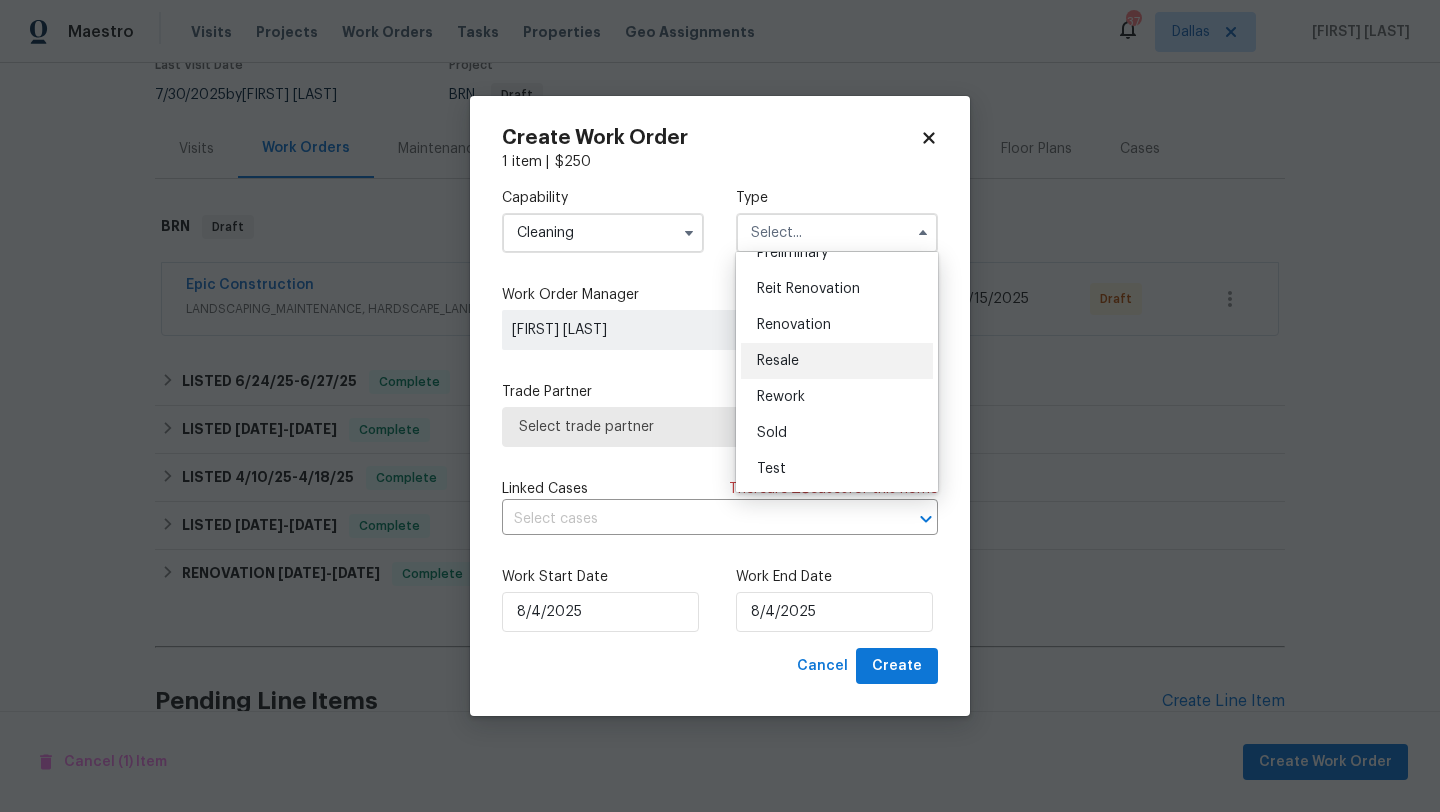 click on "Resale" at bounding box center [778, 361] 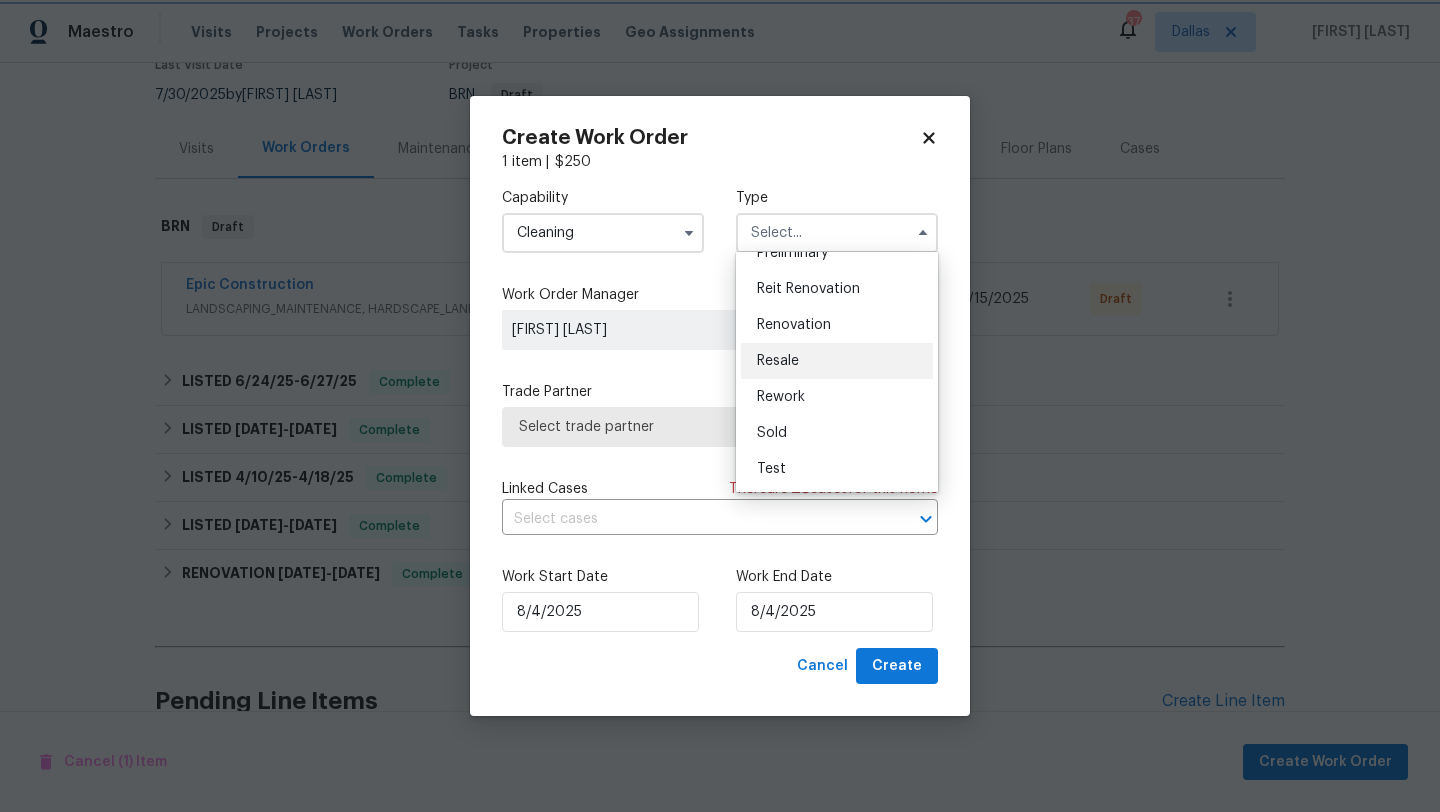 type on "Resale" 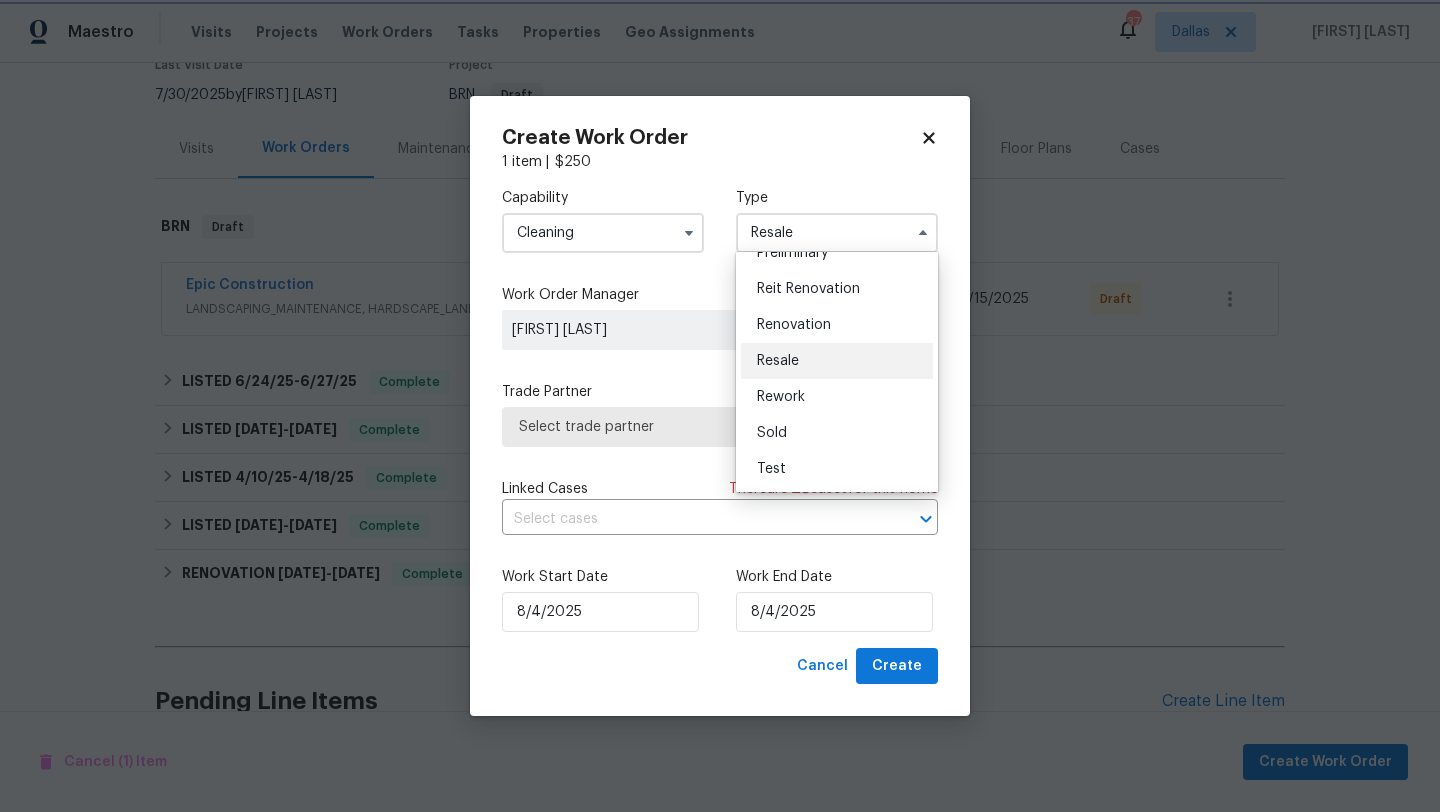 scroll, scrollTop: 0, scrollLeft: 0, axis: both 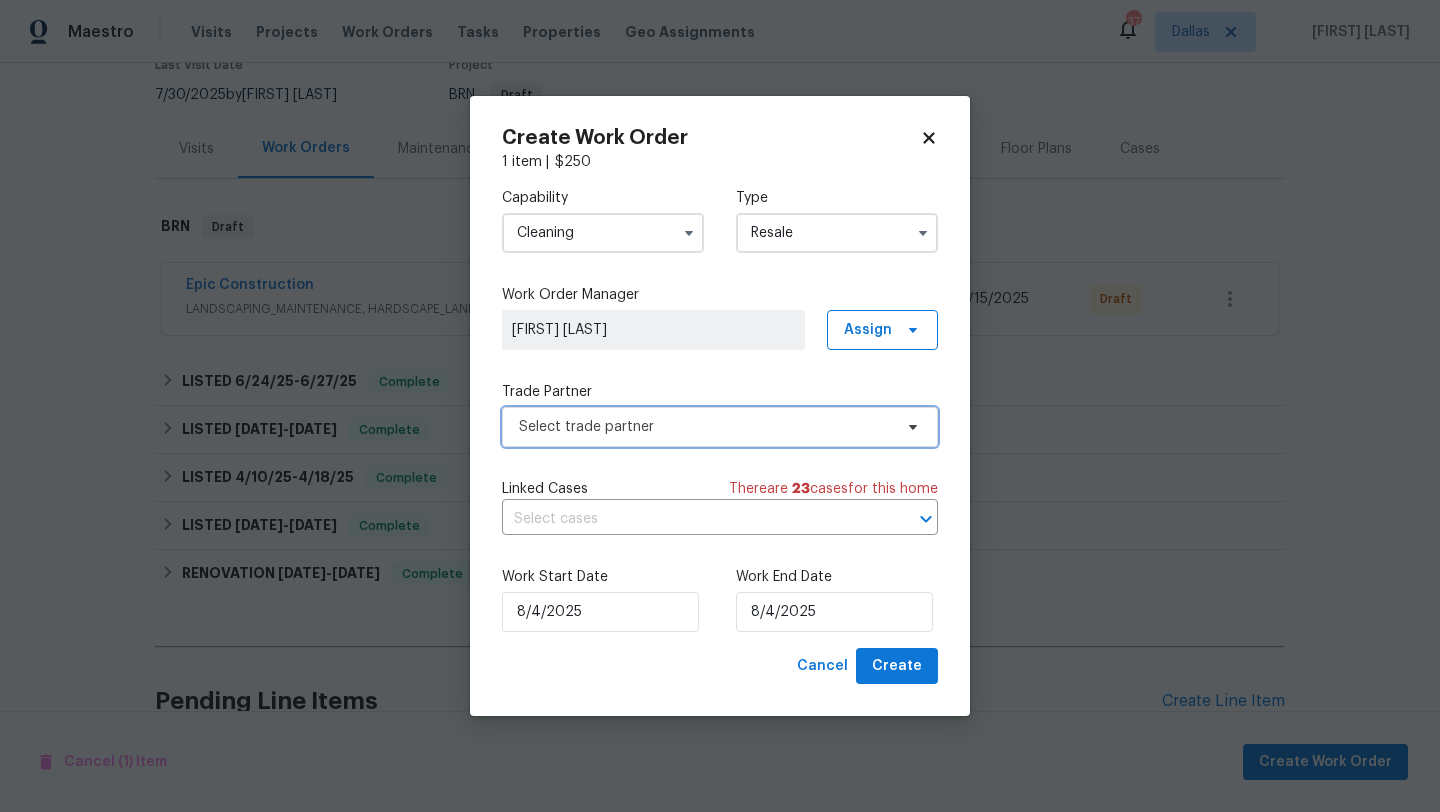 click on "Select trade partner" at bounding box center (705, 427) 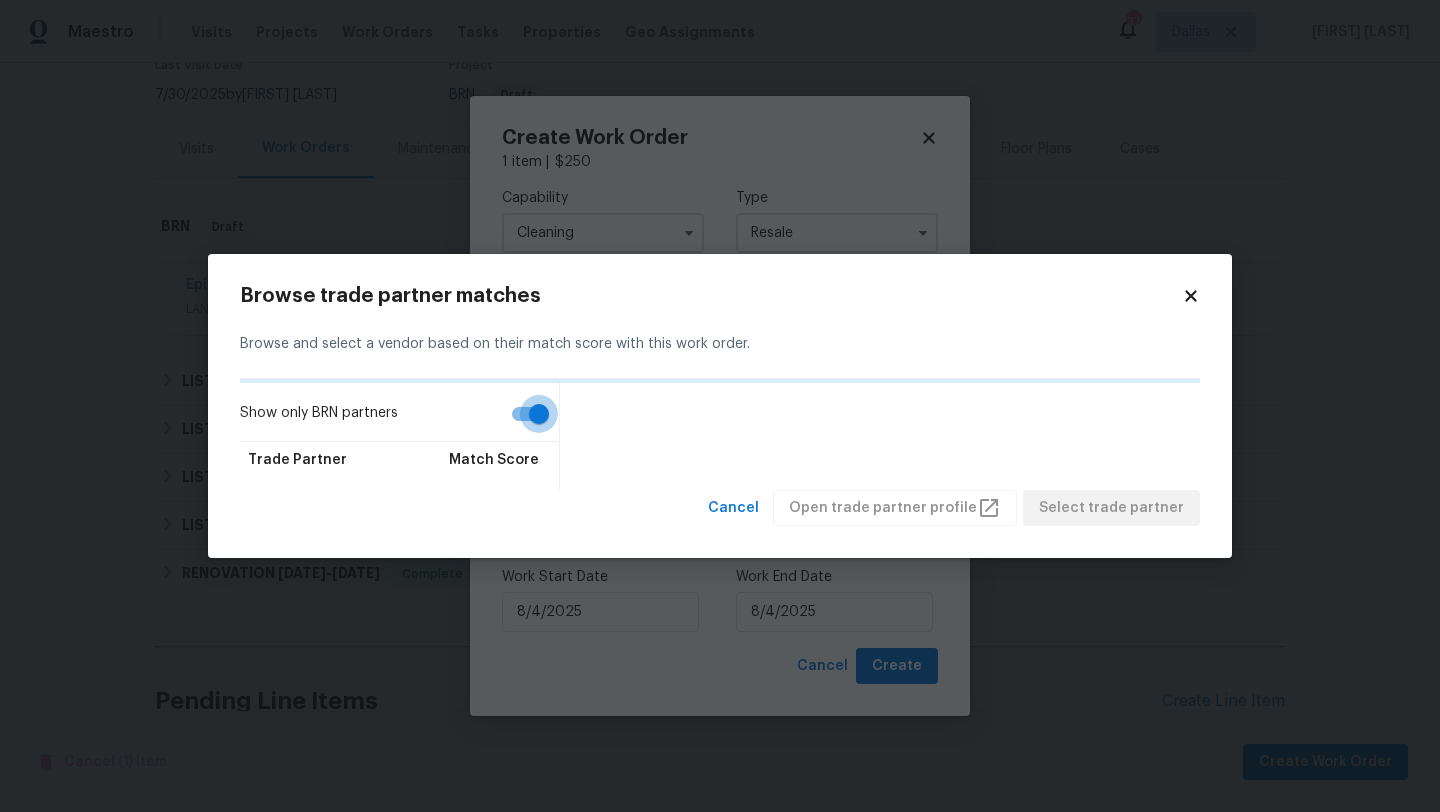 drag, startPoint x: 533, startPoint y: 411, endPoint x: 514, endPoint y: 411, distance: 19 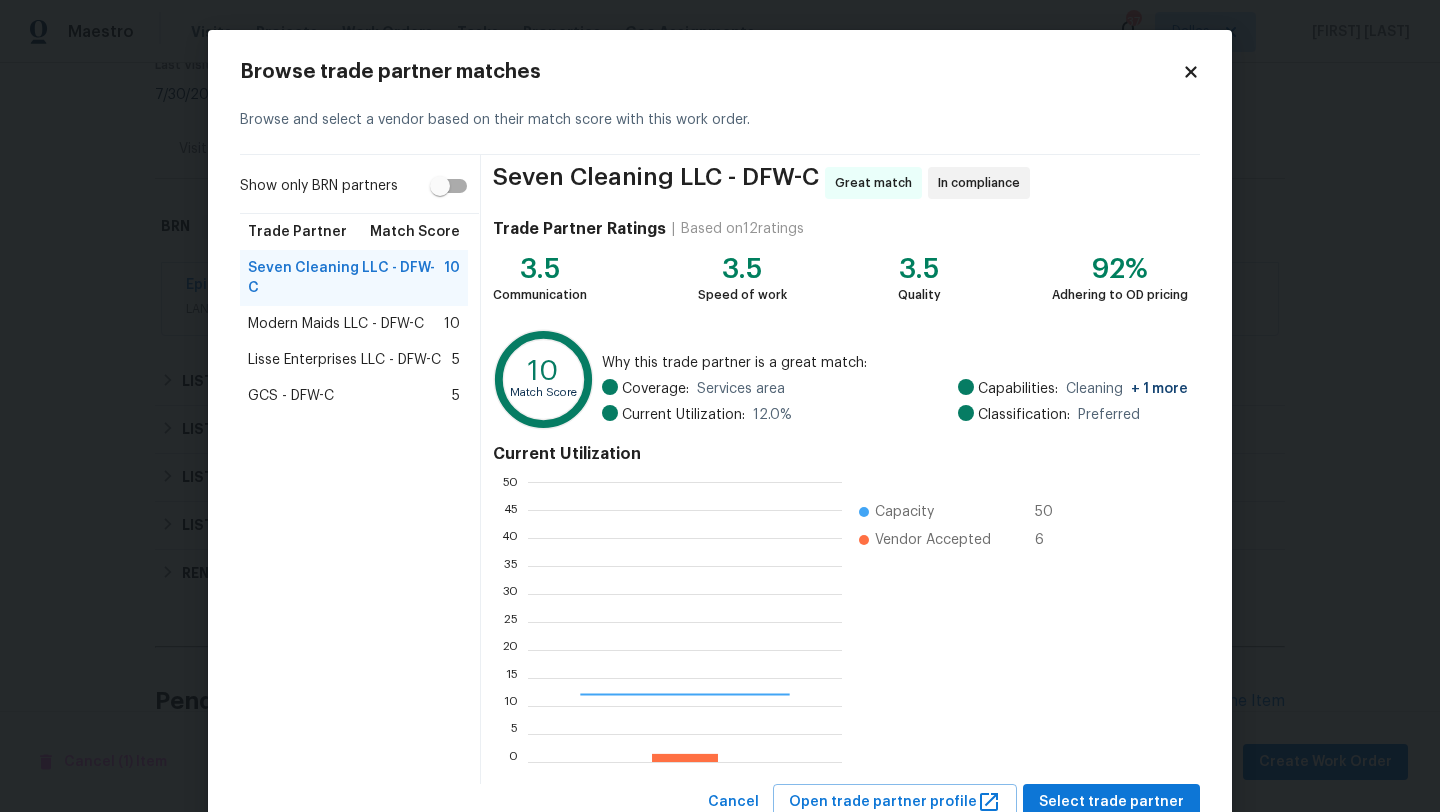 scroll, scrollTop: 2, scrollLeft: 1, axis: both 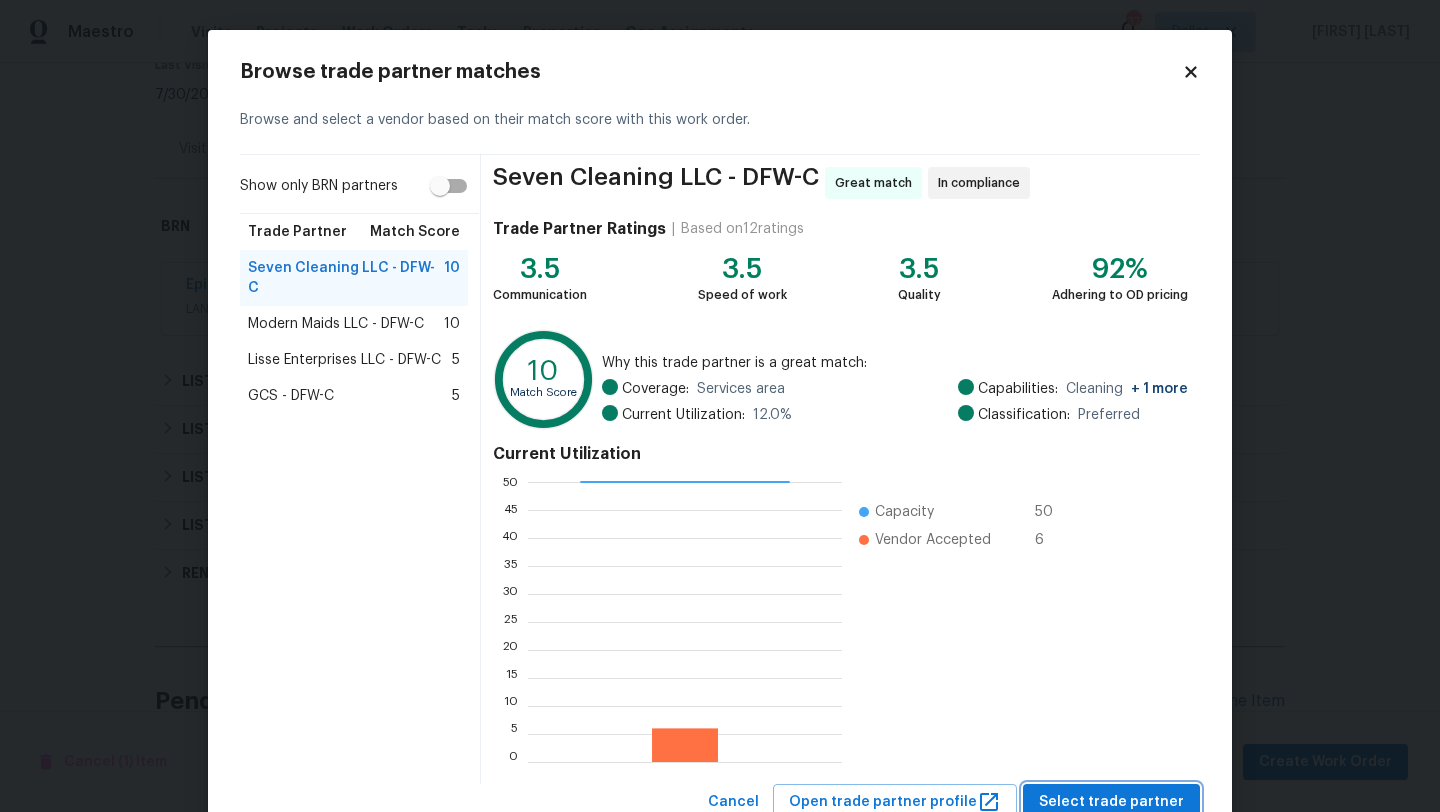 click on "Select trade partner" at bounding box center (1111, 802) 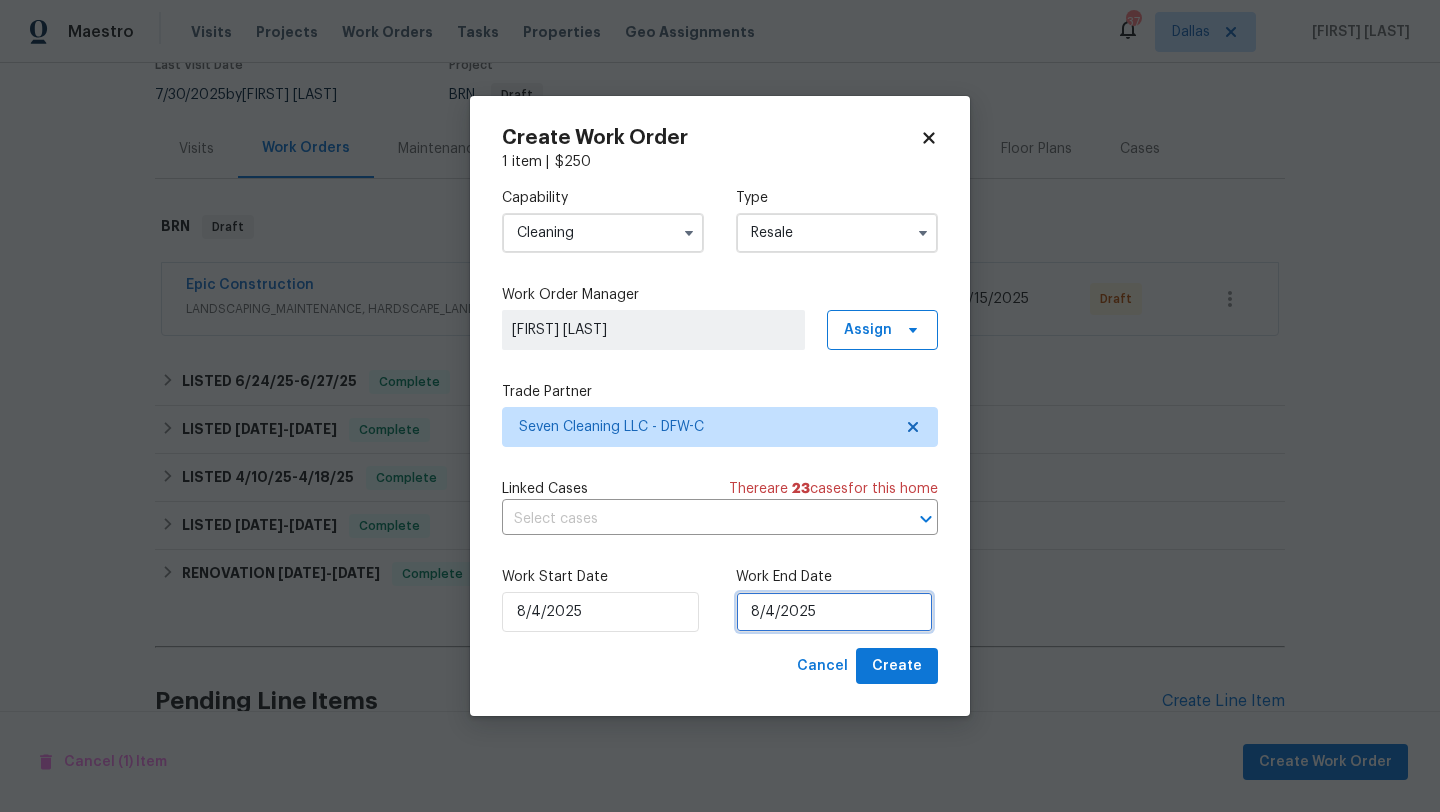 click on "8/4/2025" at bounding box center (834, 612) 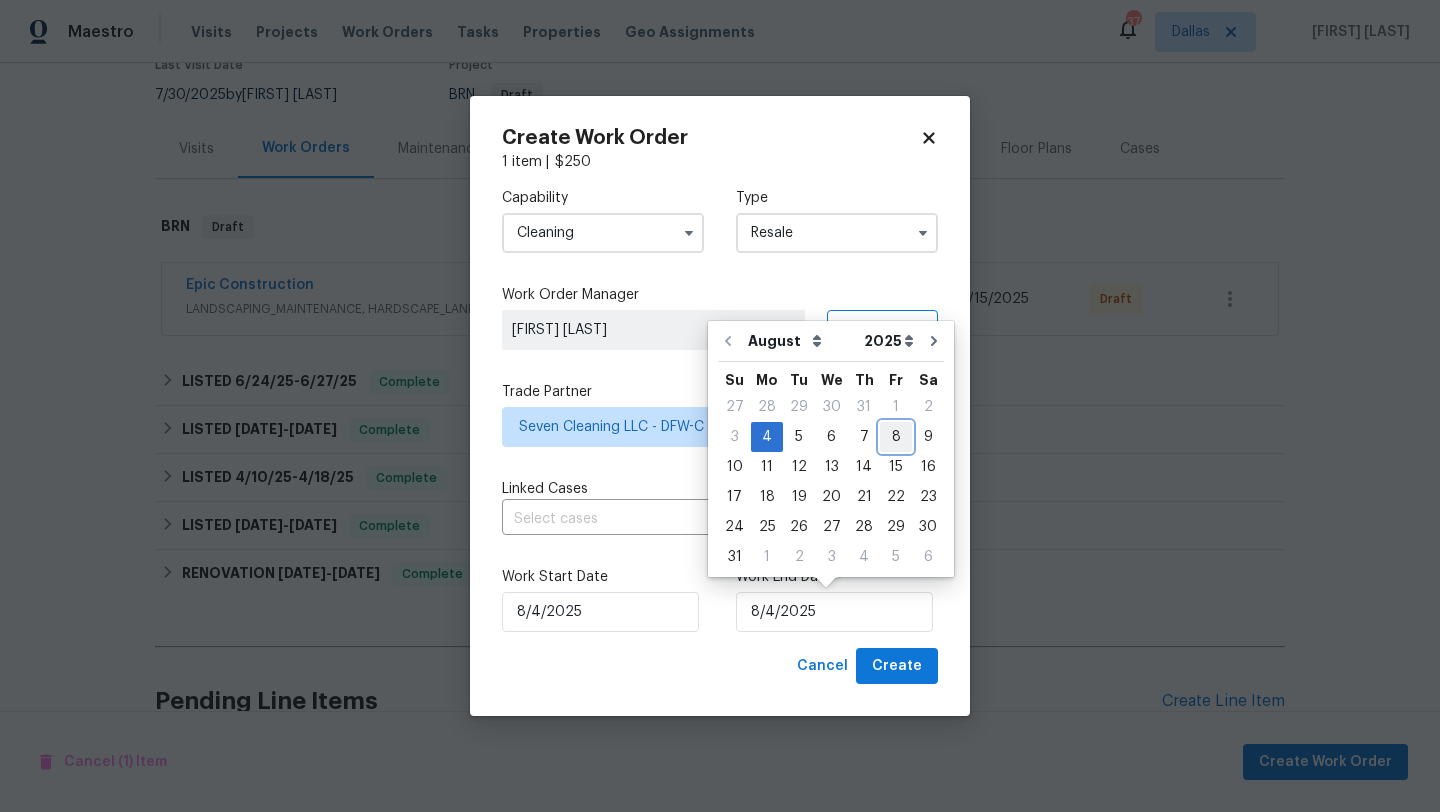 click on "8" at bounding box center (896, 437) 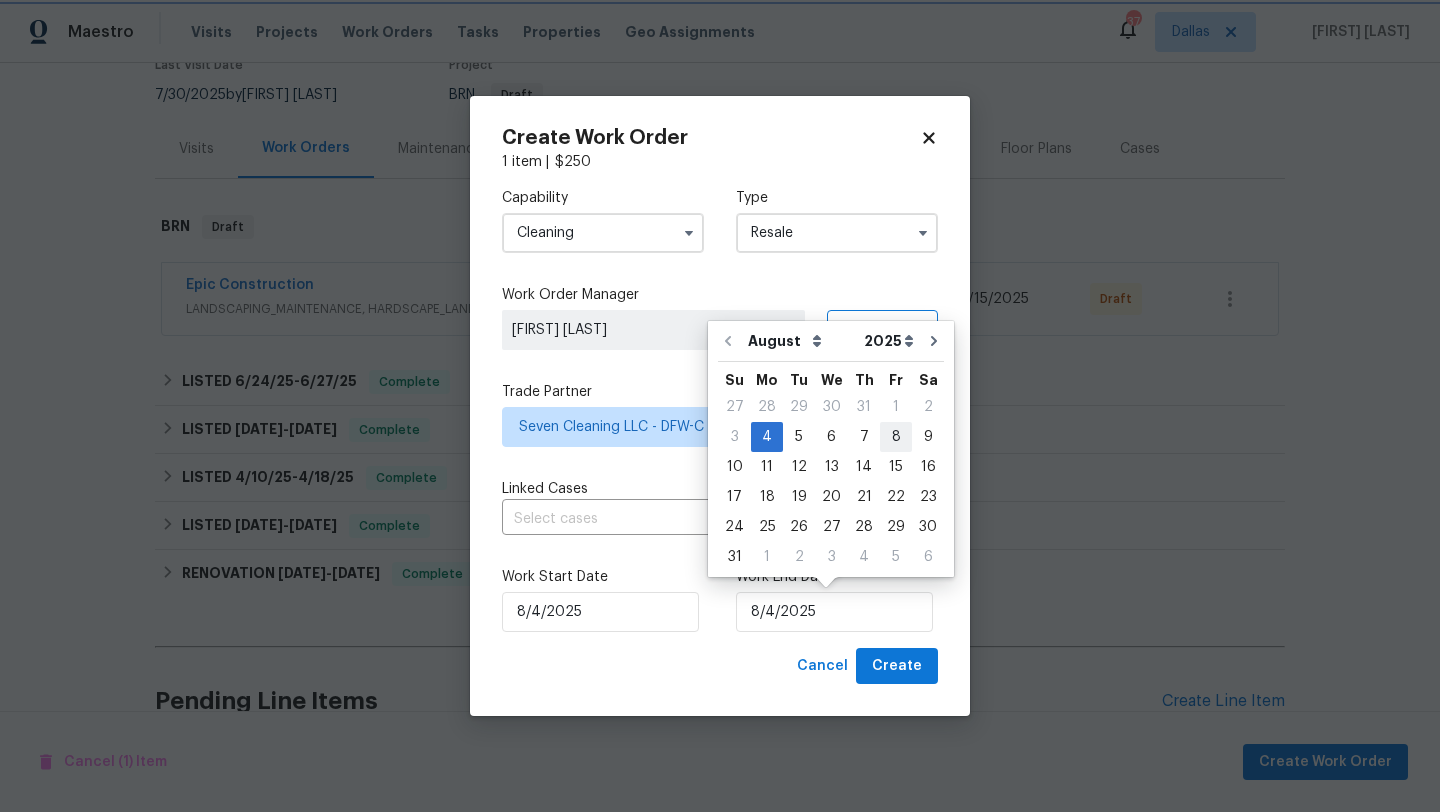 type on "8/8/2025" 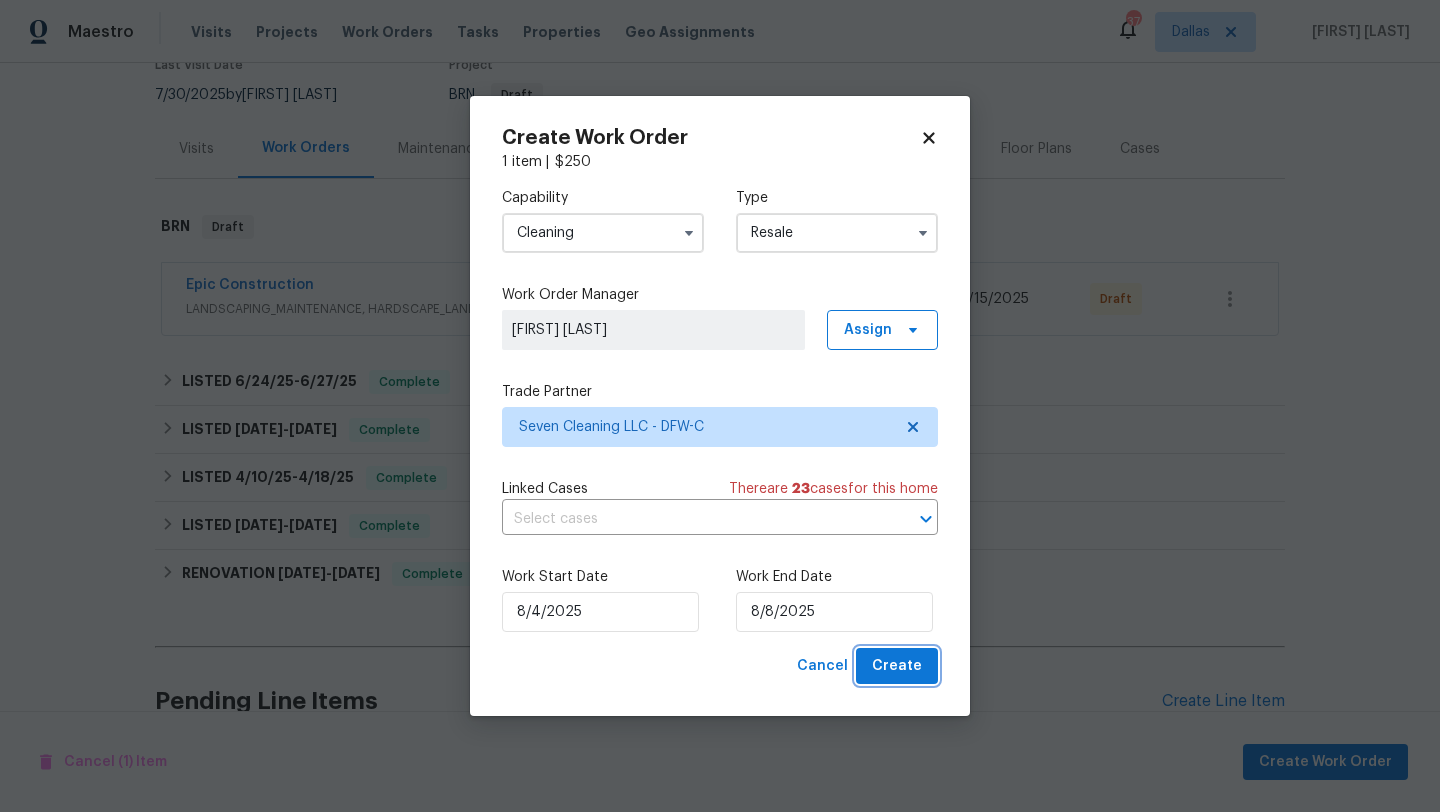 click on "Create" at bounding box center (897, 666) 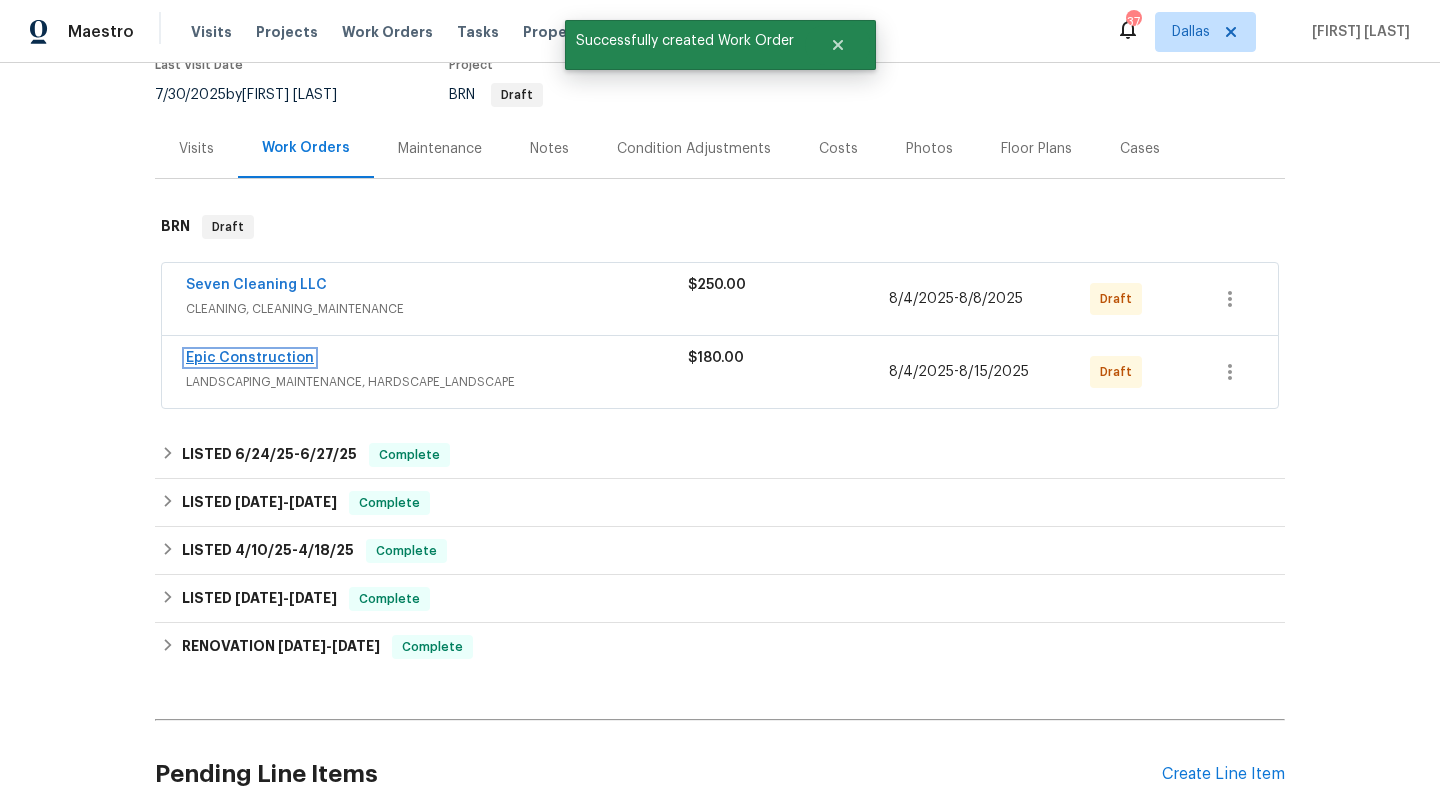 click on "Epic Construction" at bounding box center [250, 358] 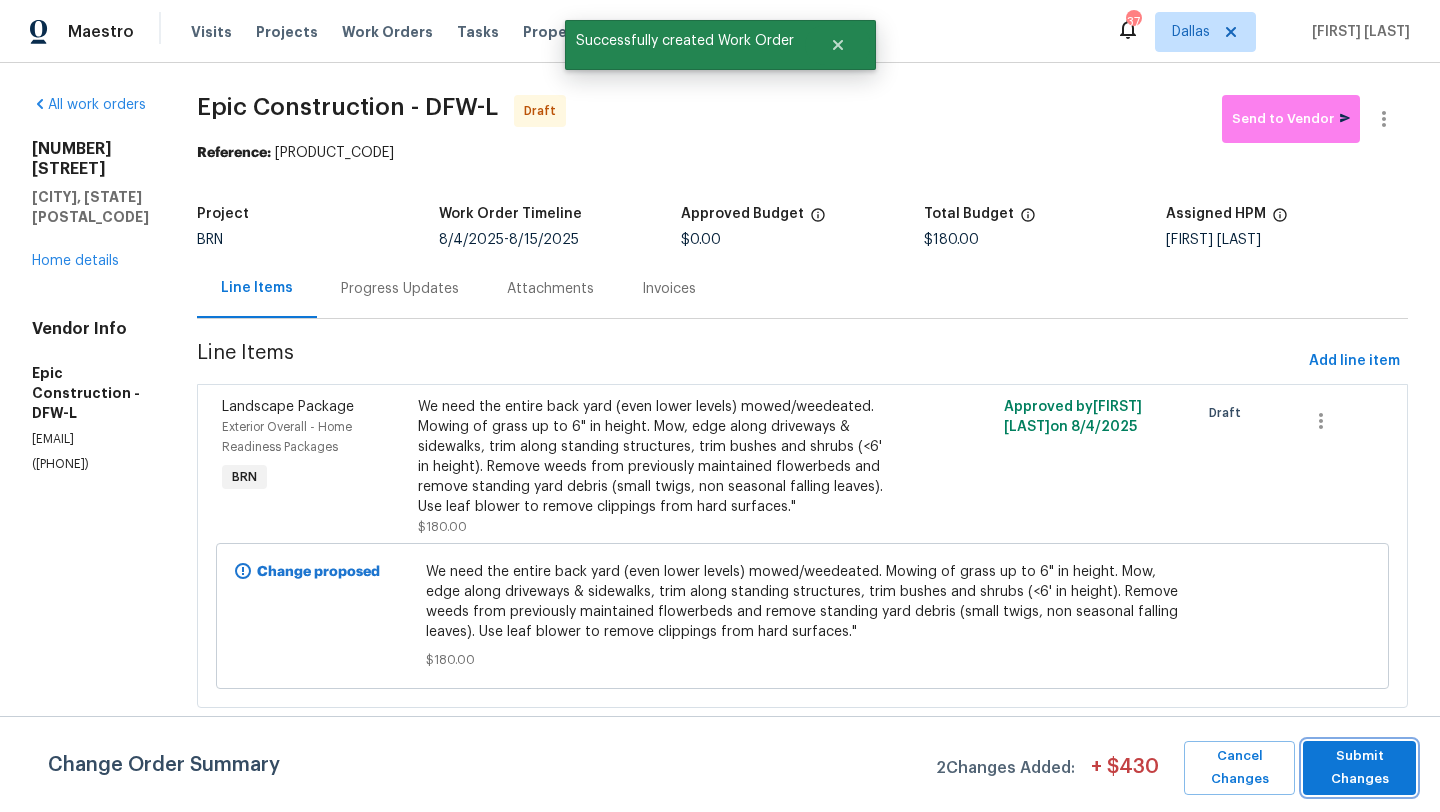 click on "Submit Changes" at bounding box center (1359, 768) 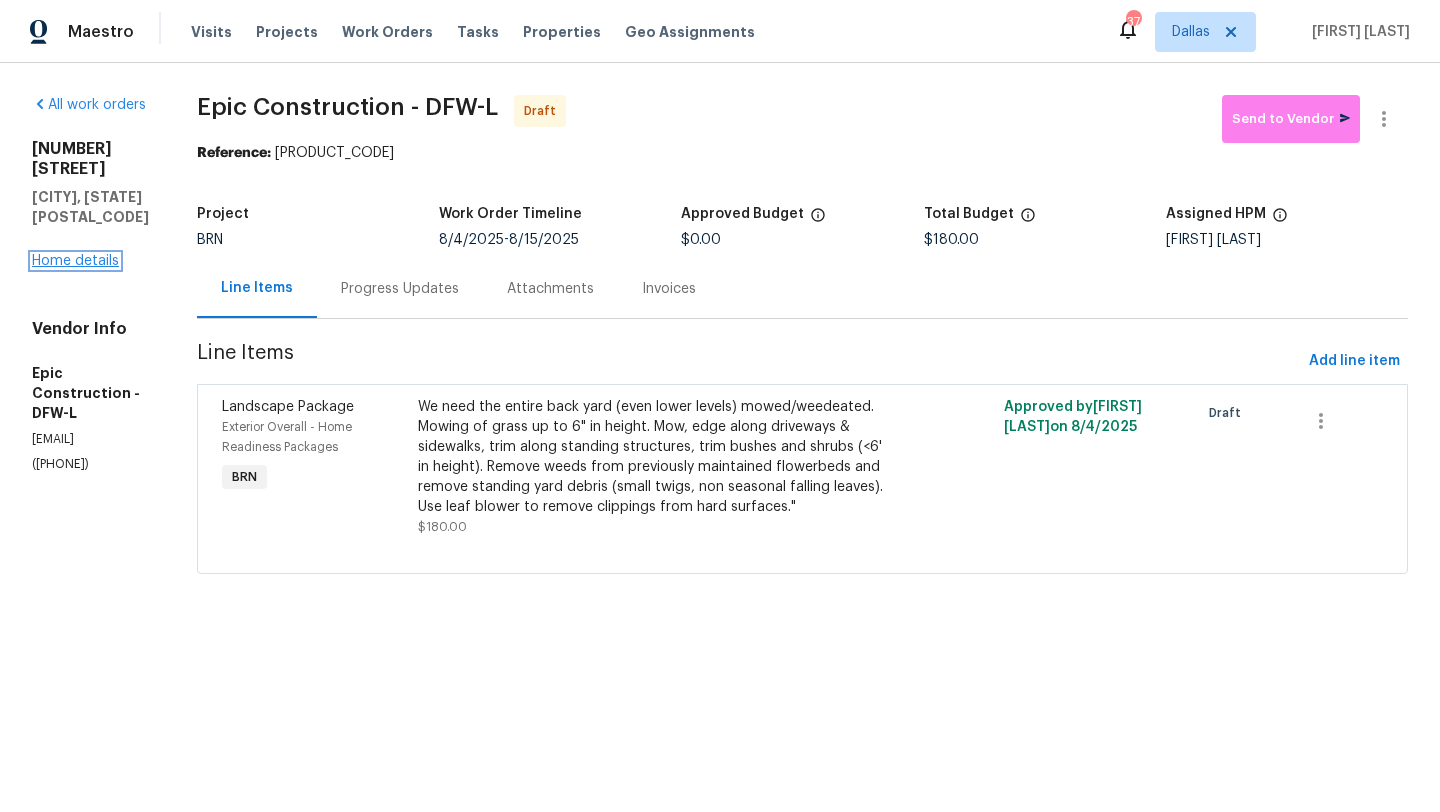click on "Home details" at bounding box center (75, 261) 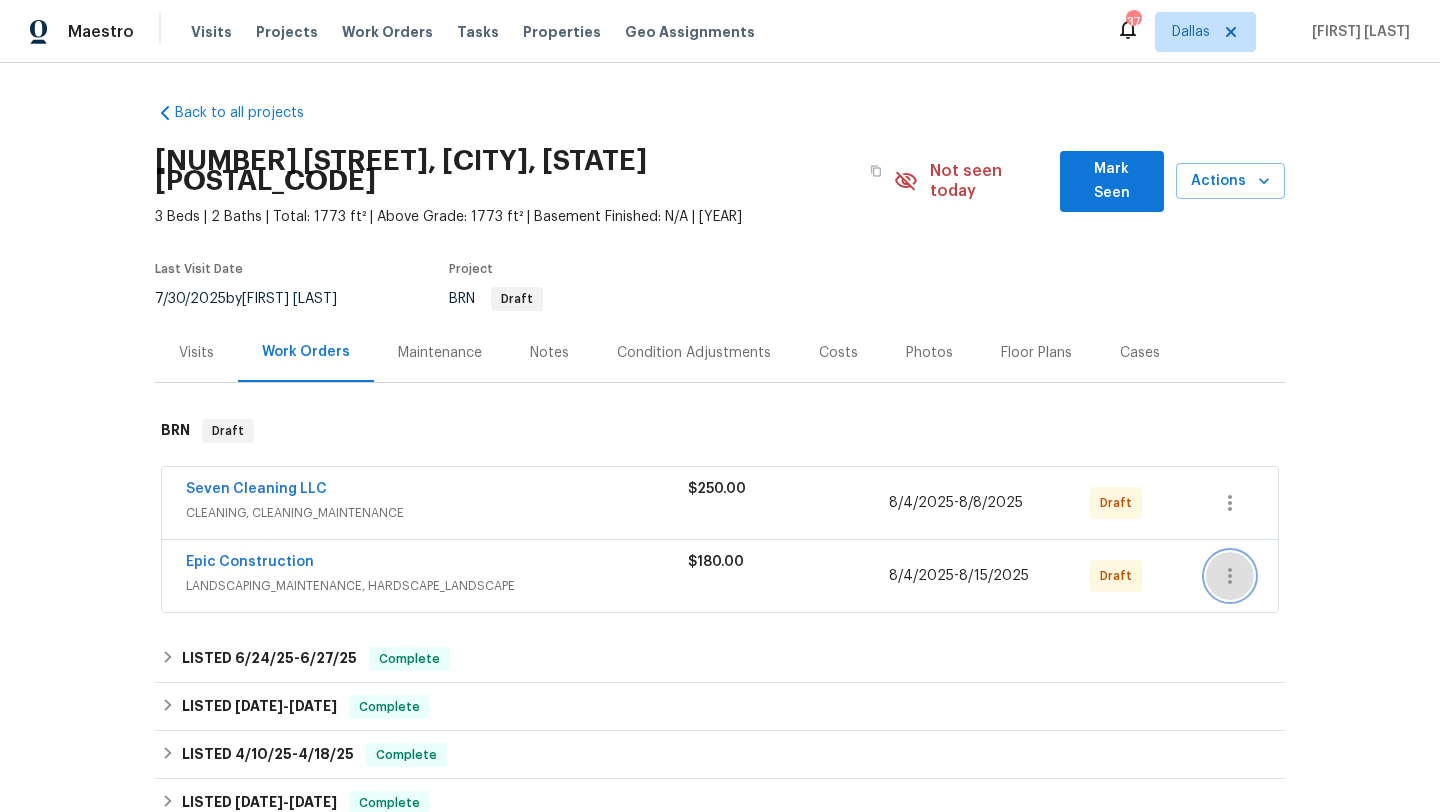 click 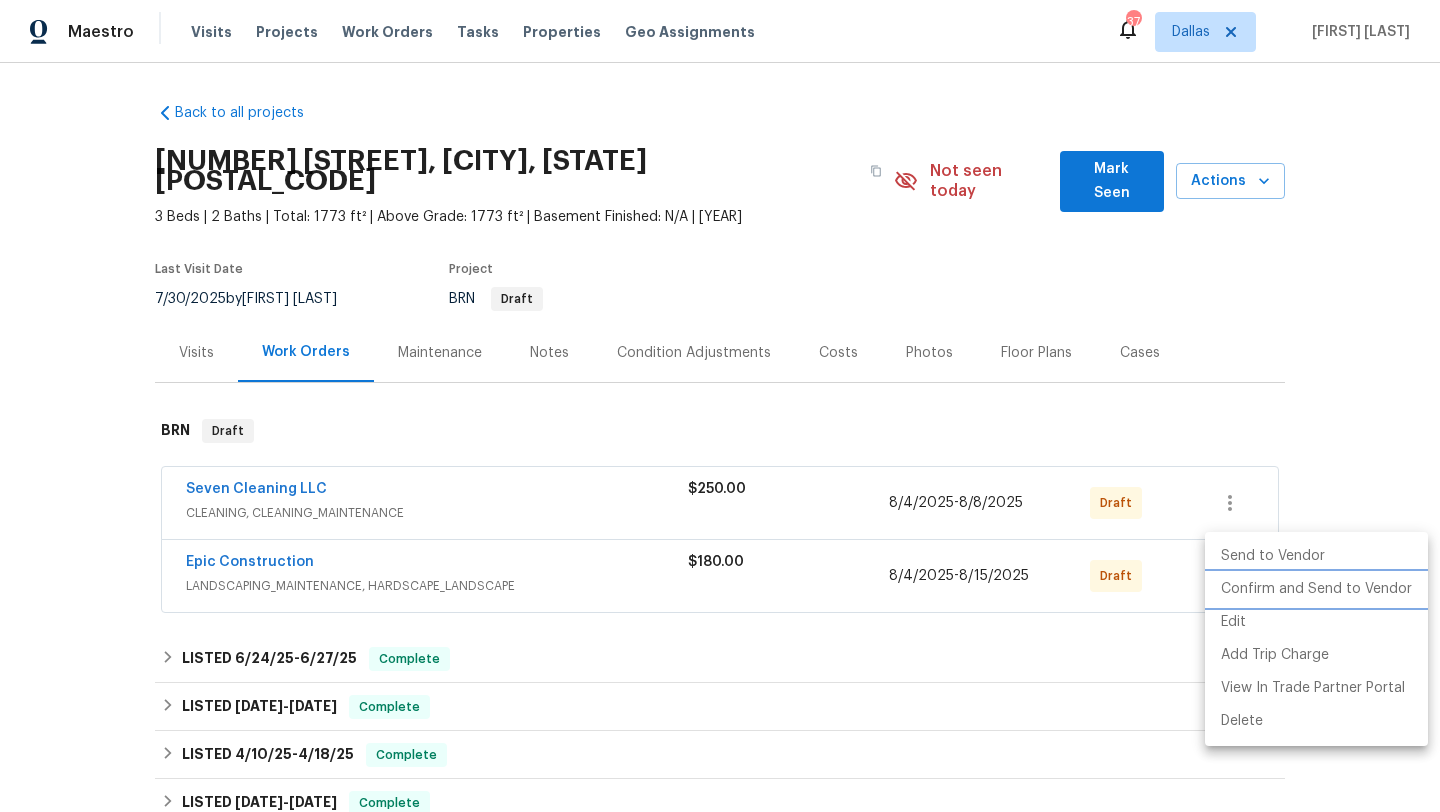 click on "Confirm and Send to Vendor" at bounding box center (1316, 589) 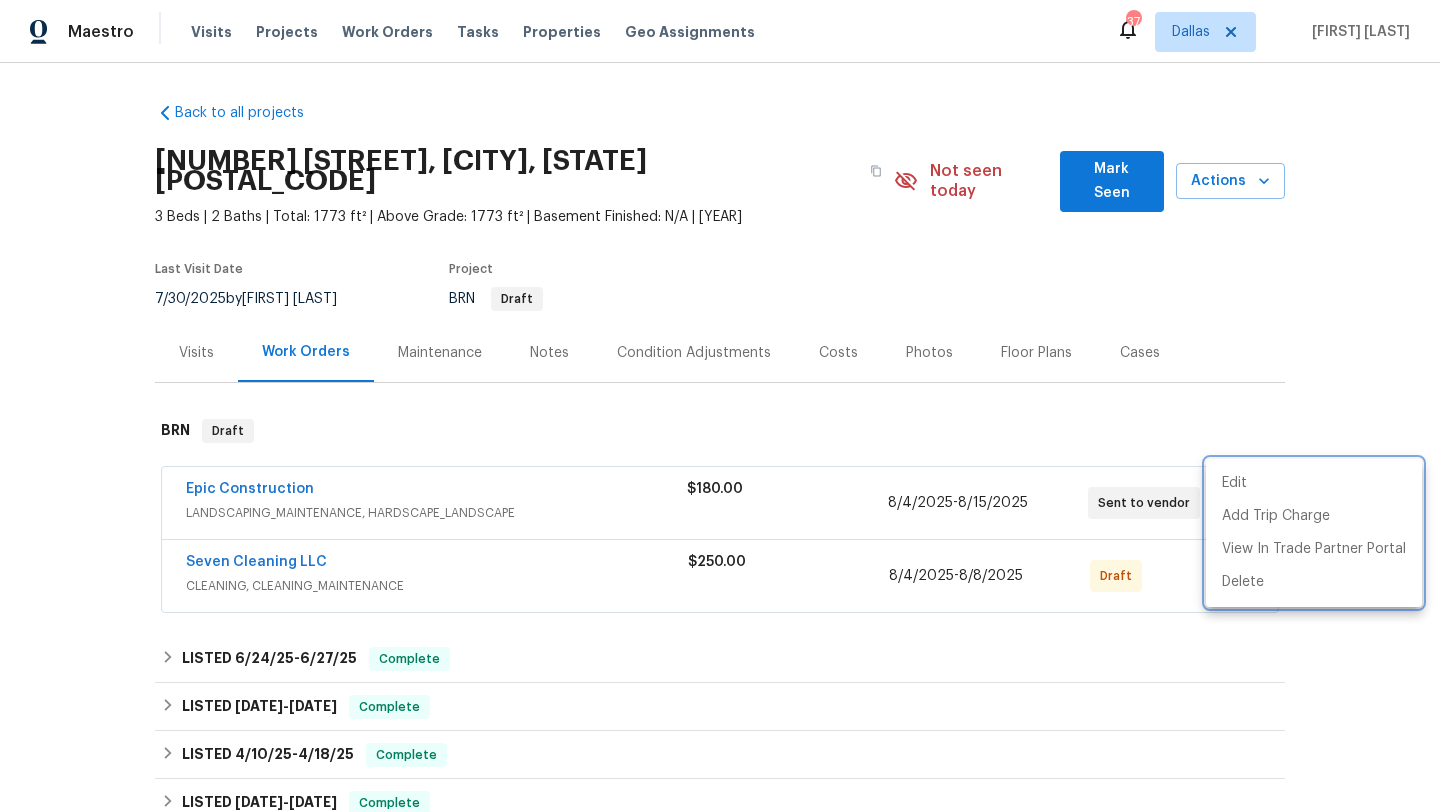 click at bounding box center (720, 406) 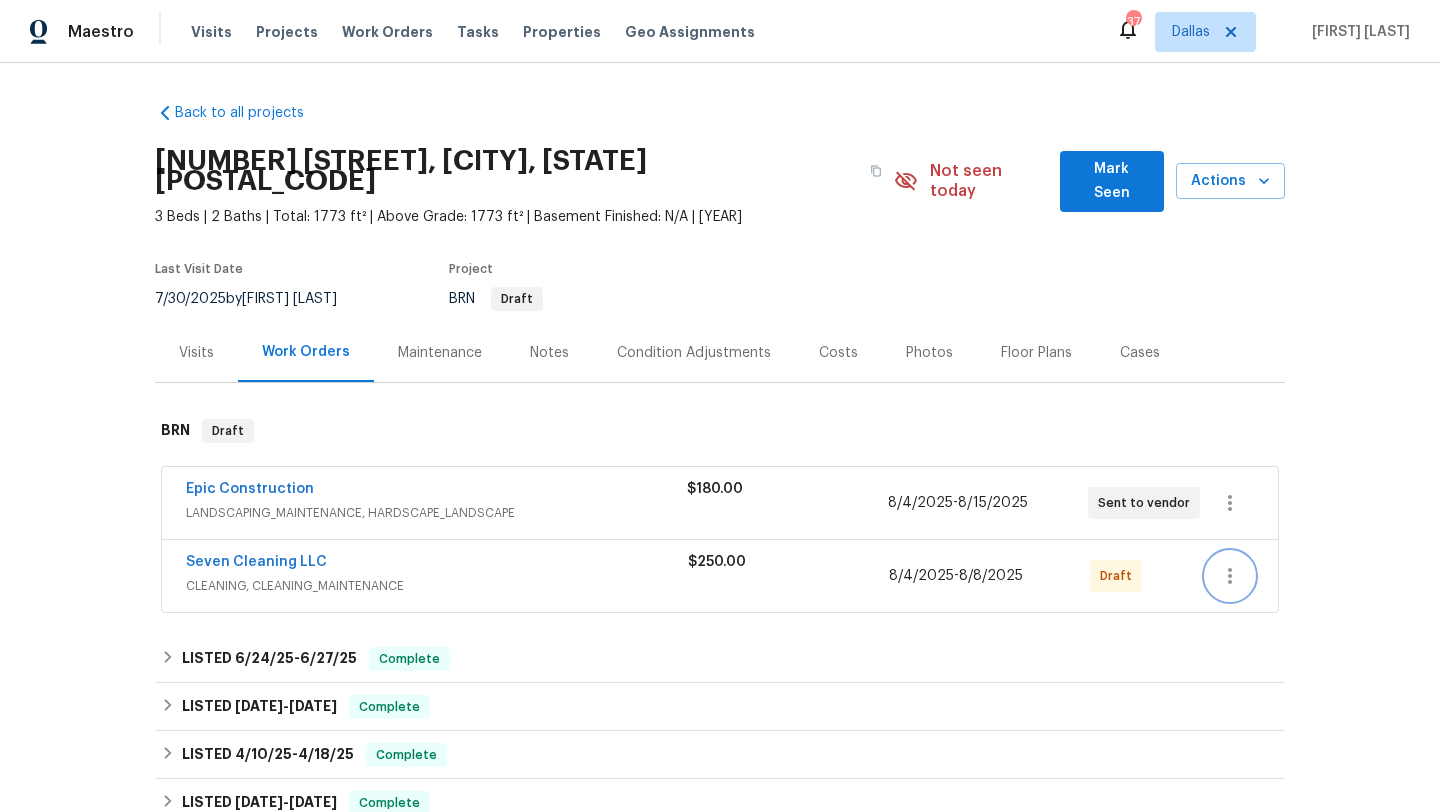 click 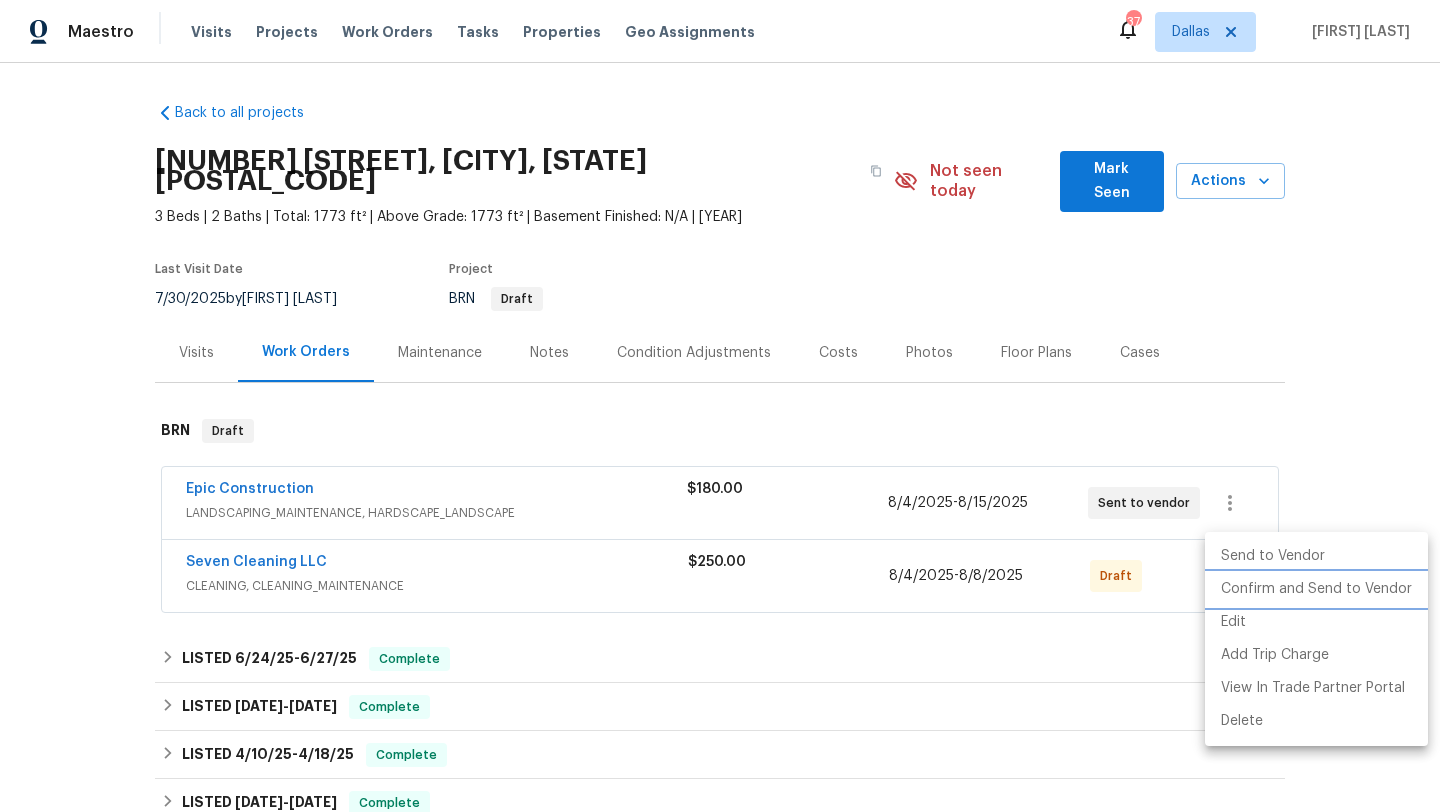 click on "Confirm and Send to Vendor" at bounding box center (1316, 589) 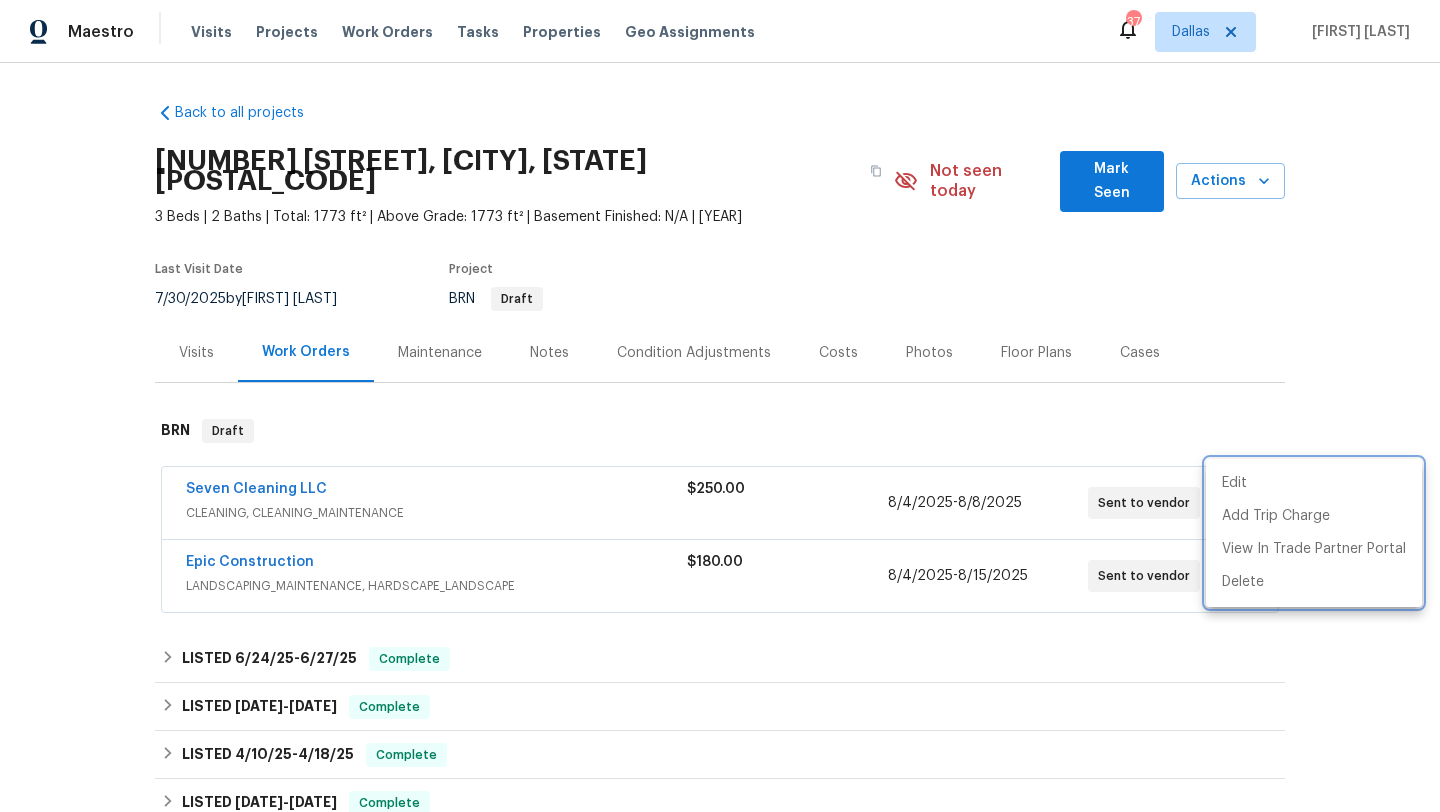 click at bounding box center [720, 406] 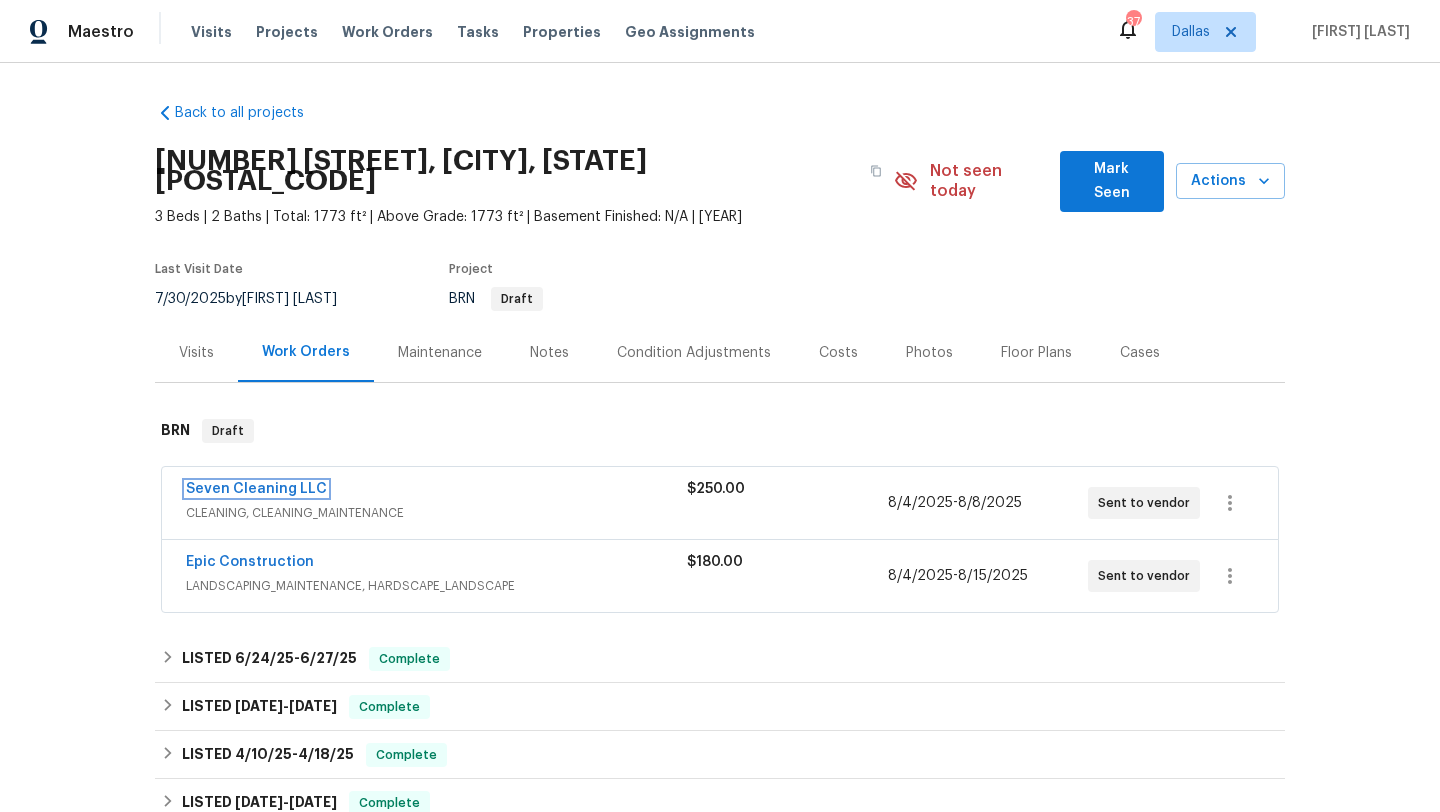 click on "Seven Cleaning LLC" at bounding box center [256, 489] 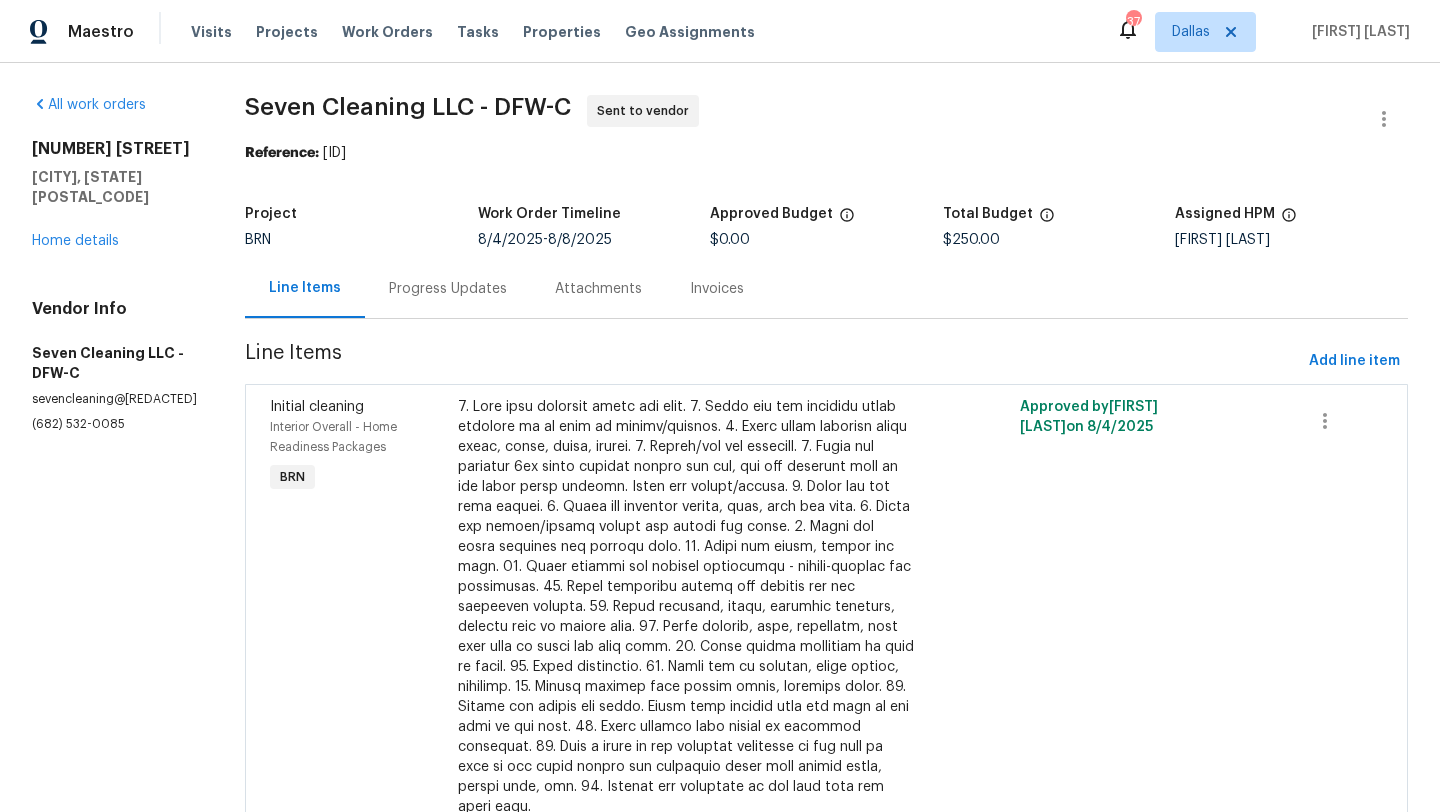 click on "Progress Updates" at bounding box center [448, 289] 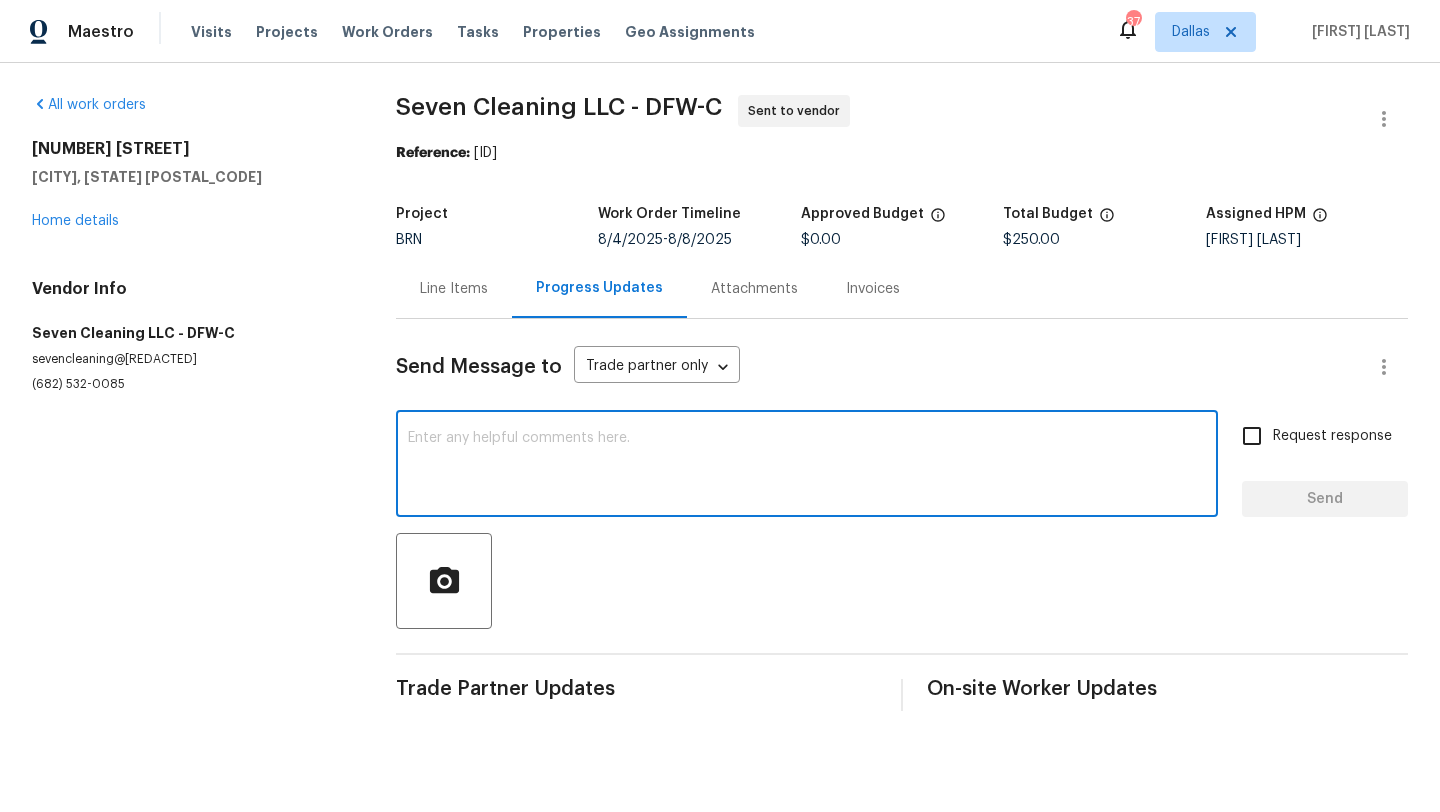 click at bounding box center (807, 466) 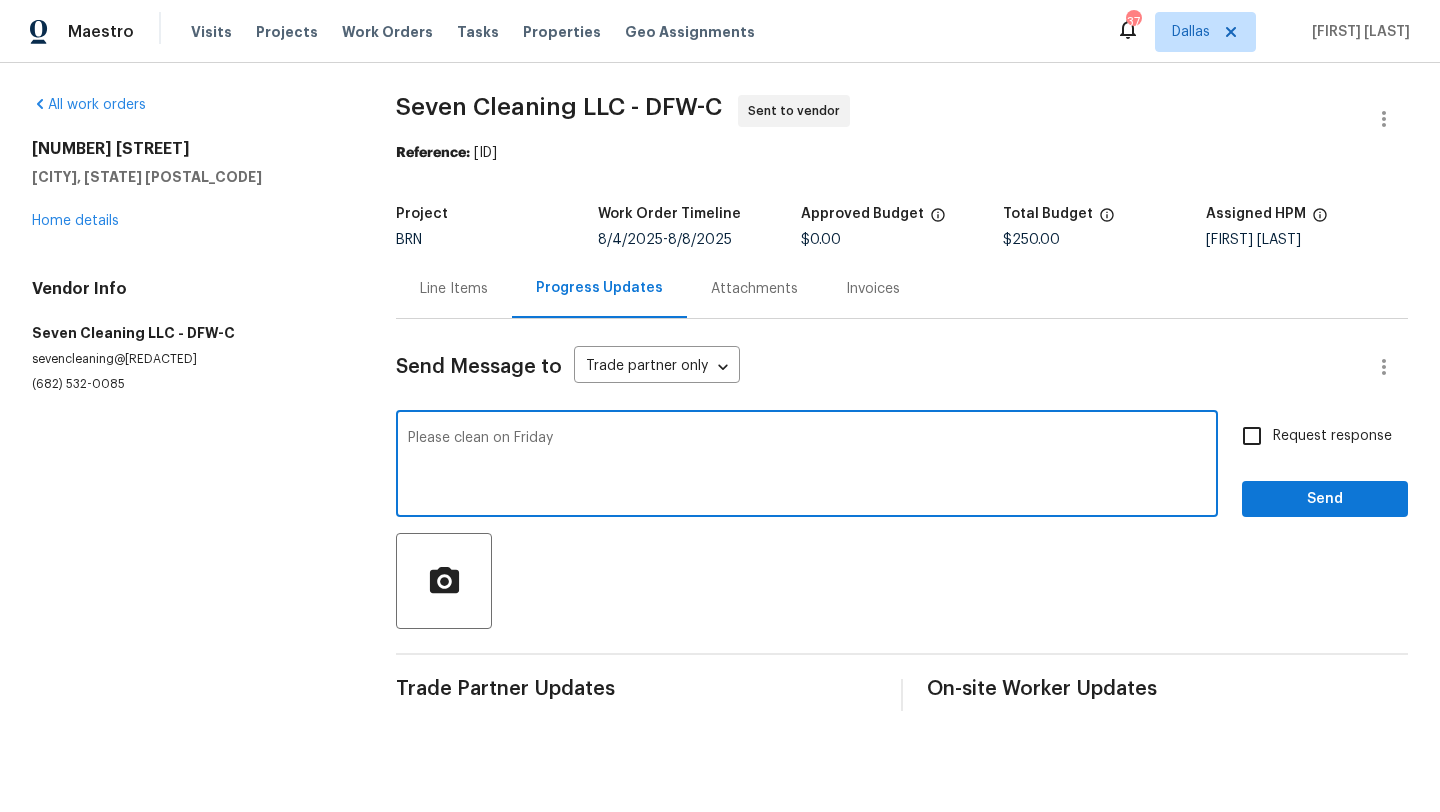 type on "Please clean on Friday" 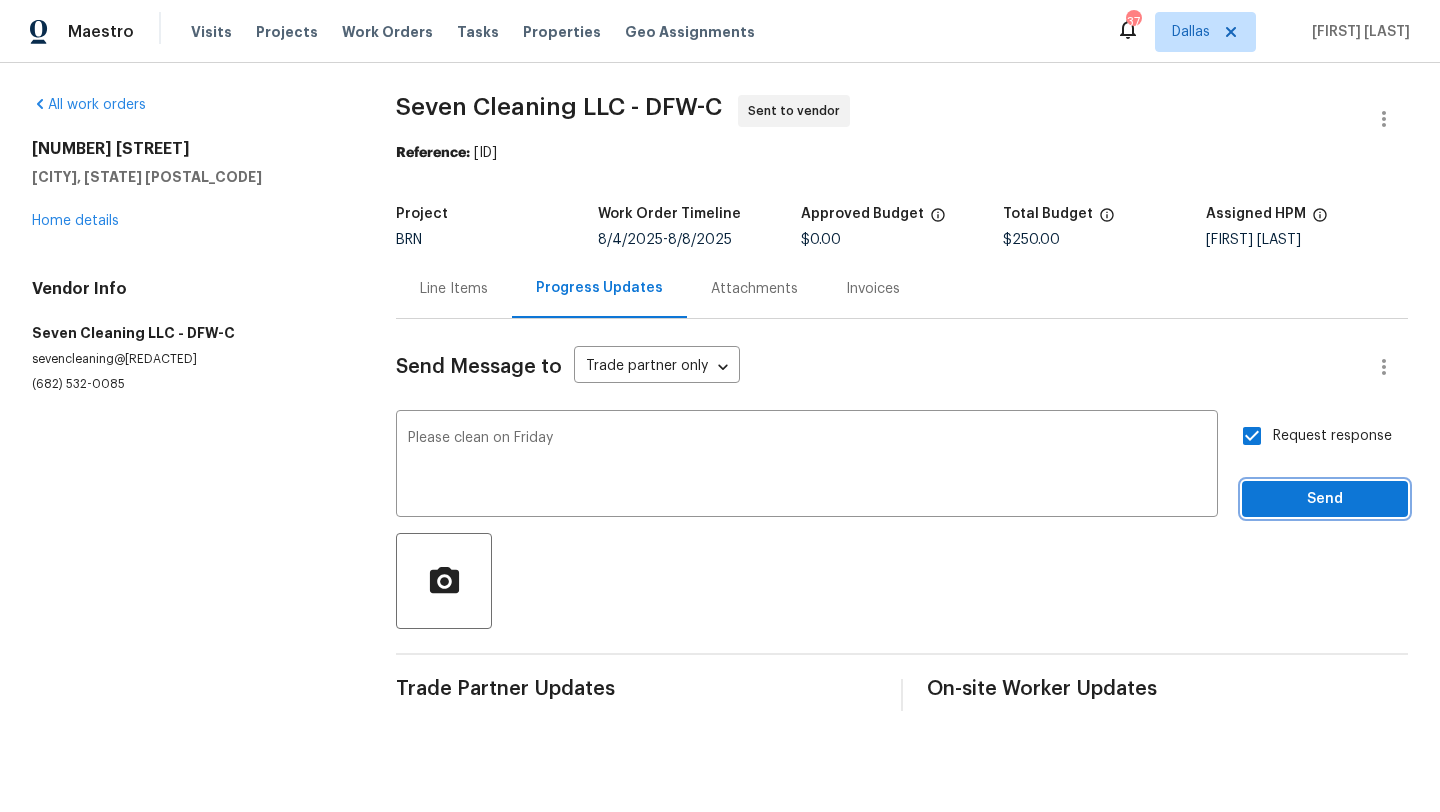 click on "Send" at bounding box center [1325, 499] 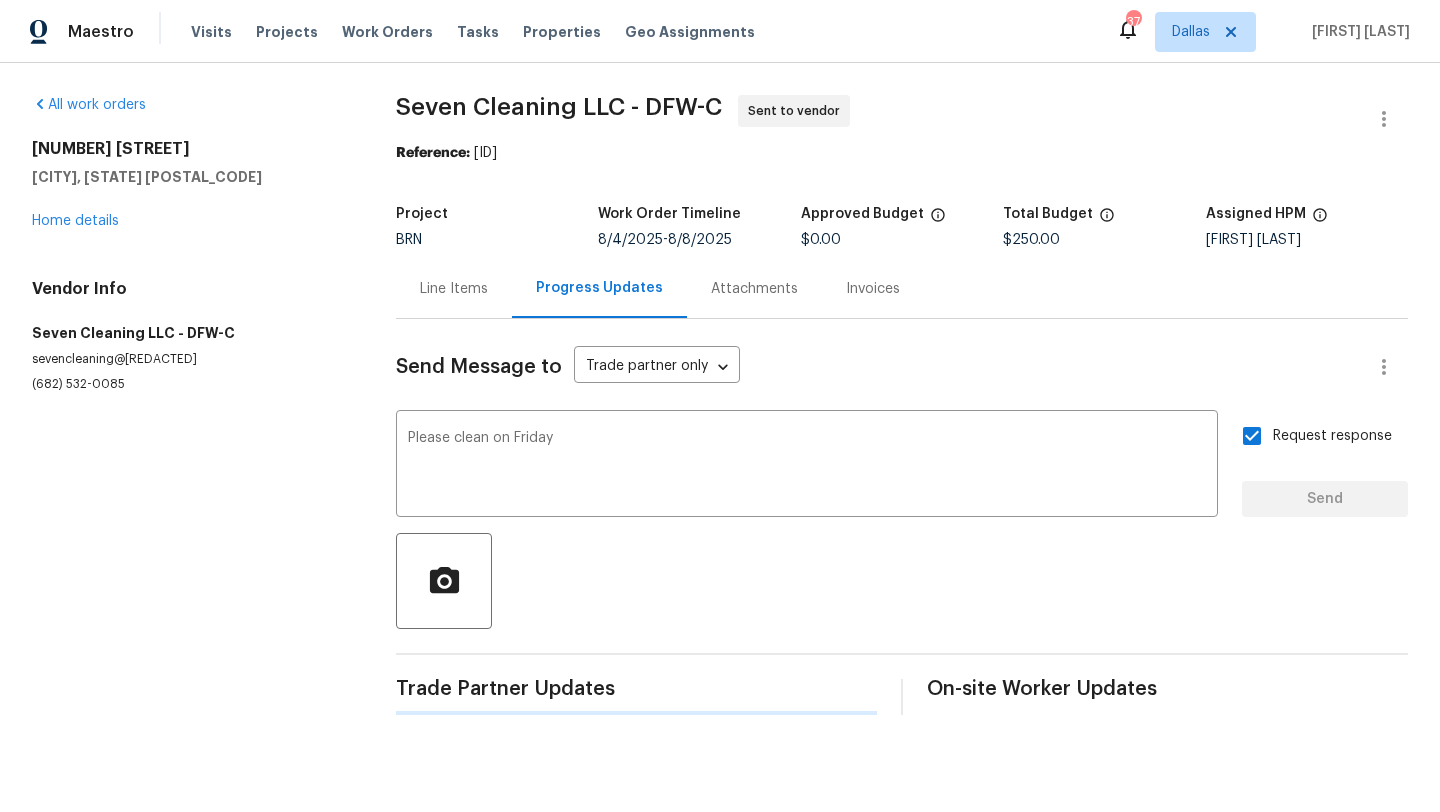 type 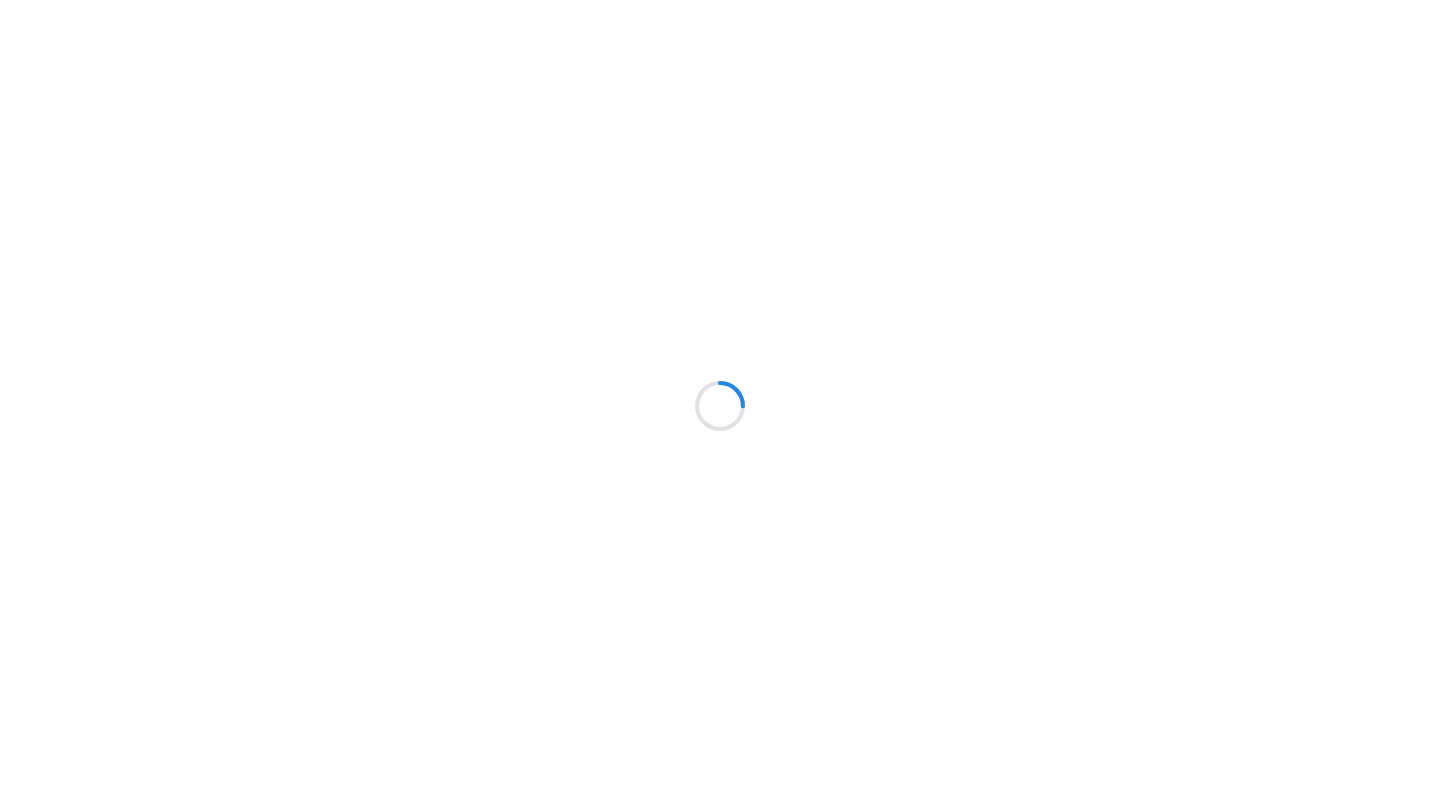 scroll, scrollTop: 0, scrollLeft: 0, axis: both 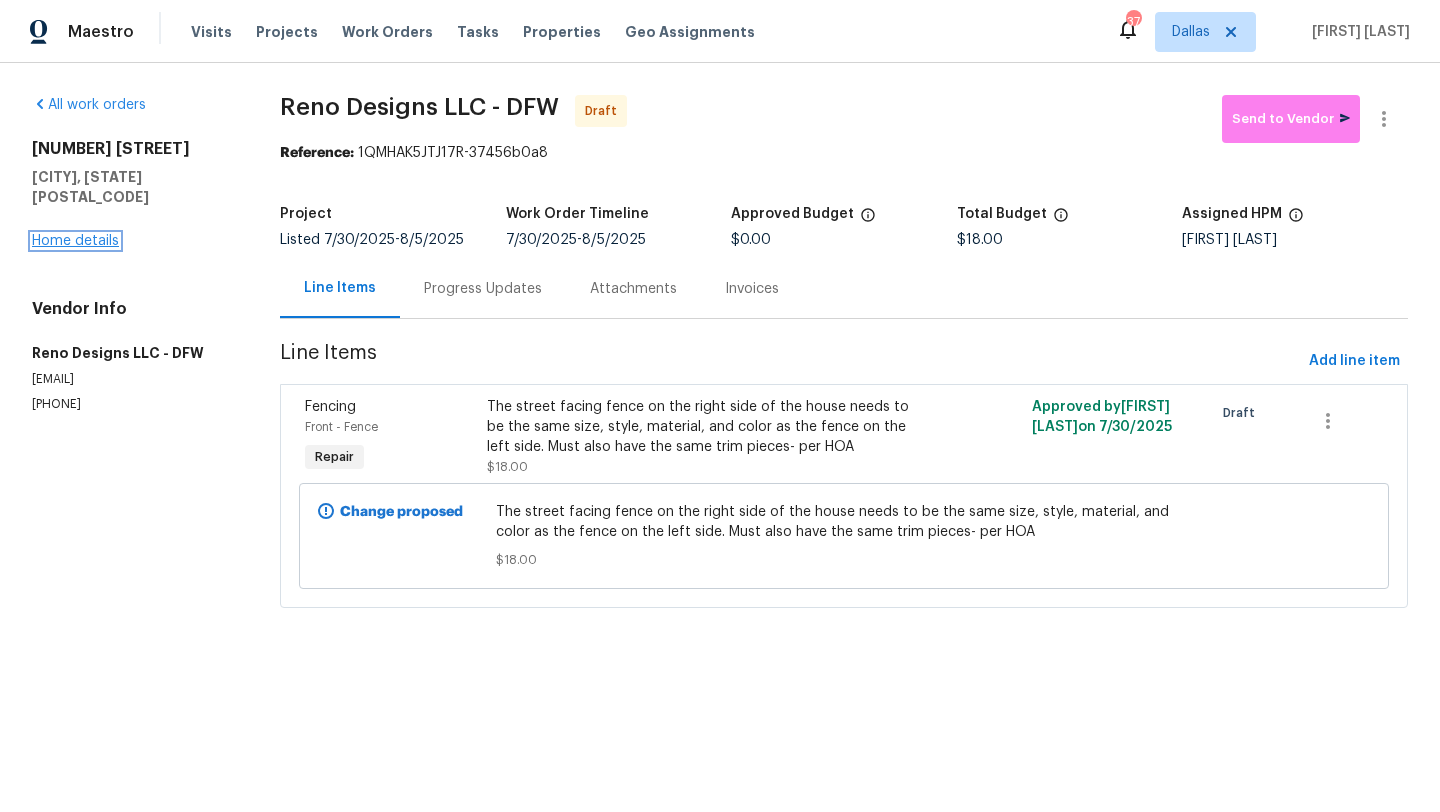 click on "Home details" at bounding box center [75, 241] 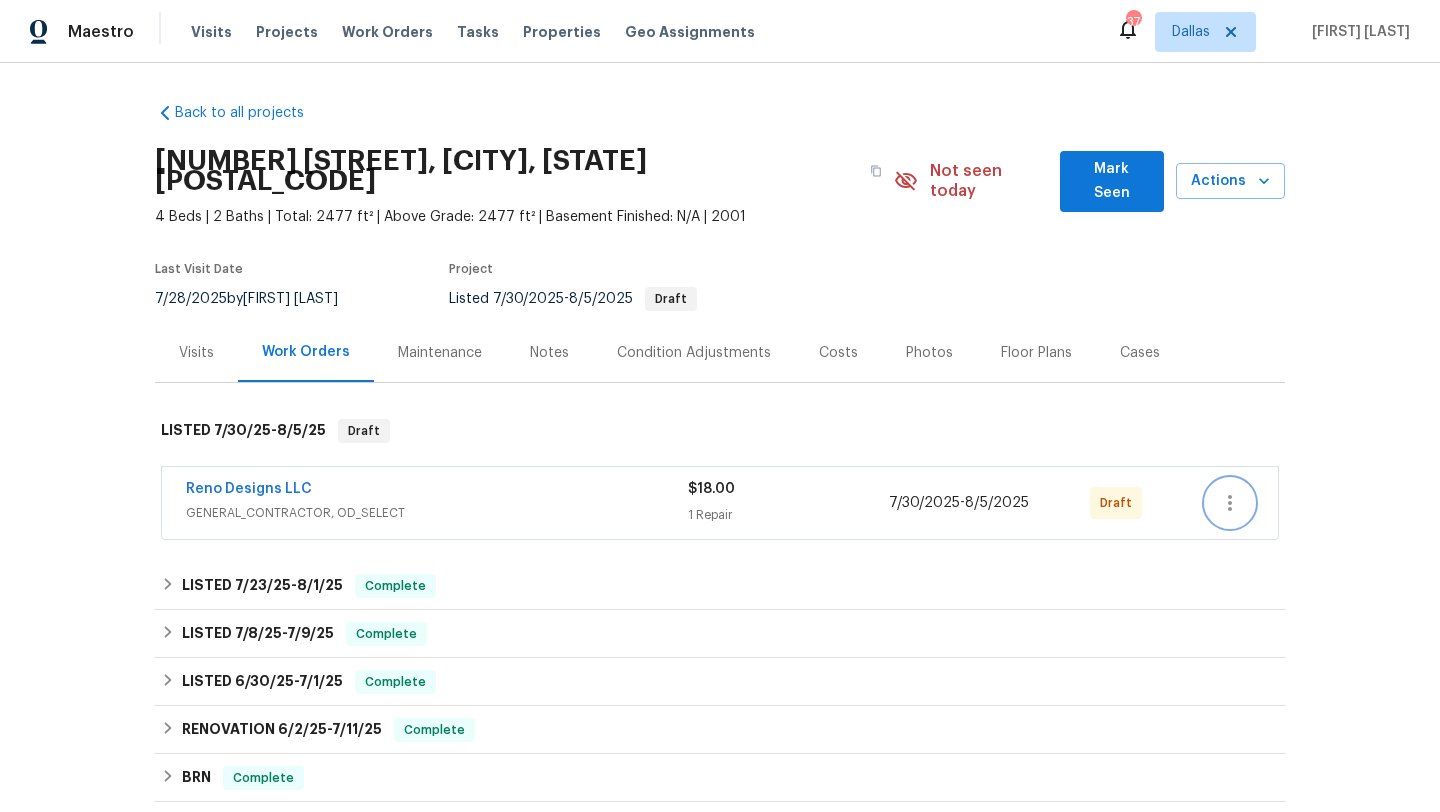 click 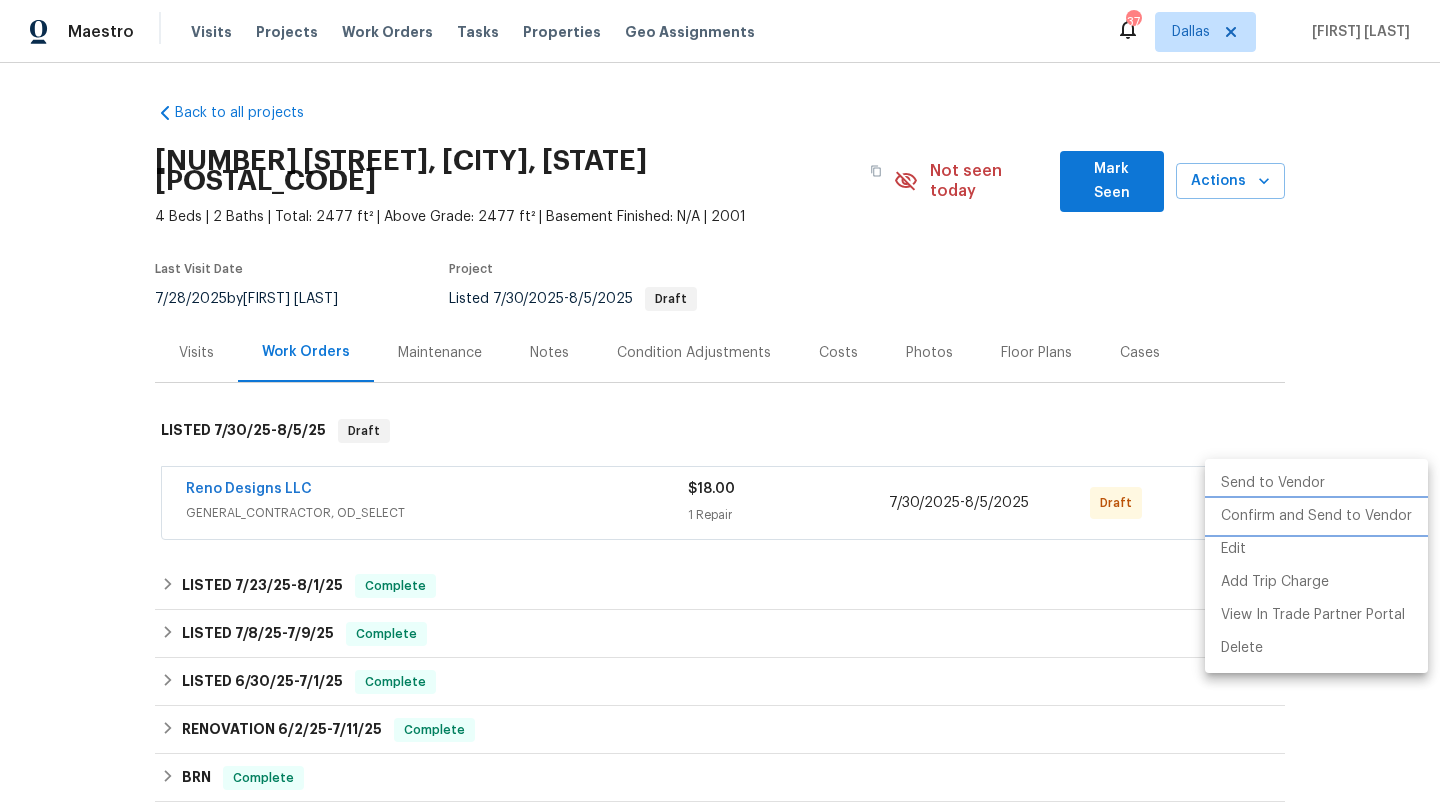 click on "Confirm and Send to Vendor" at bounding box center [1316, 516] 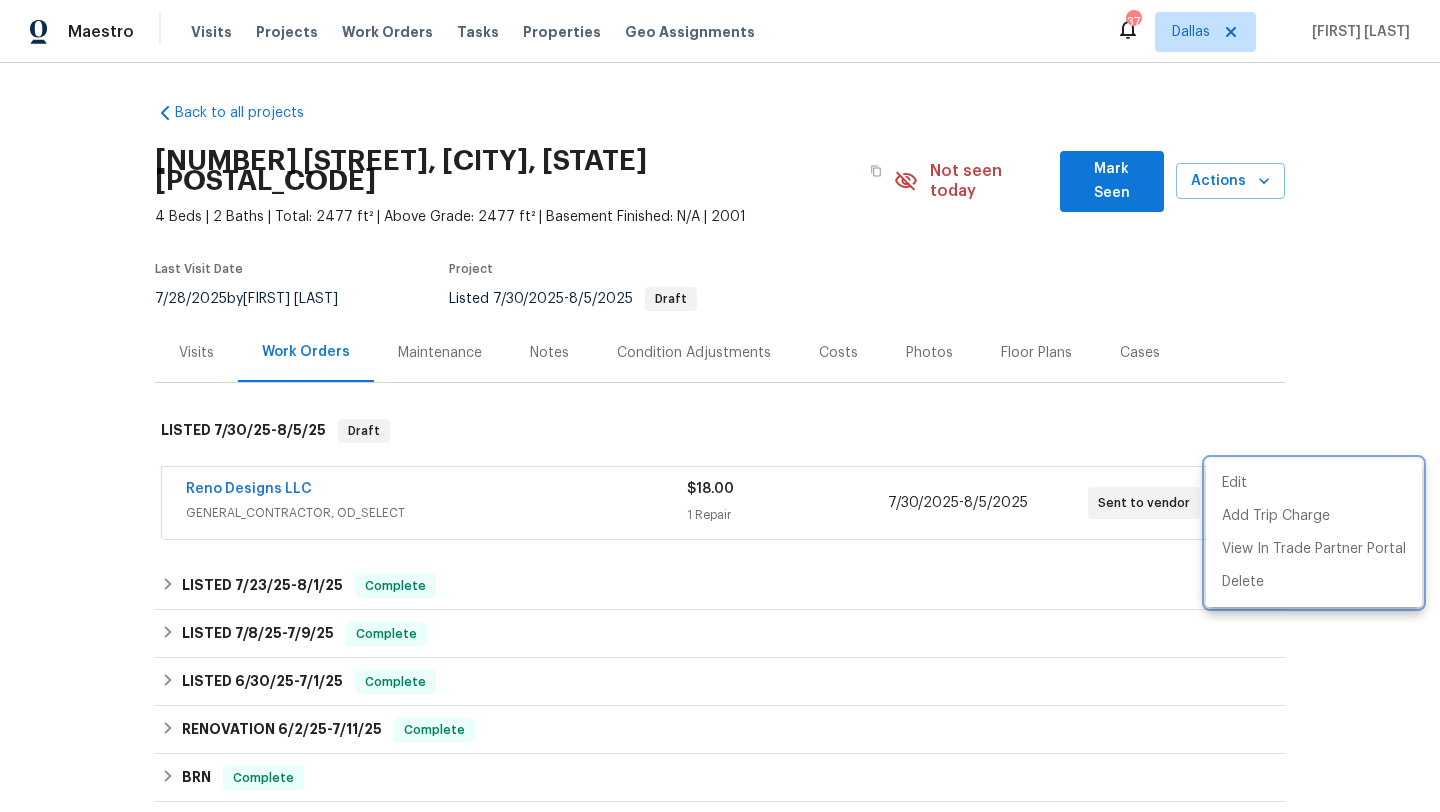 click at bounding box center [720, 406] 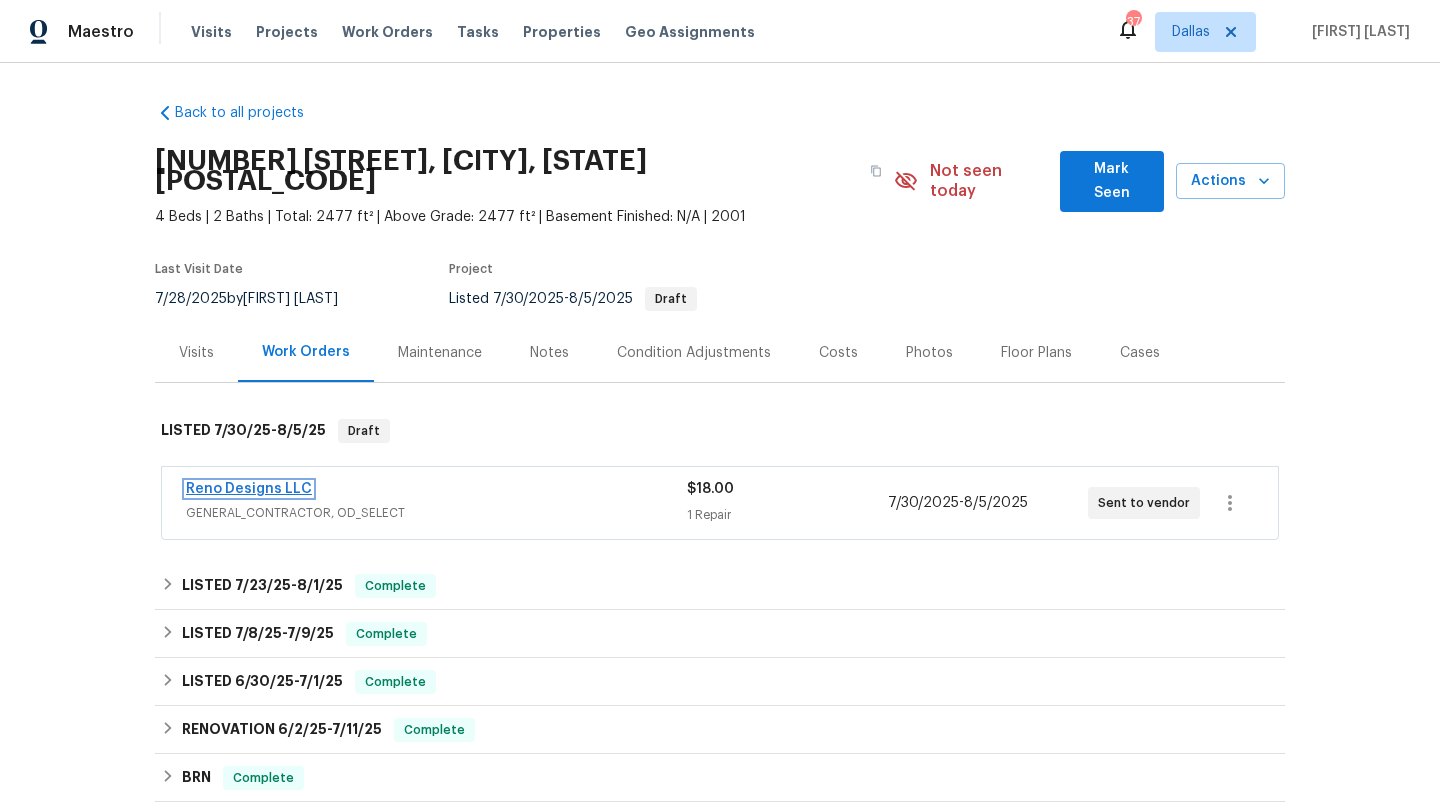 click on "Reno Designs LLC" at bounding box center (249, 489) 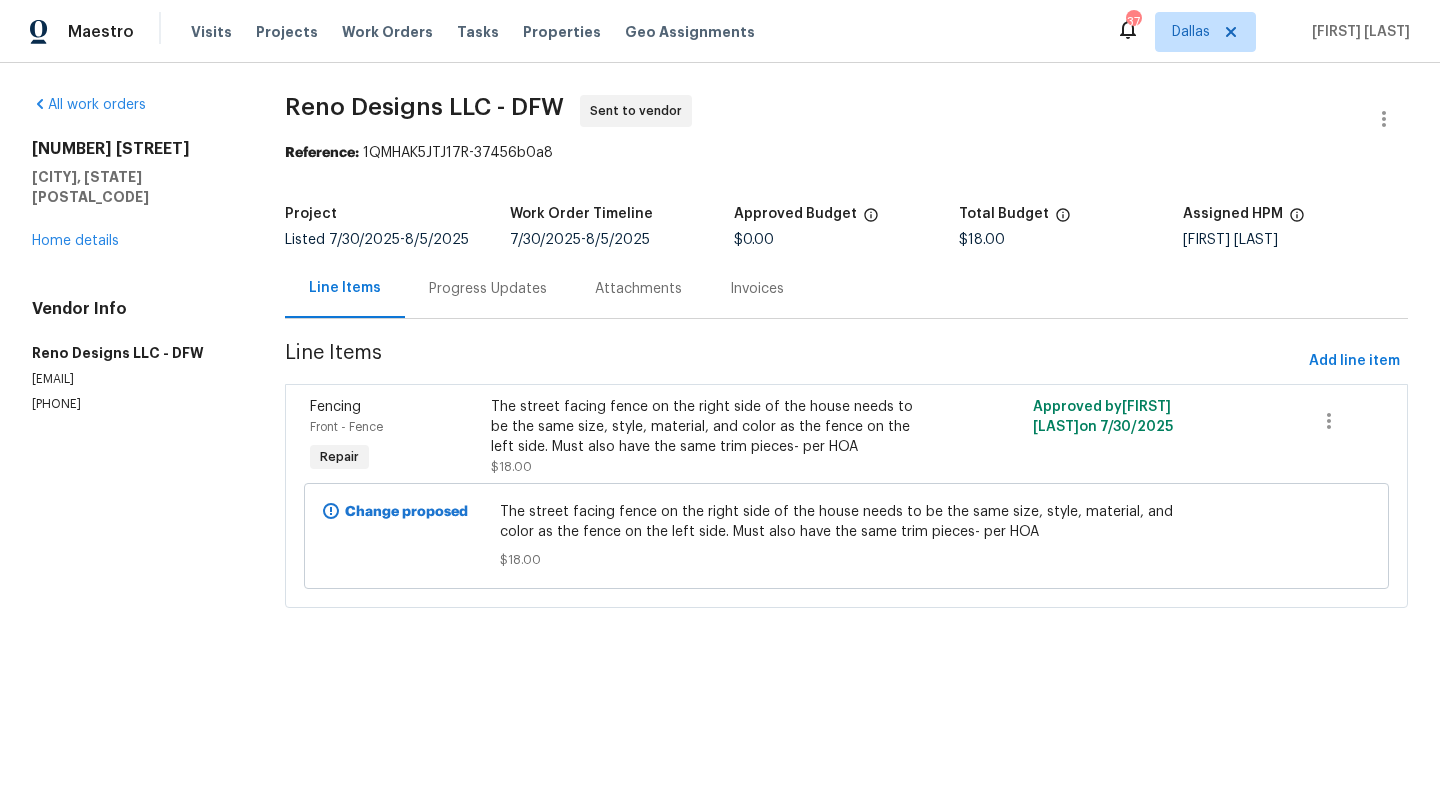 click on "Progress Updates" at bounding box center [488, 289] 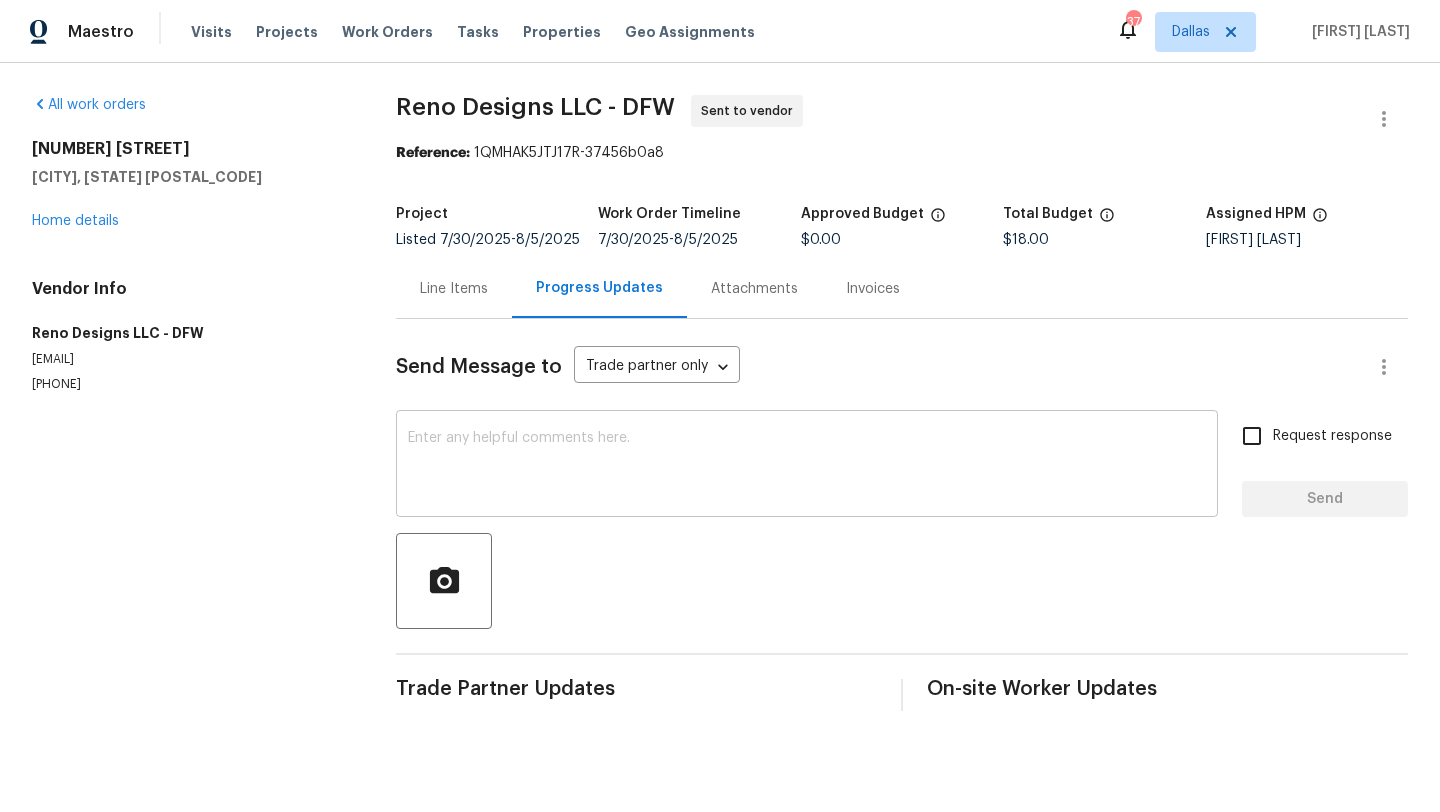 click at bounding box center [807, 466] 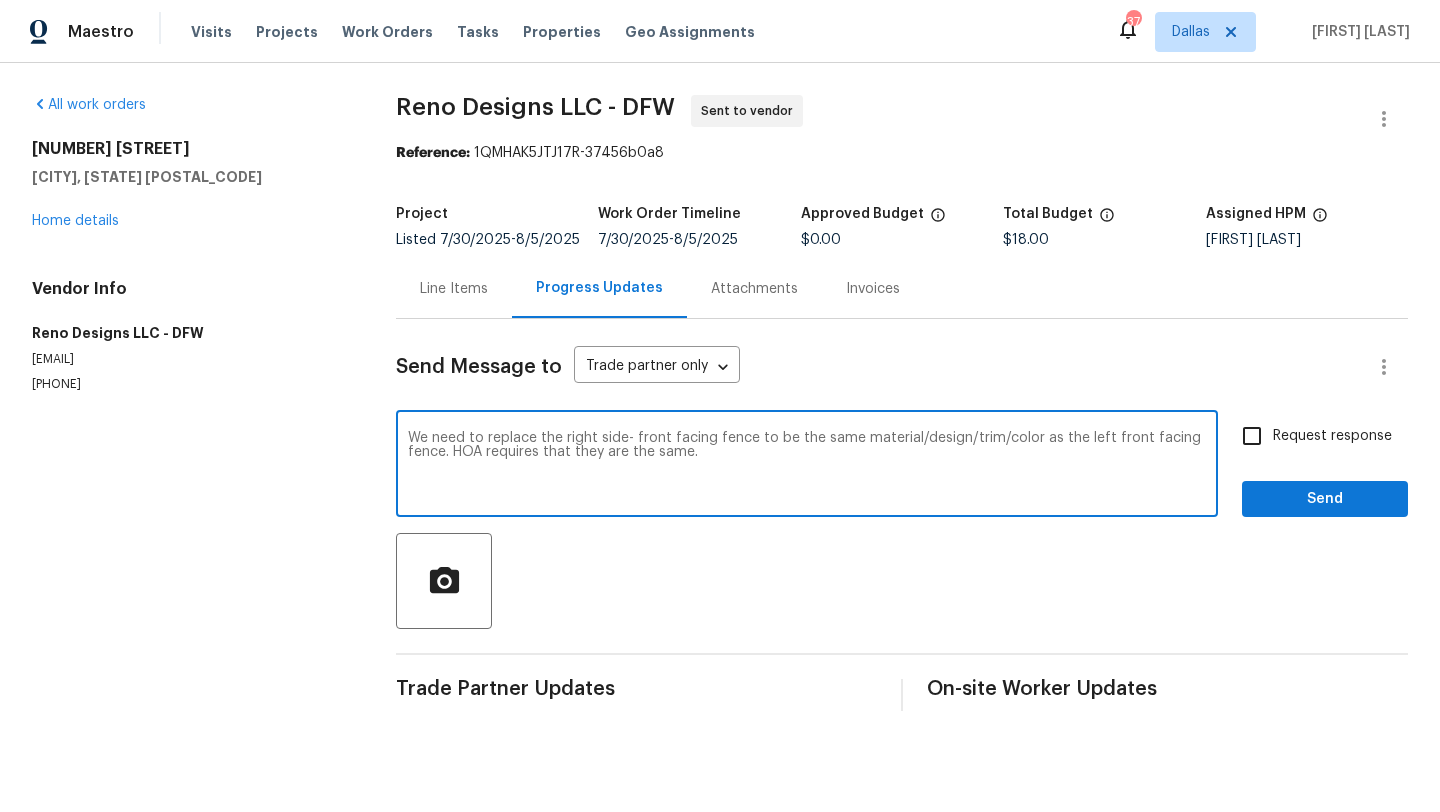 type on "We need to replace the right side- front facing fence to be the same material/design/trim/color as the left front facing fence. HOA requires that they are the same." 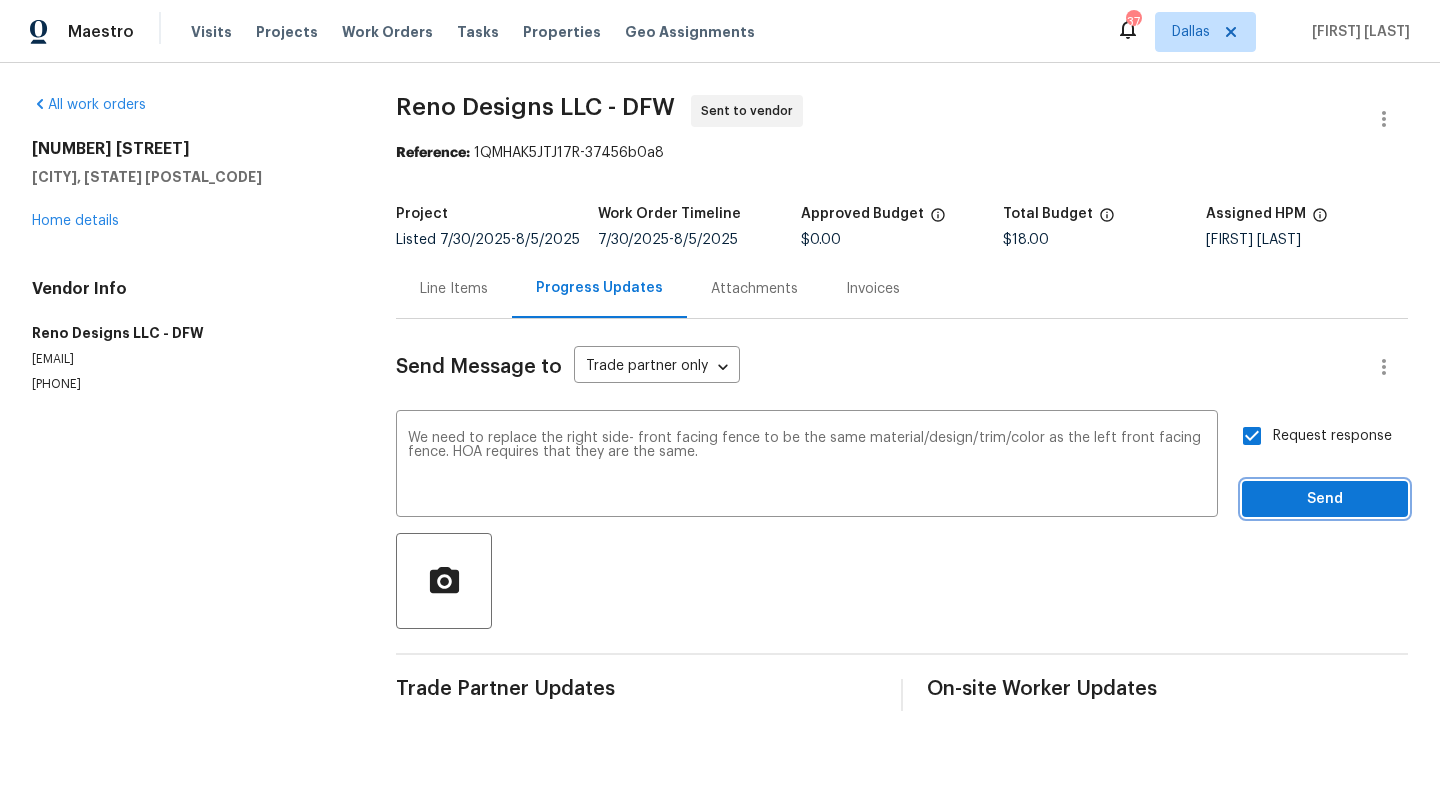 click on "Send" at bounding box center [1325, 499] 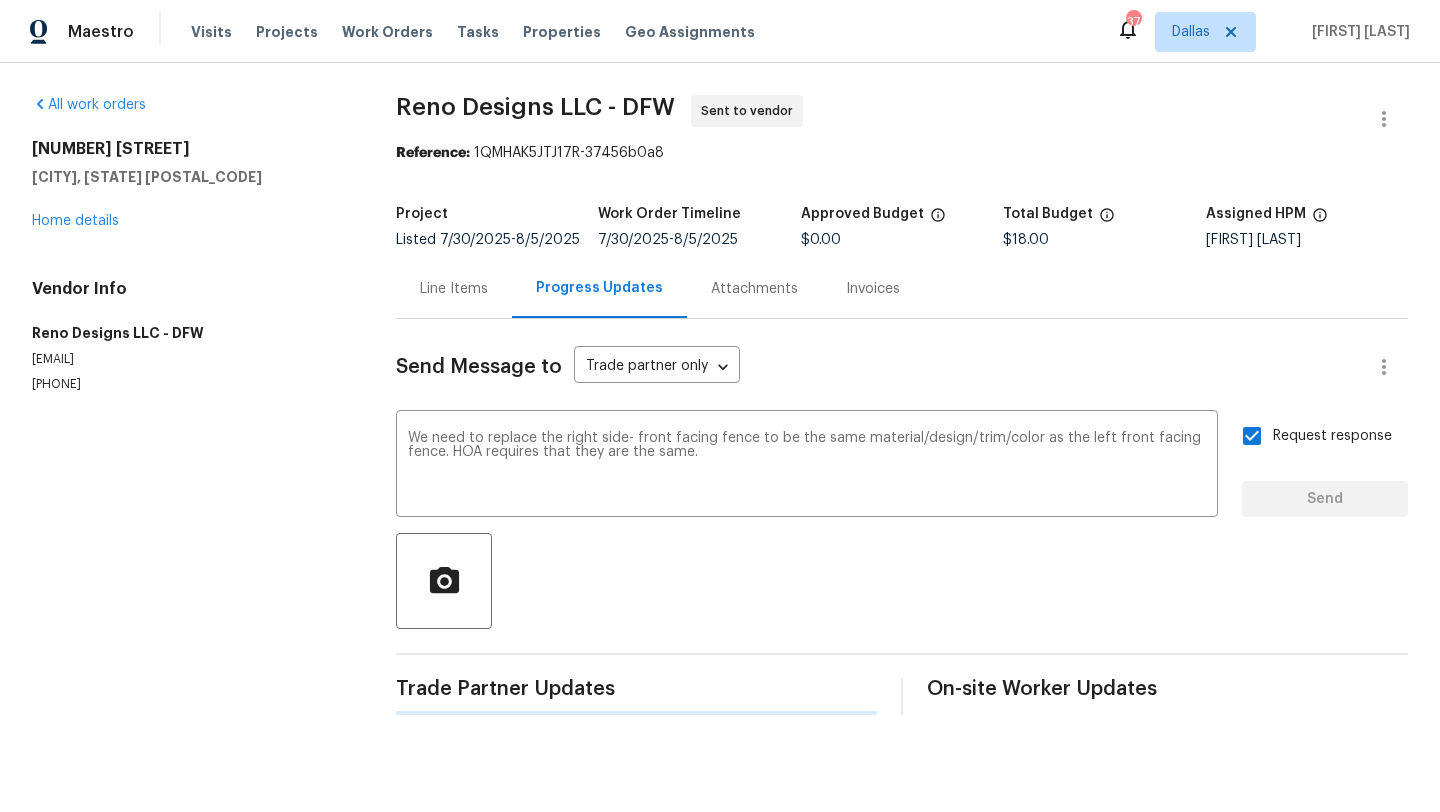 type 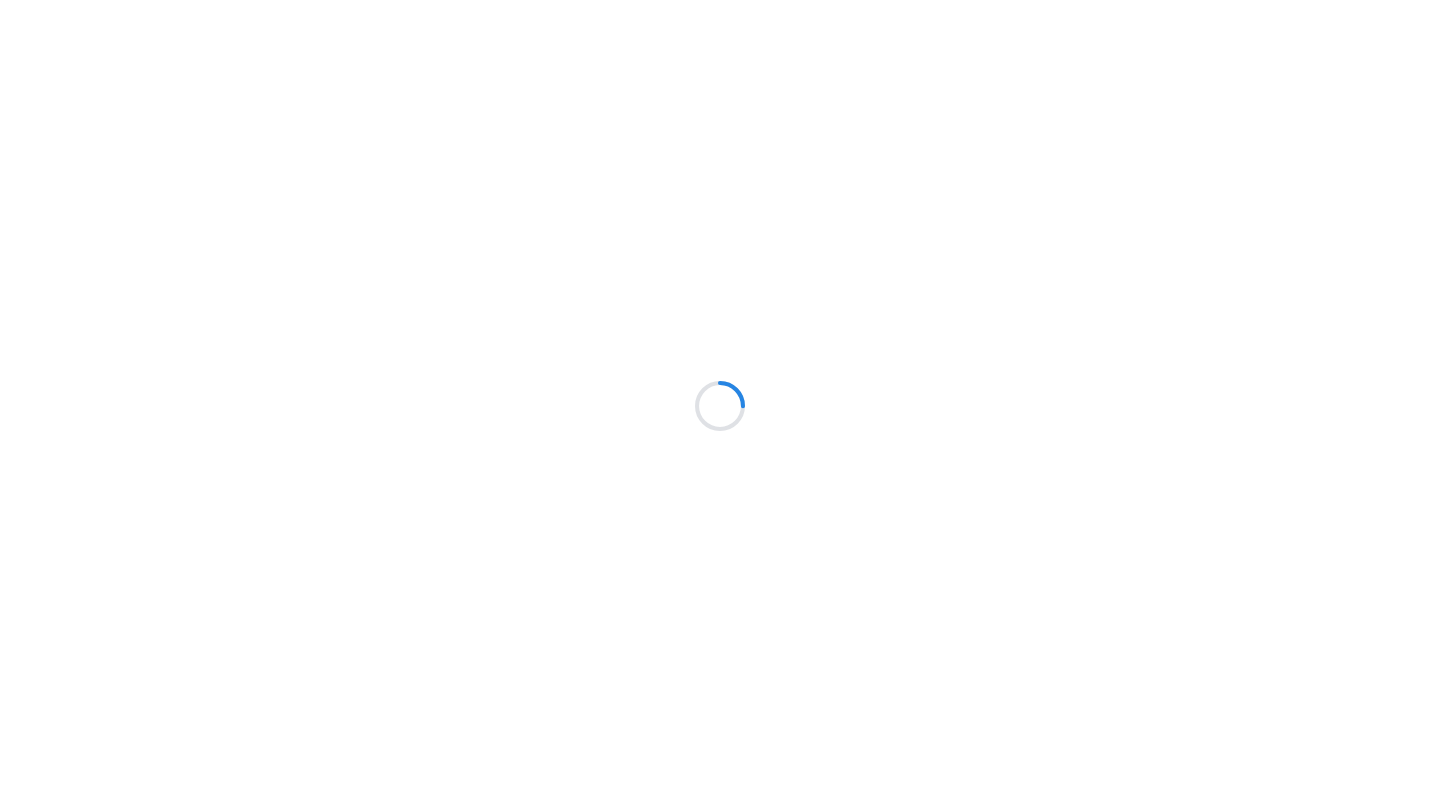 scroll, scrollTop: 0, scrollLeft: 0, axis: both 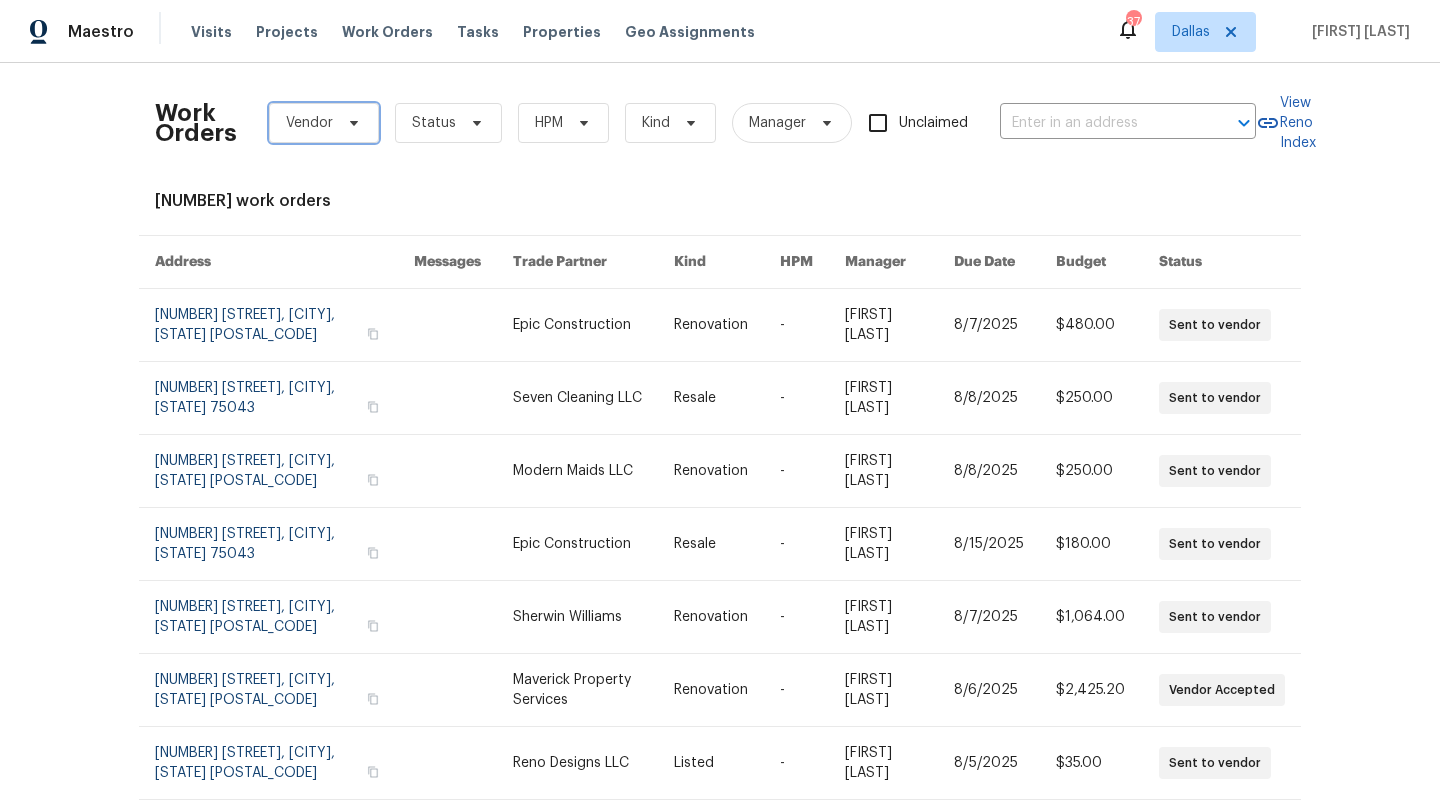 click 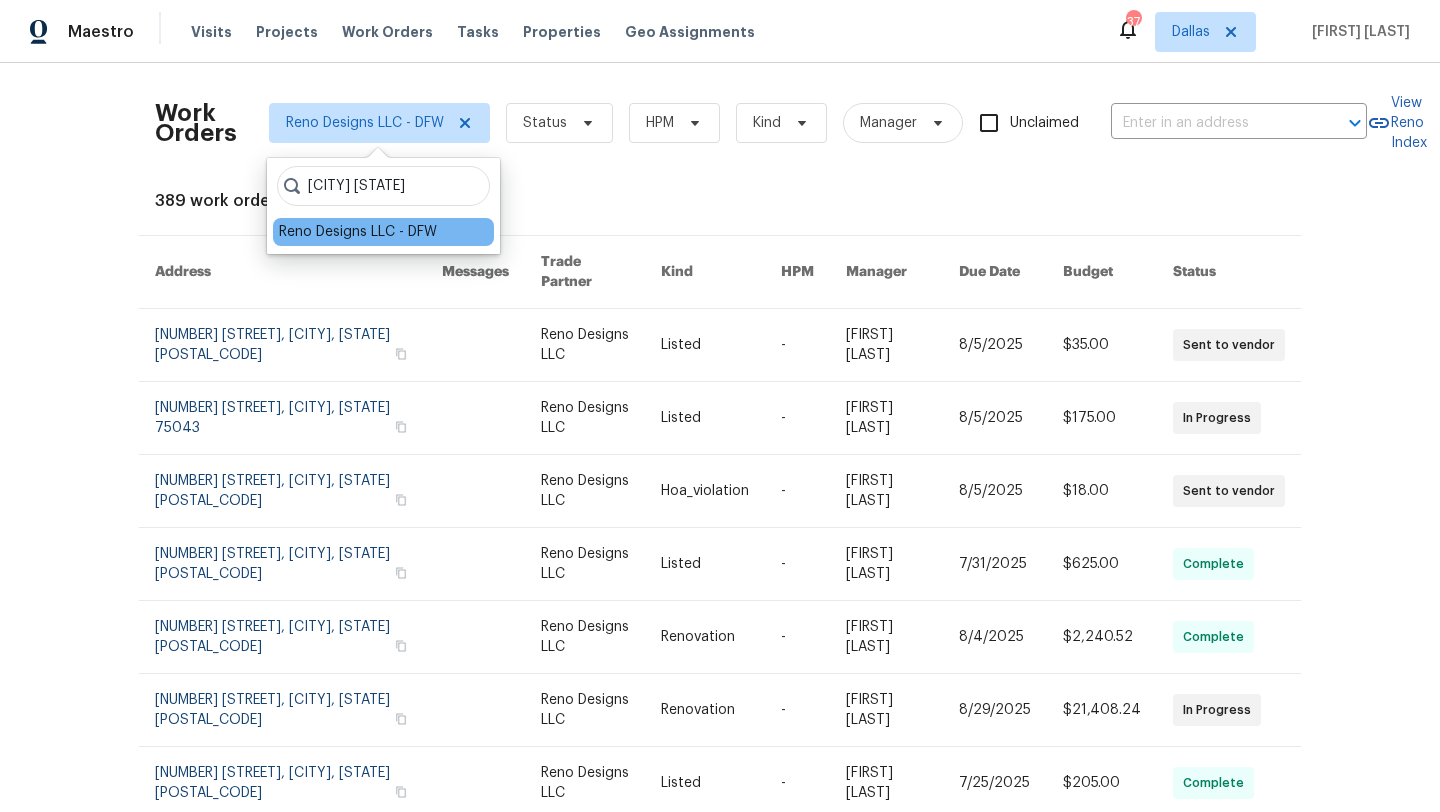type on "[CITY] [STATE]" 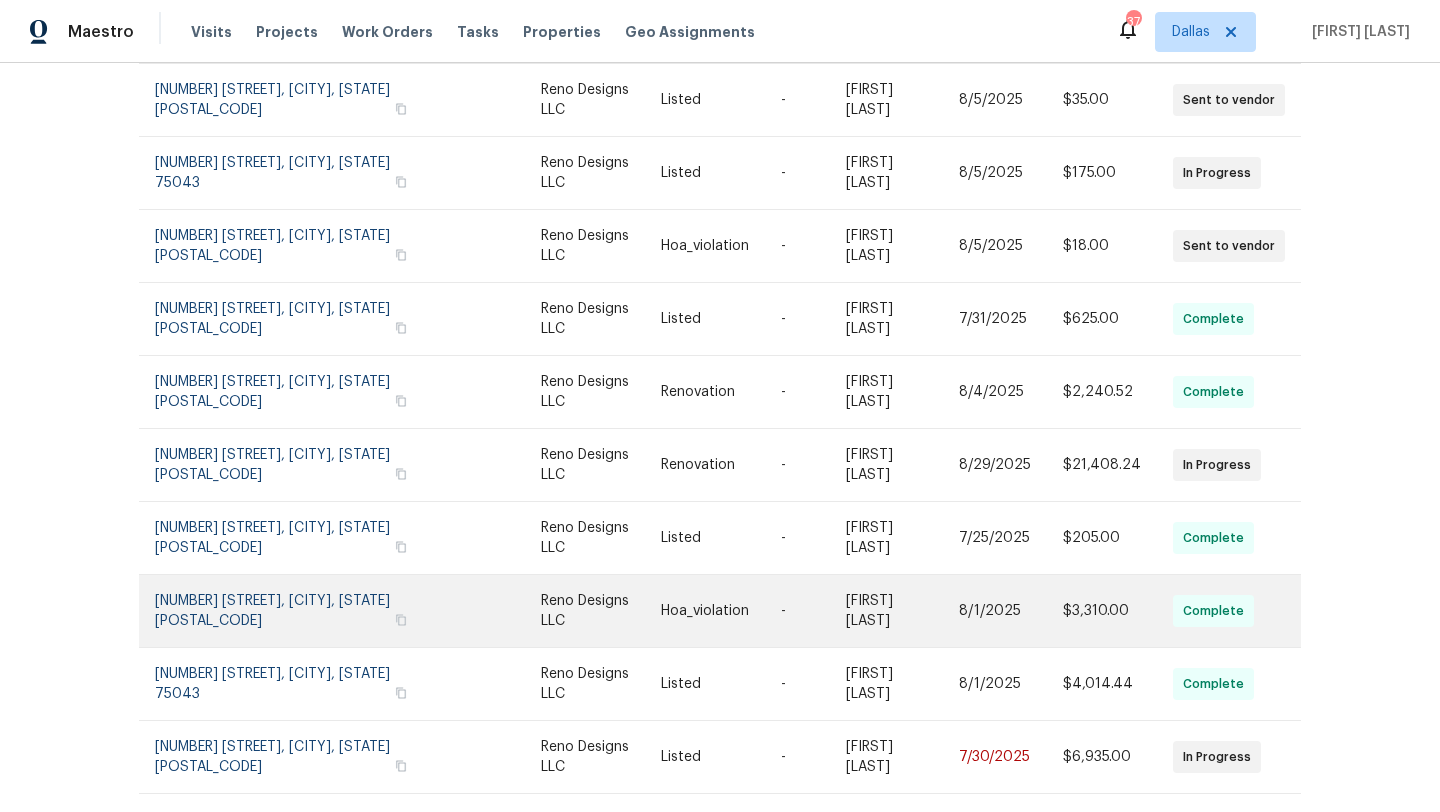scroll, scrollTop: 275, scrollLeft: 0, axis: vertical 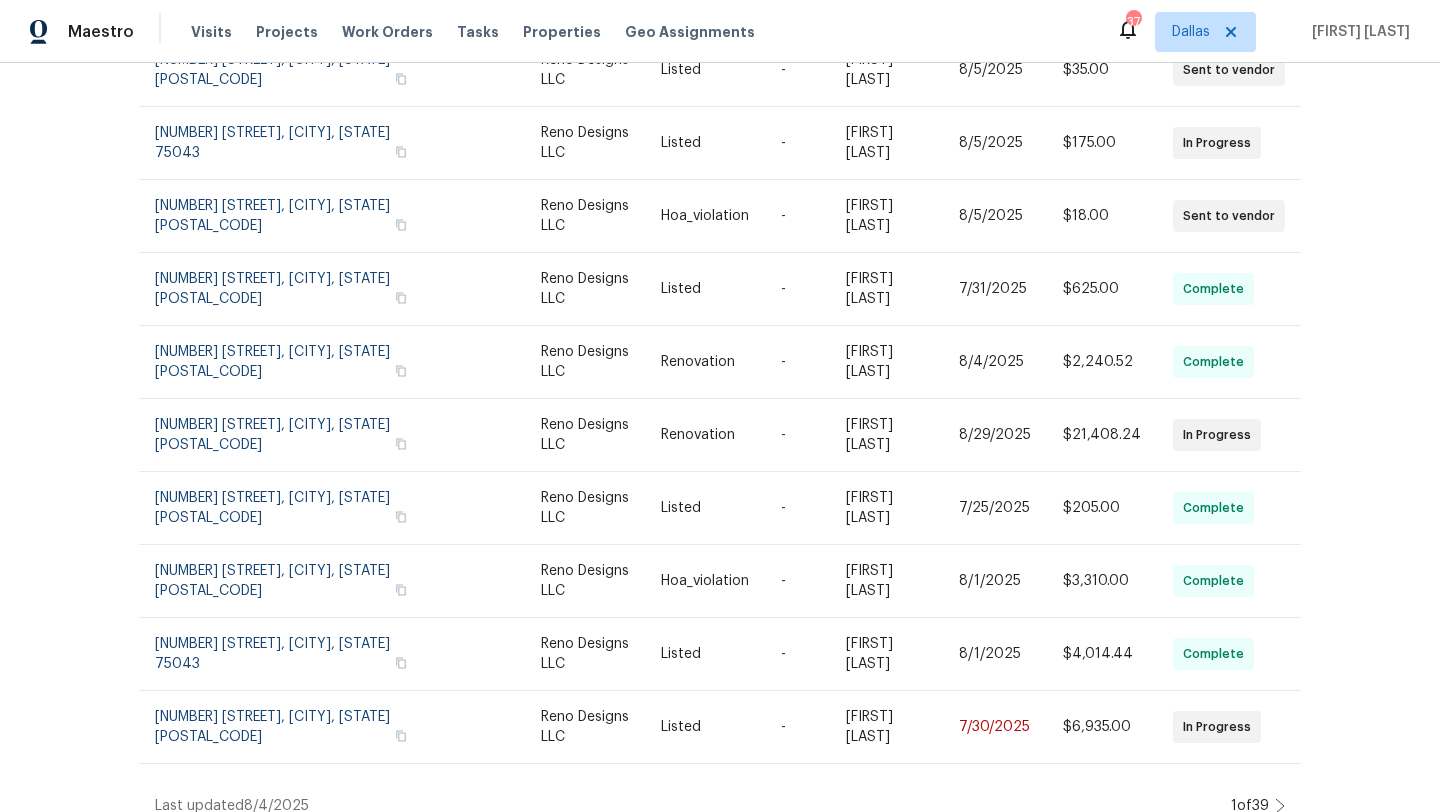 click 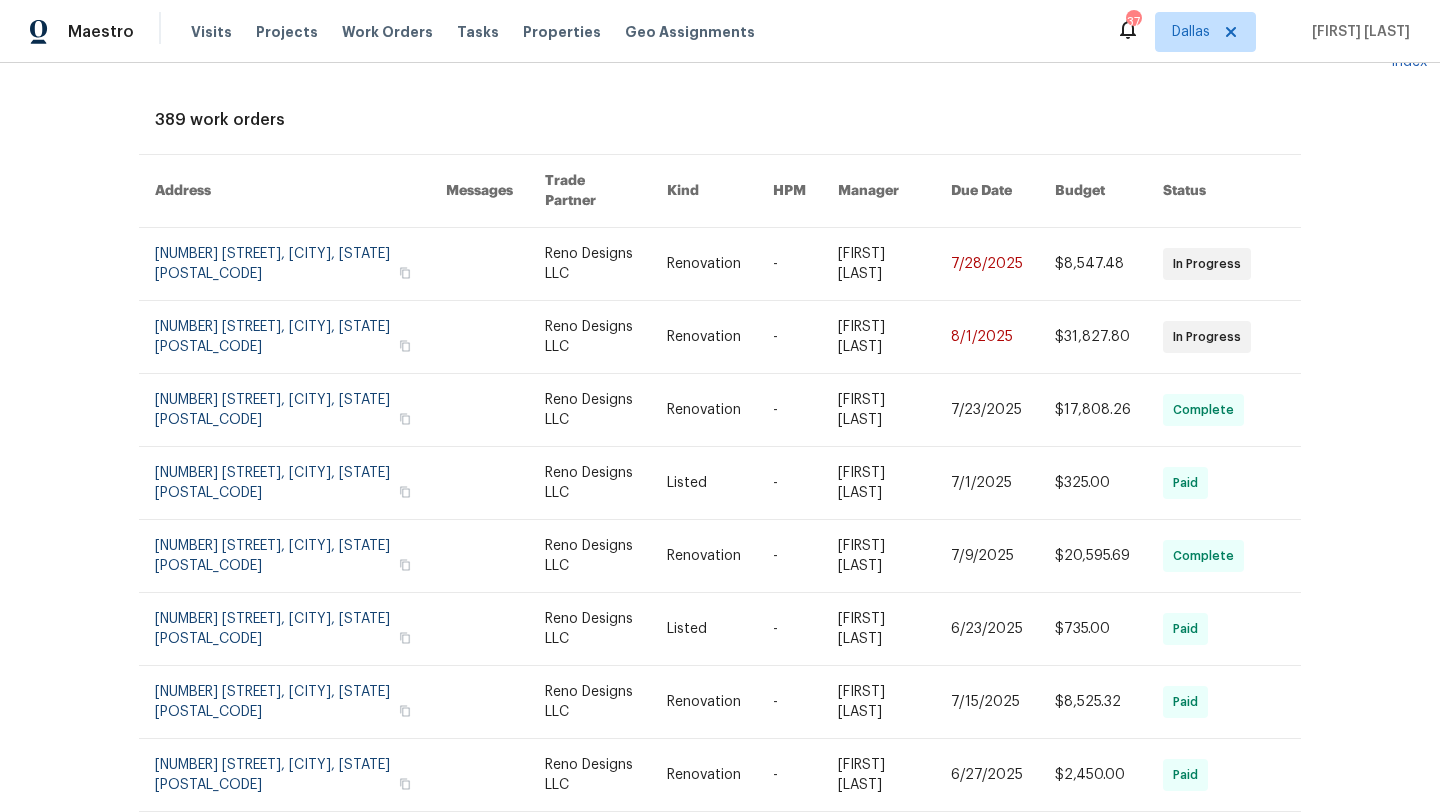 scroll, scrollTop: 0, scrollLeft: 0, axis: both 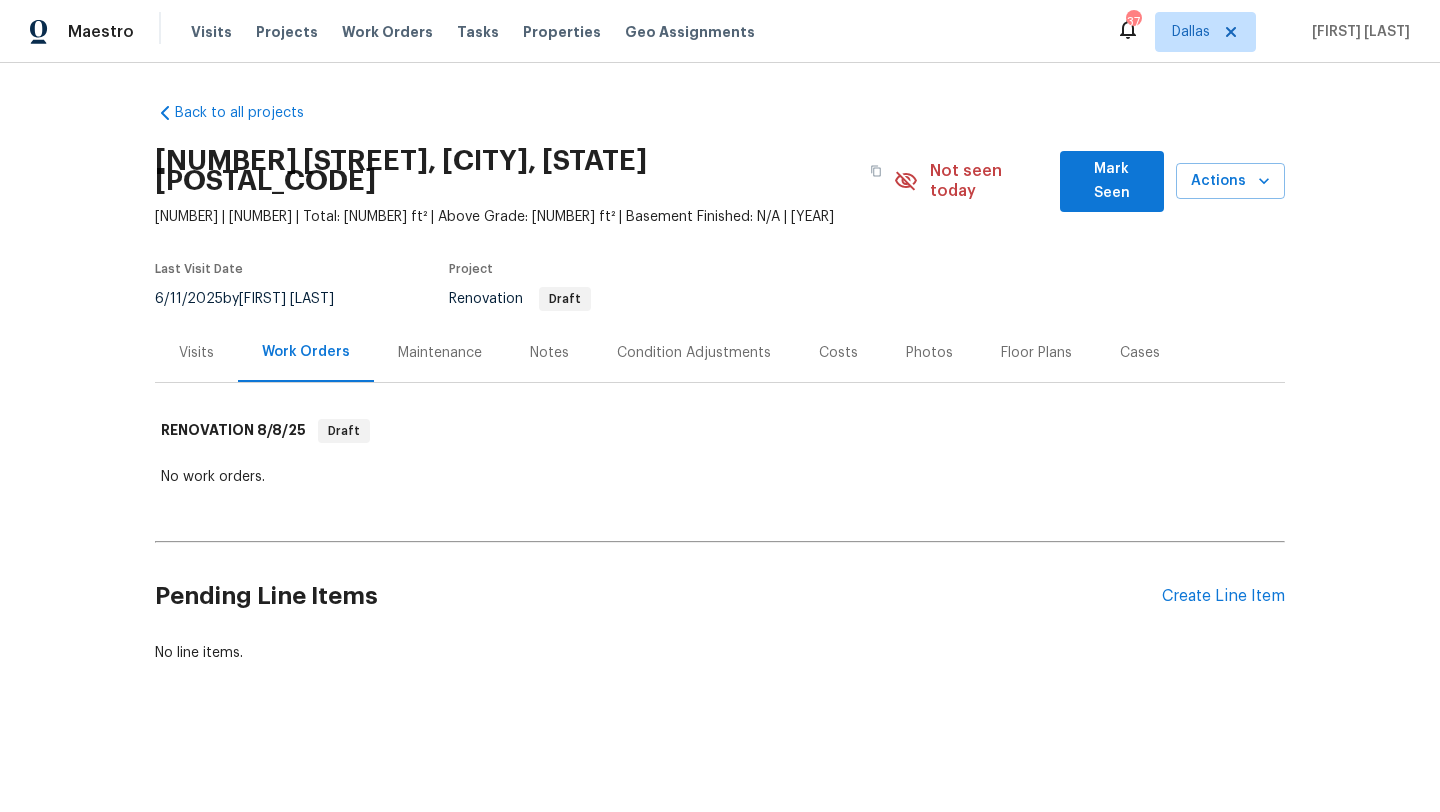 click on "Condition Adjustments" at bounding box center [694, 353] 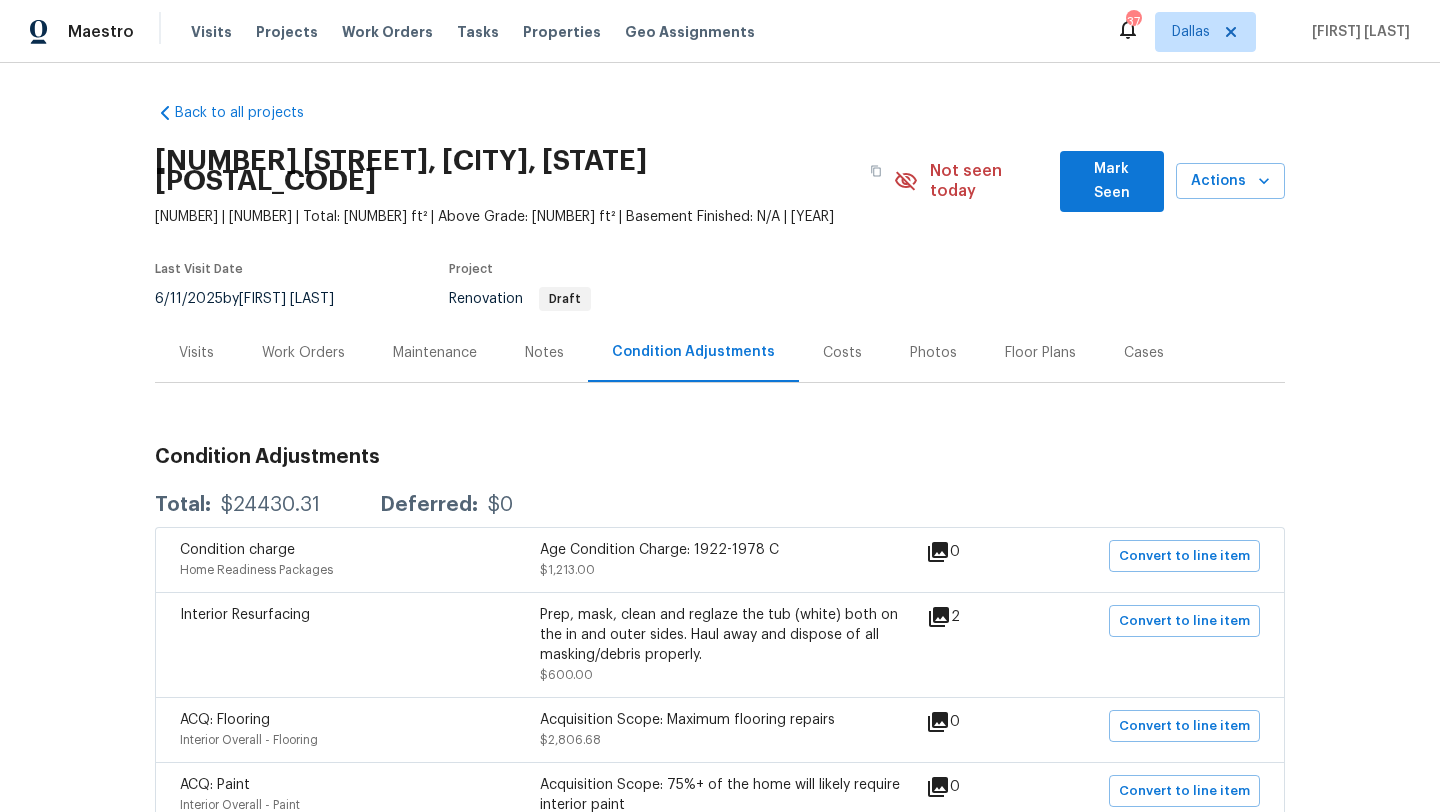 click on "Visits" at bounding box center [196, 353] 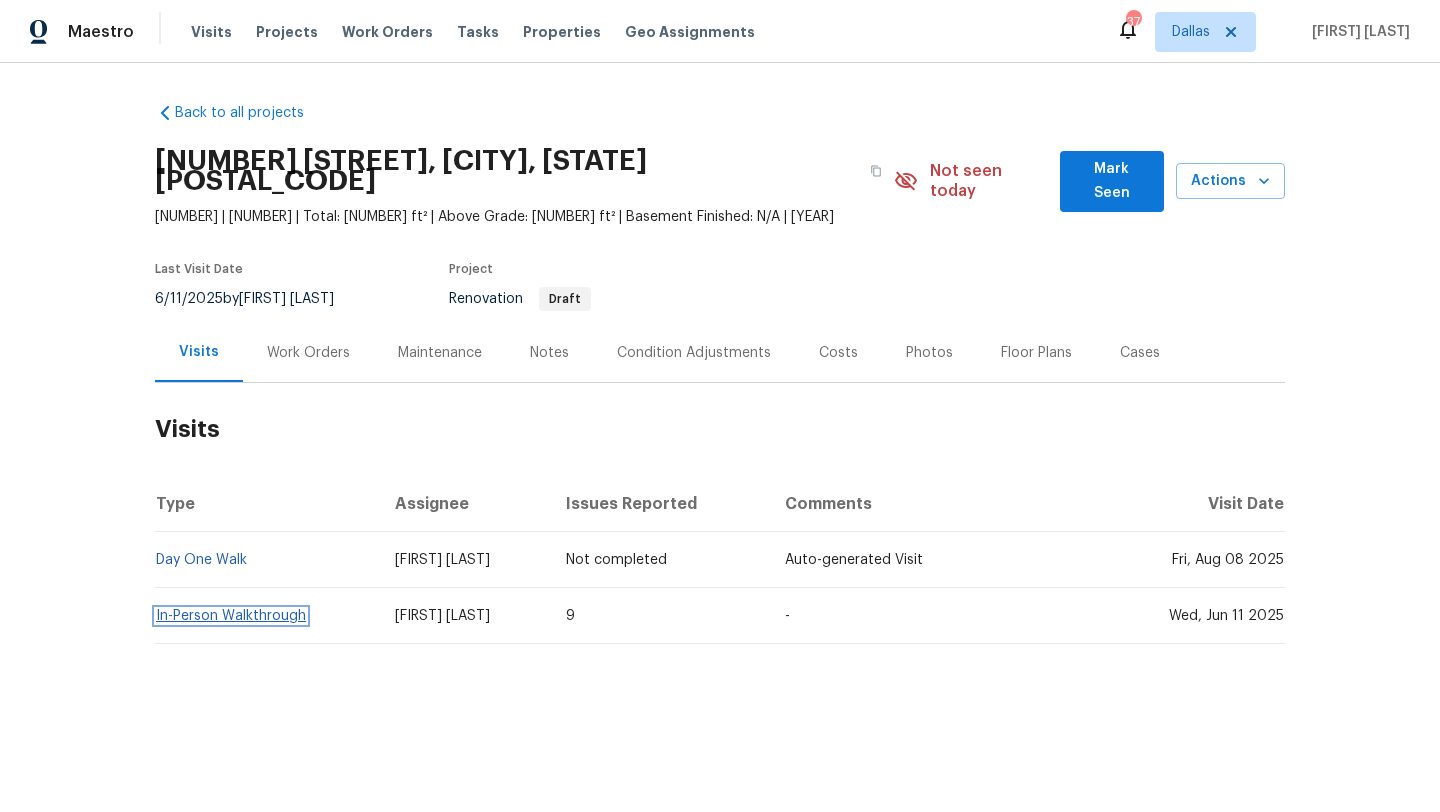 click on "In-Person Walkthrough" at bounding box center [231, 616] 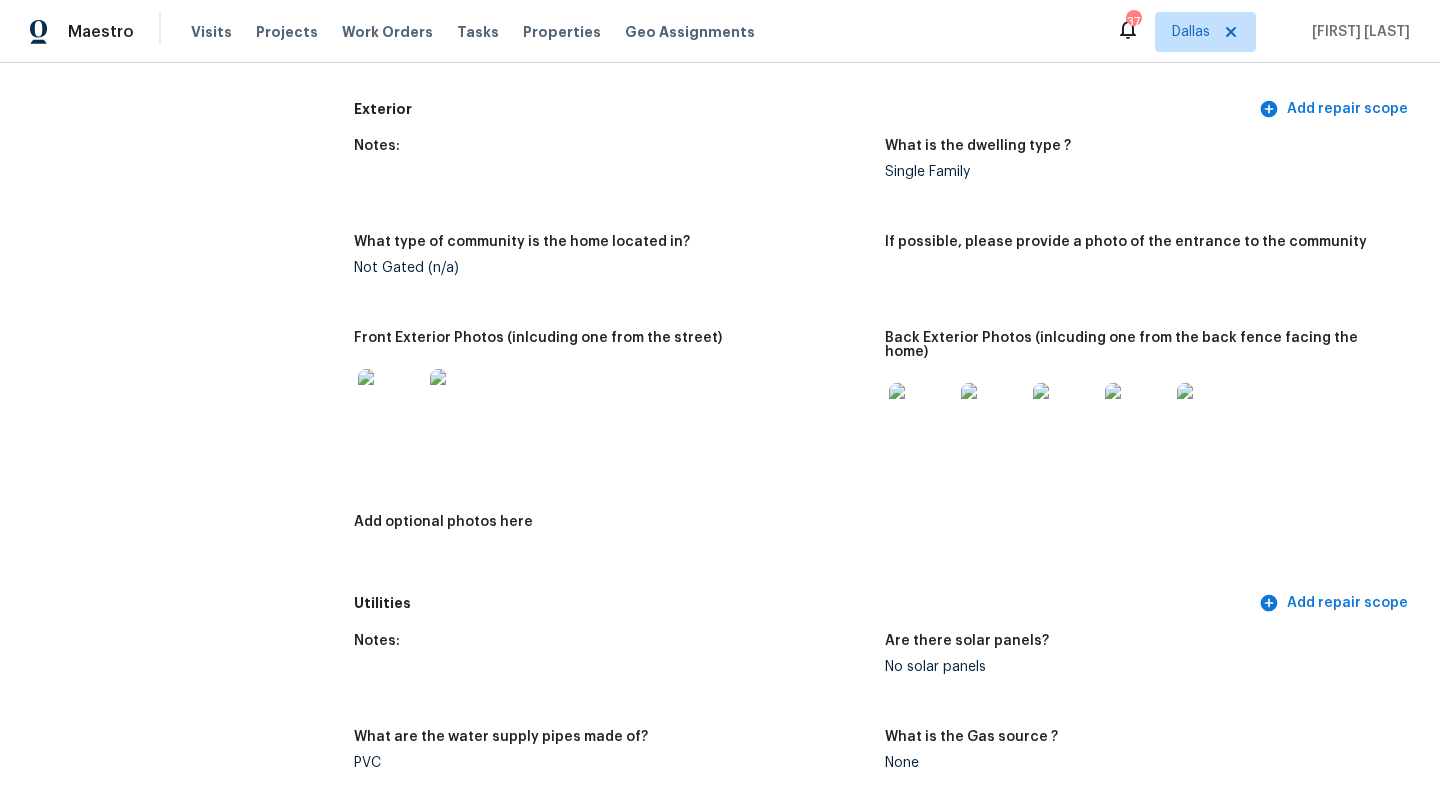 scroll, scrollTop: 714, scrollLeft: 0, axis: vertical 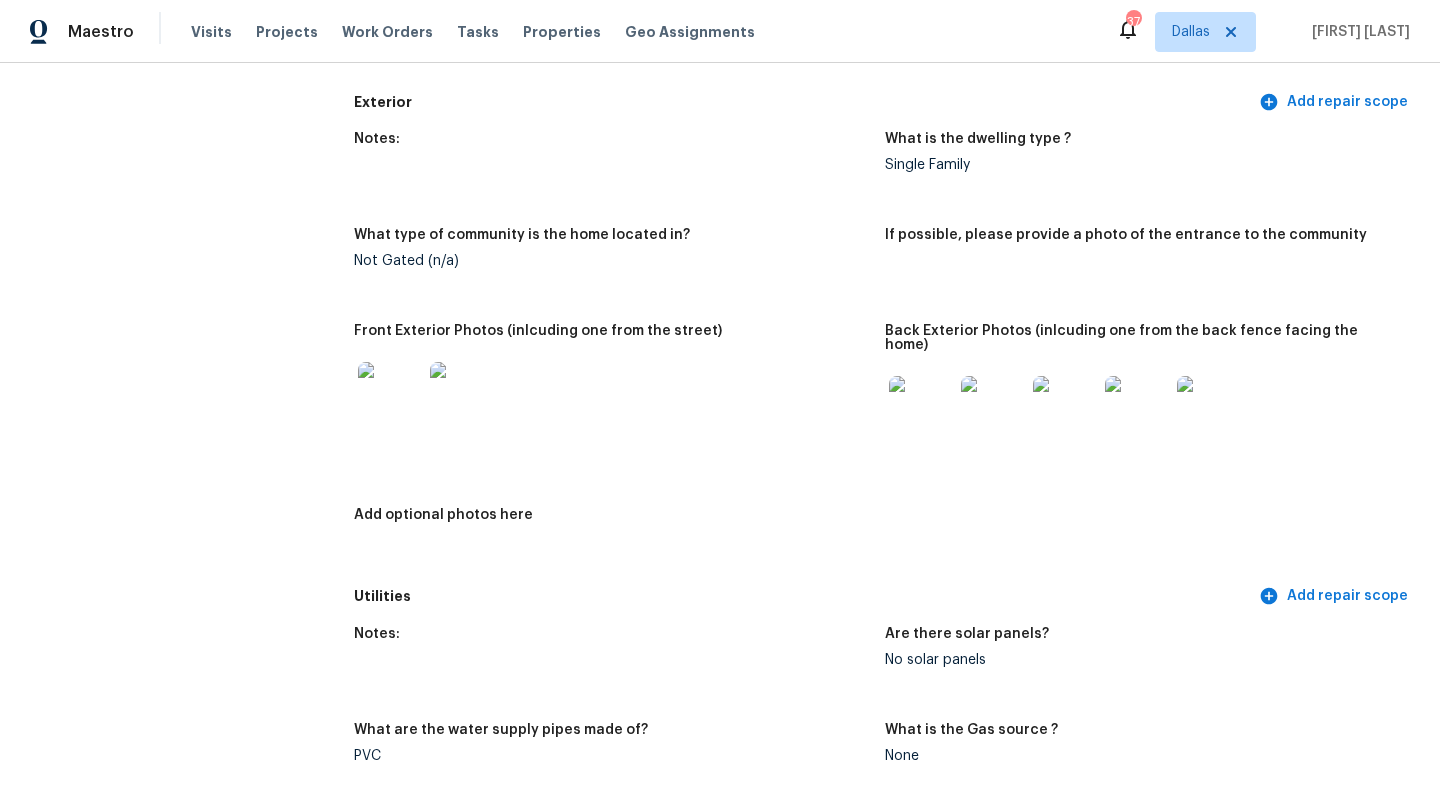 click at bounding box center [921, 408] 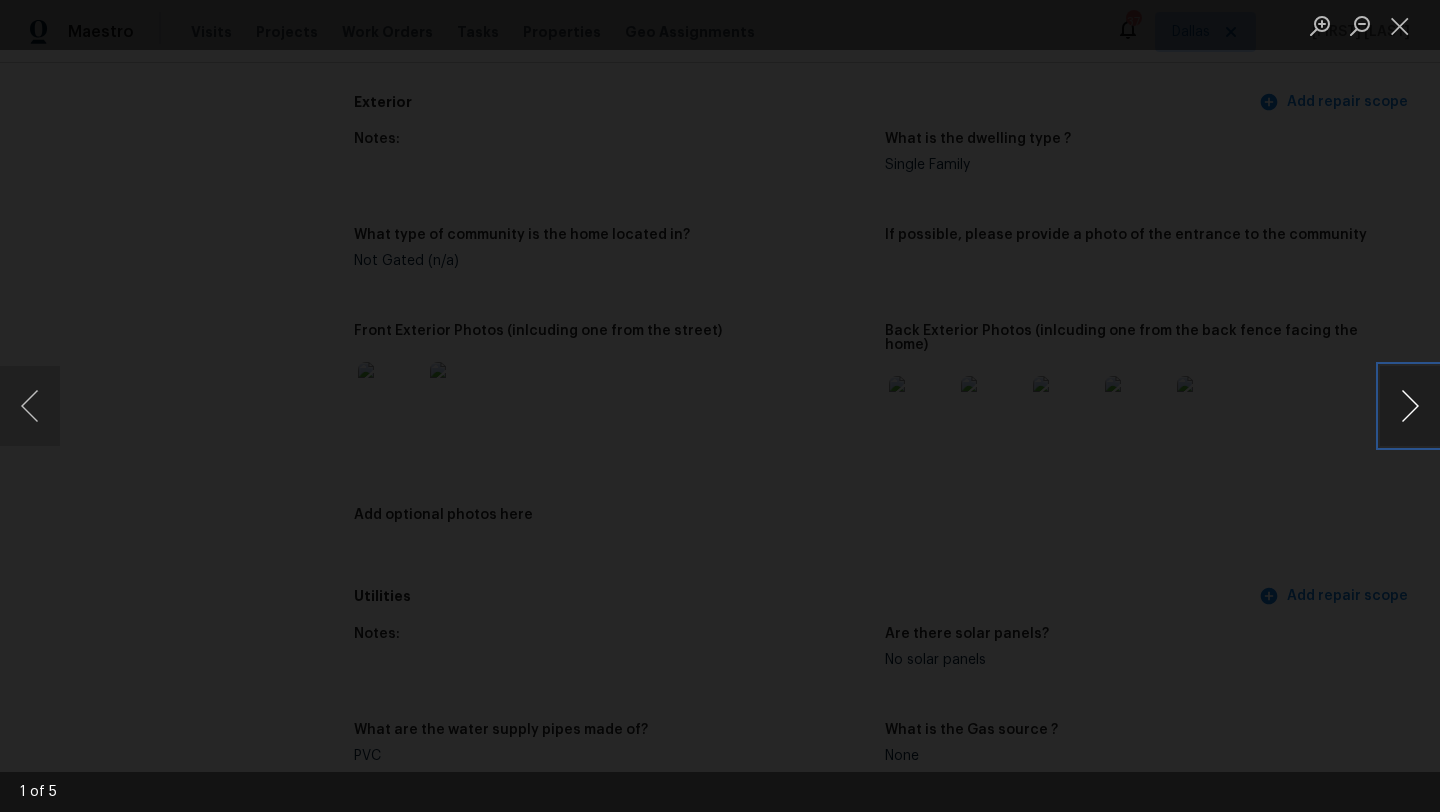 click at bounding box center [1410, 406] 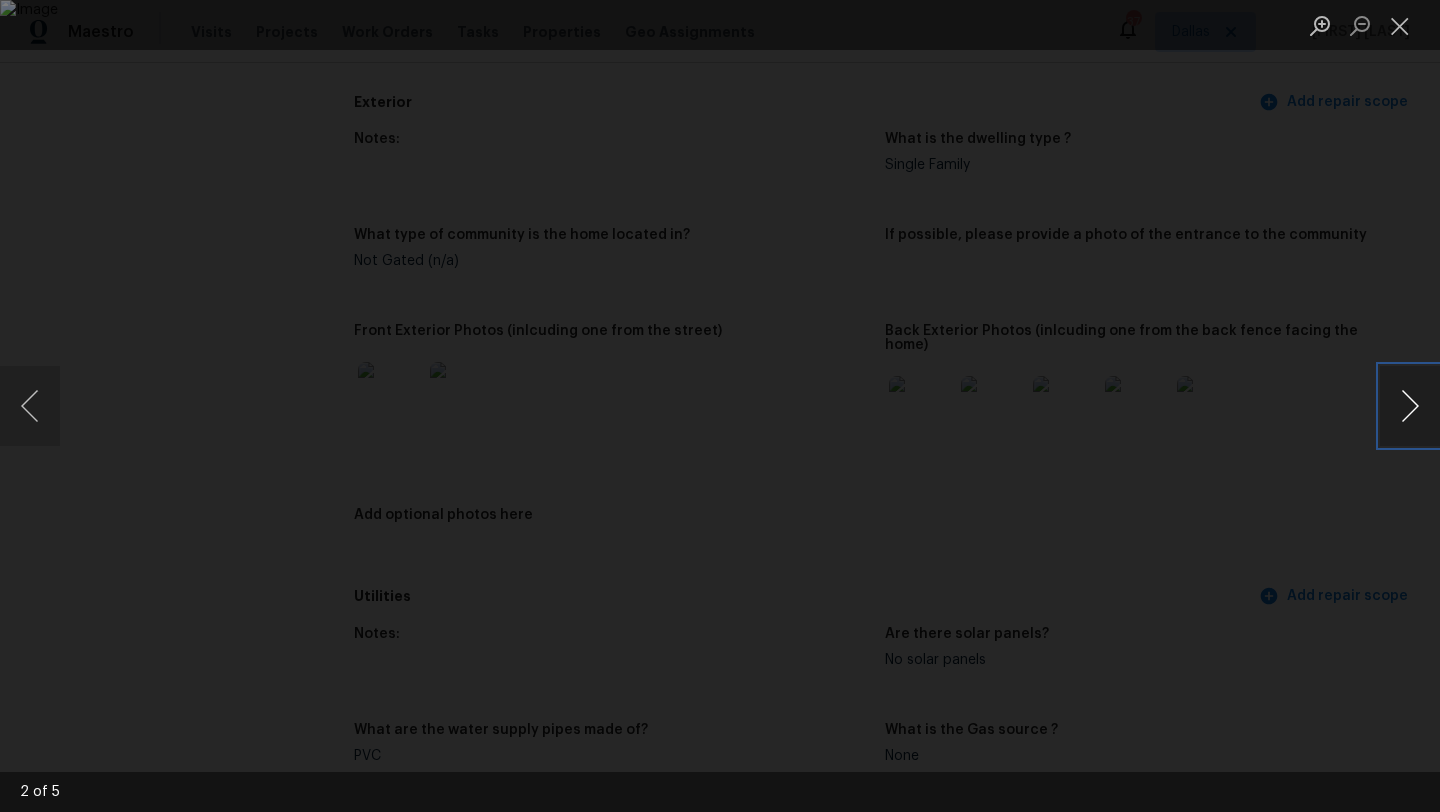 click at bounding box center (1410, 406) 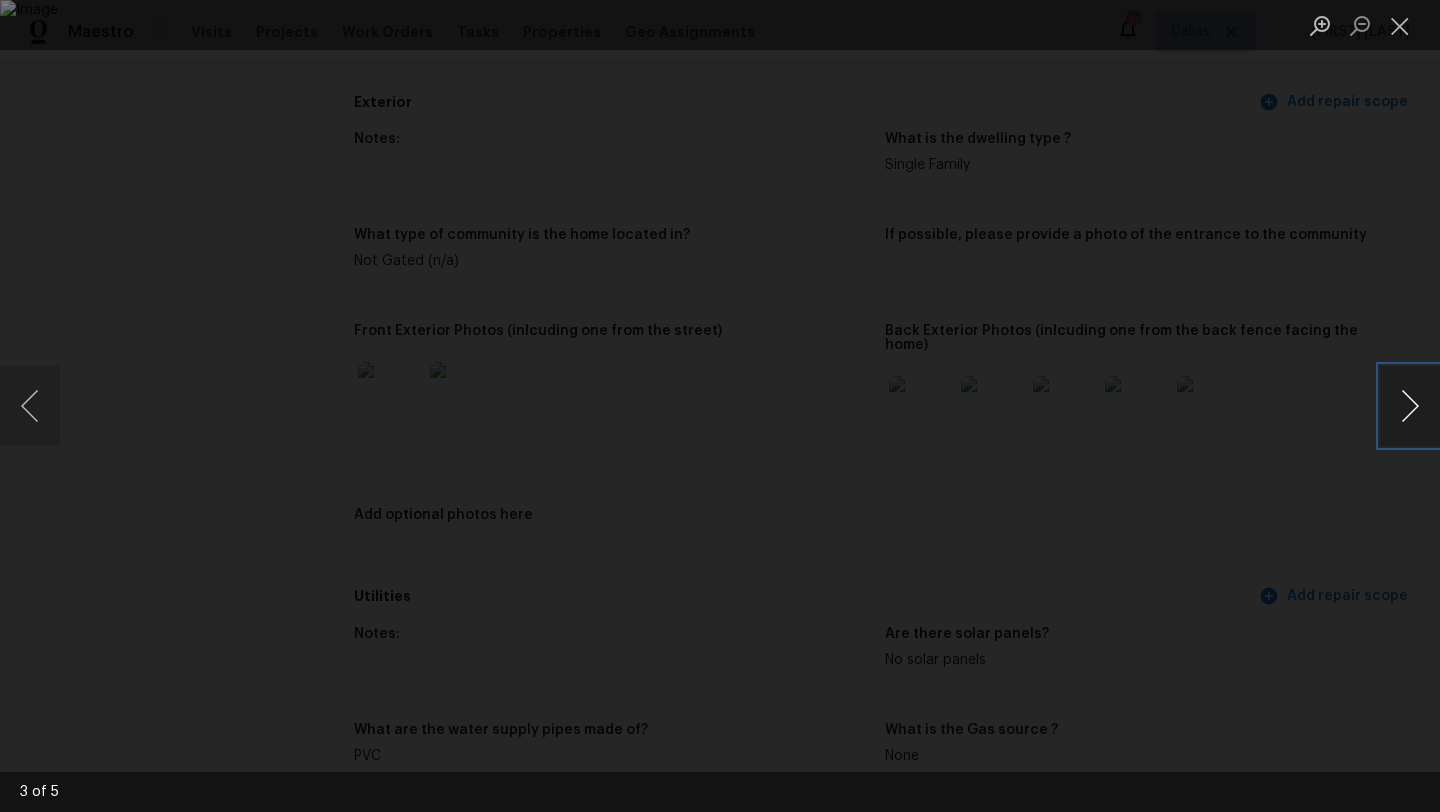 click at bounding box center (1410, 406) 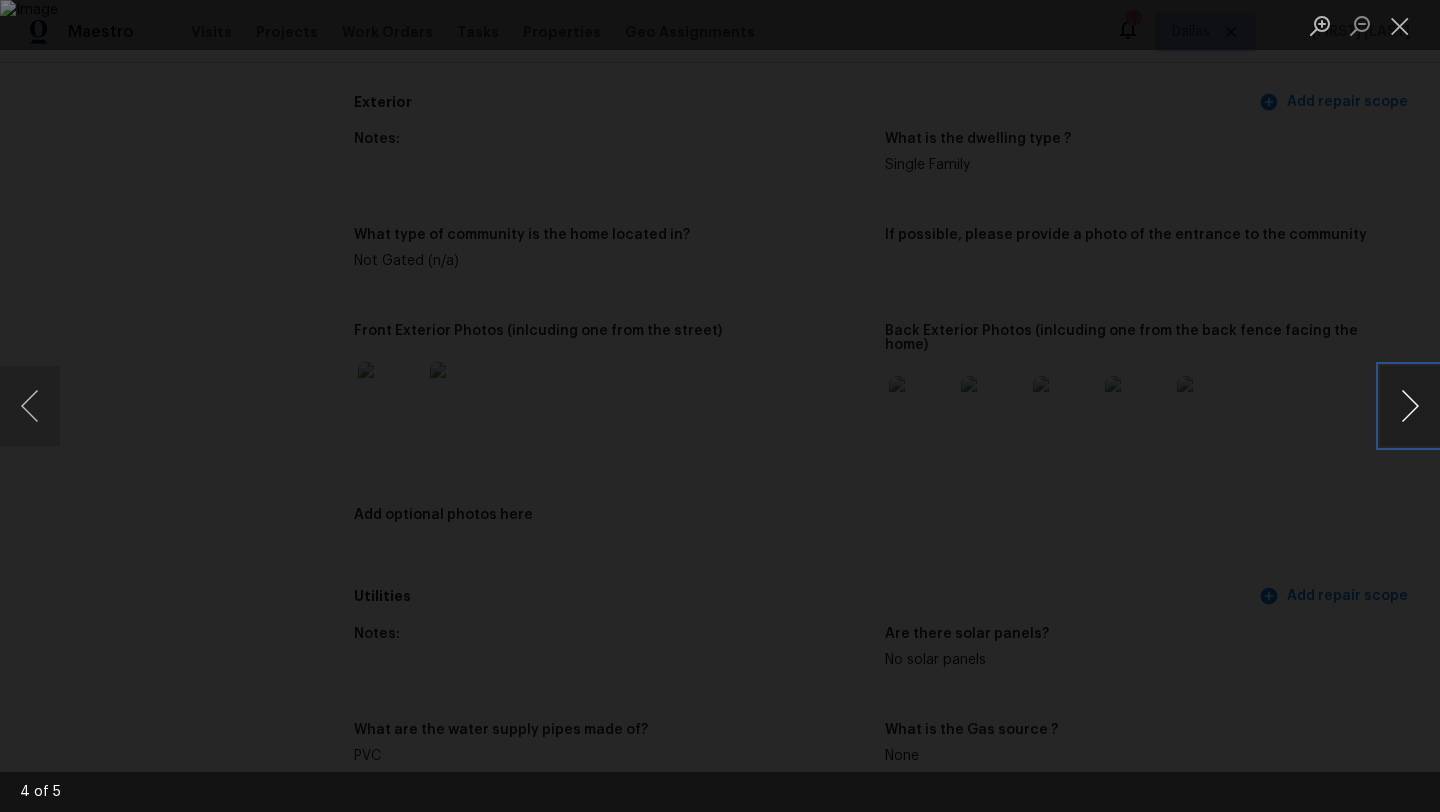 click at bounding box center [1410, 406] 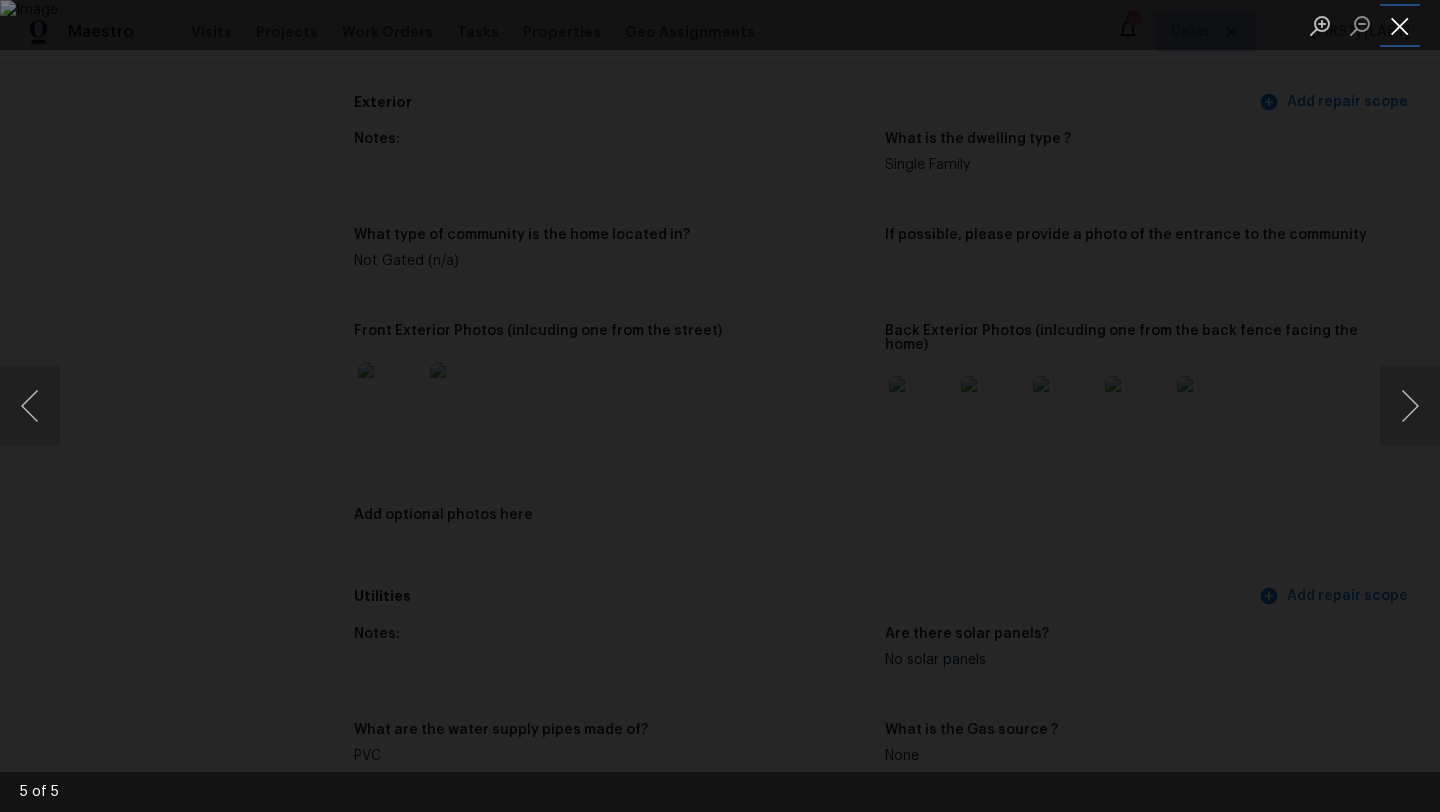 click at bounding box center [1400, 25] 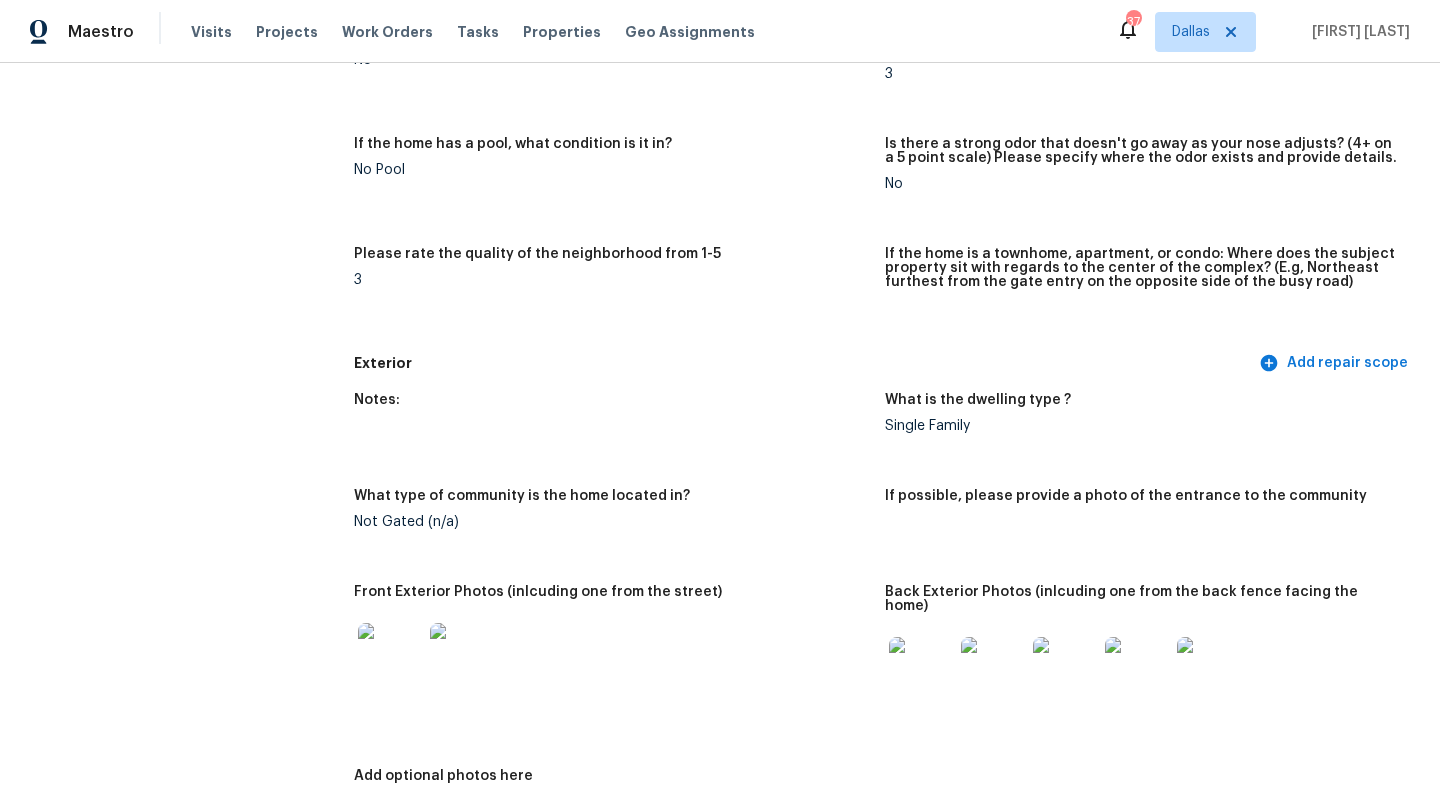 scroll, scrollTop: 258, scrollLeft: 0, axis: vertical 